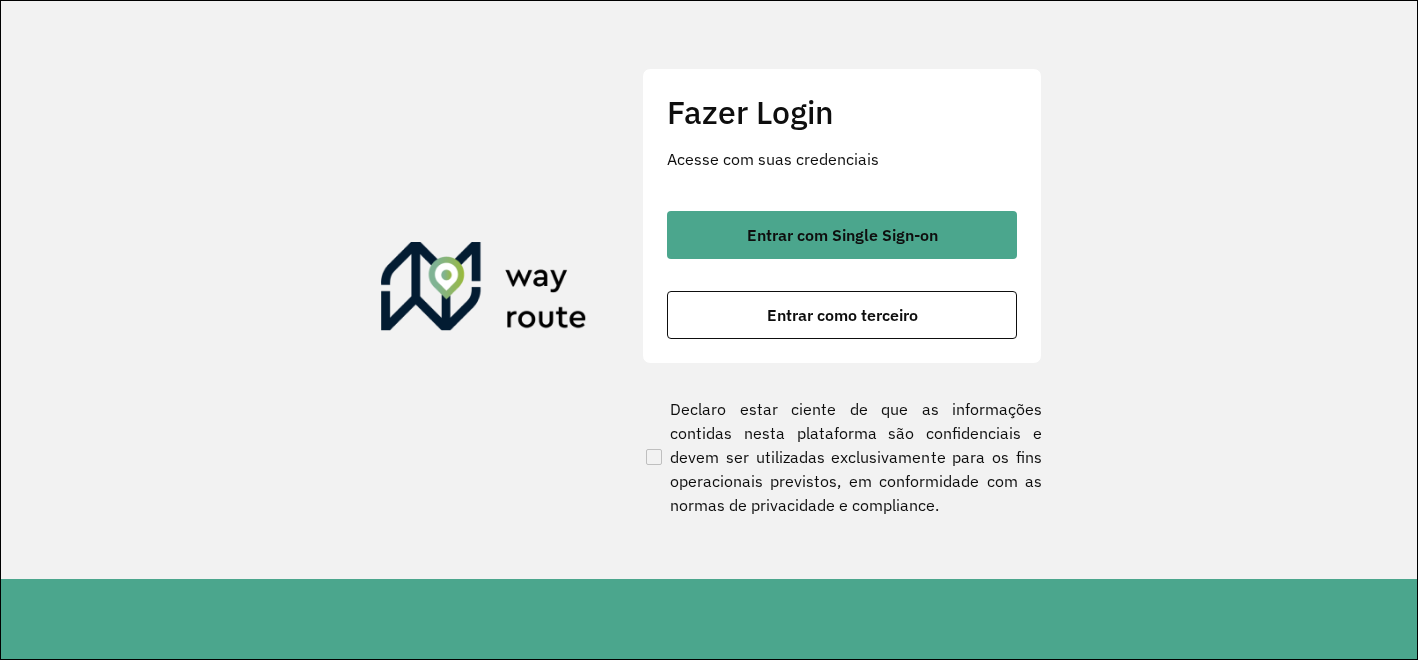 scroll, scrollTop: 0, scrollLeft: 0, axis: both 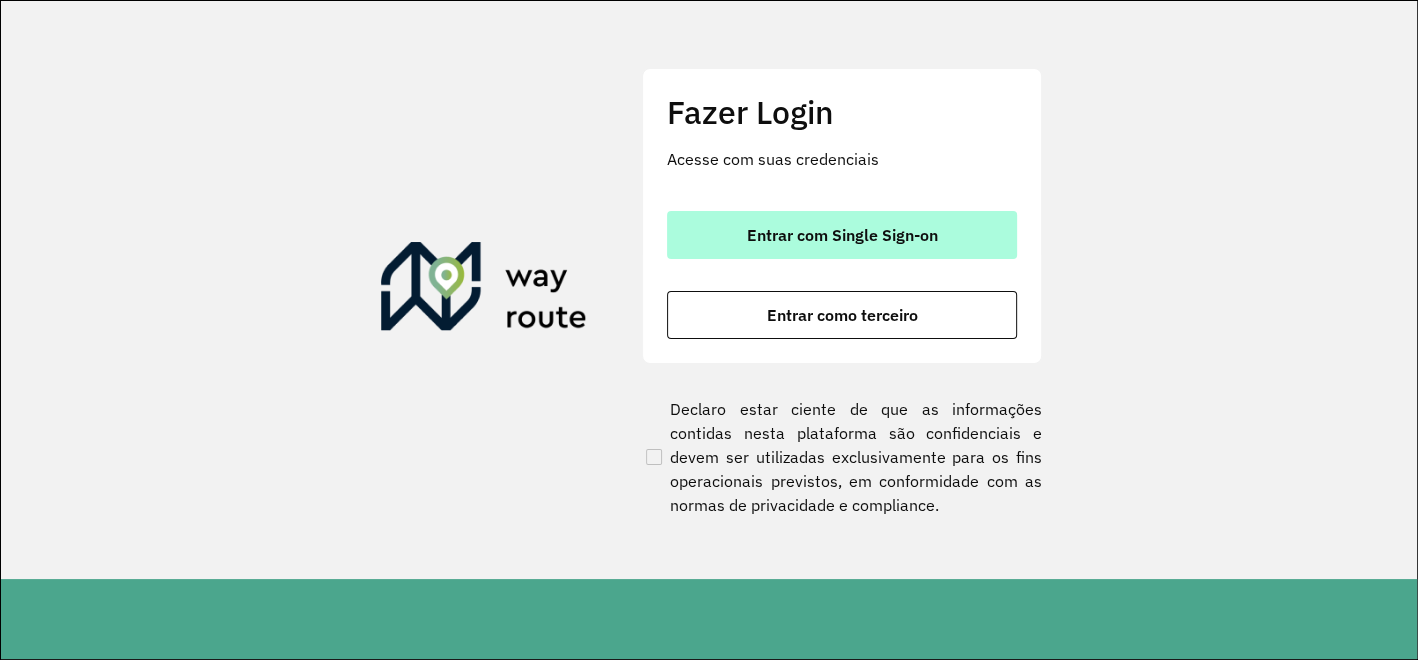 click on "Entrar com Single Sign-on" at bounding box center [842, 235] 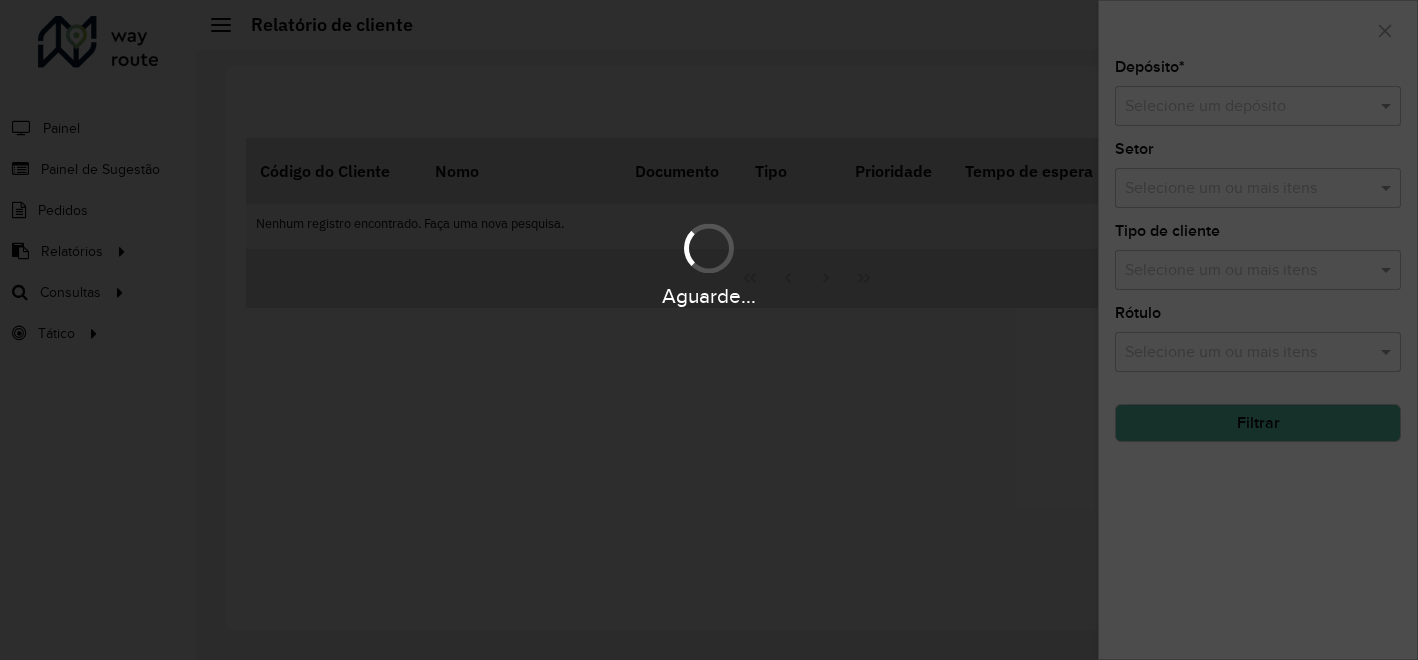 scroll, scrollTop: 0, scrollLeft: 0, axis: both 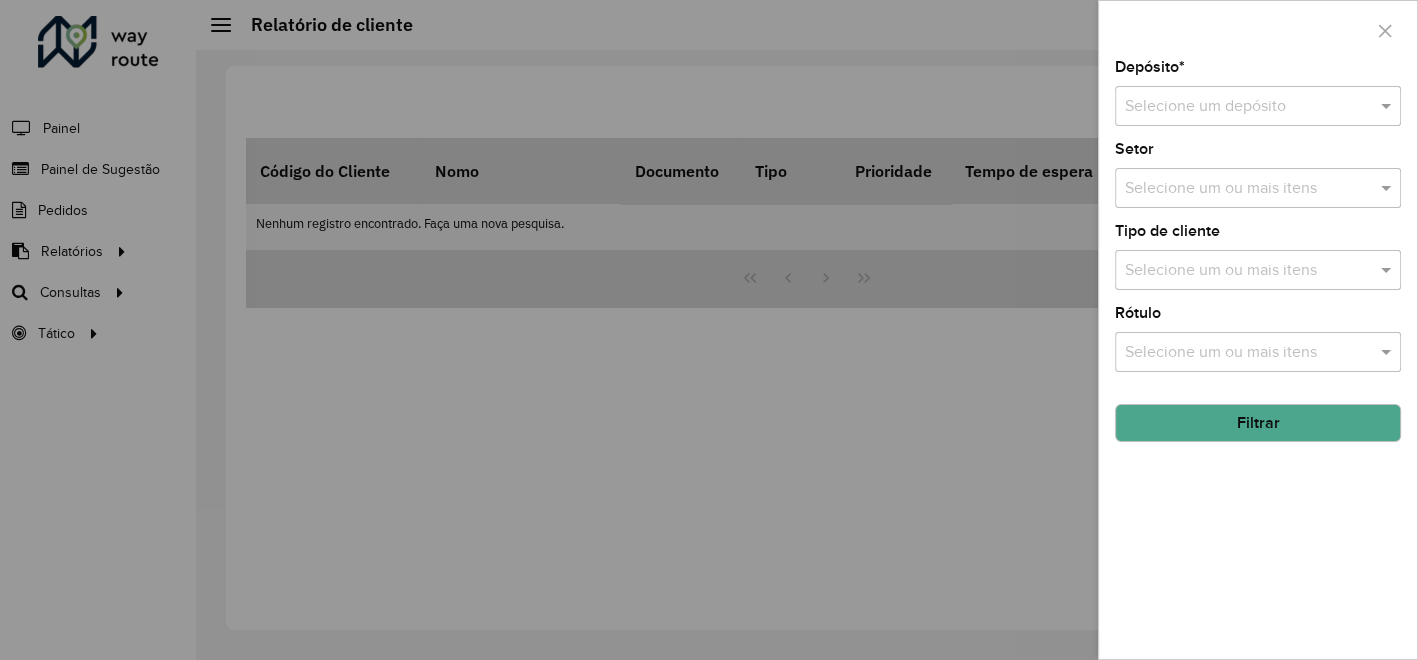 click at bounding box center (1238, 107) 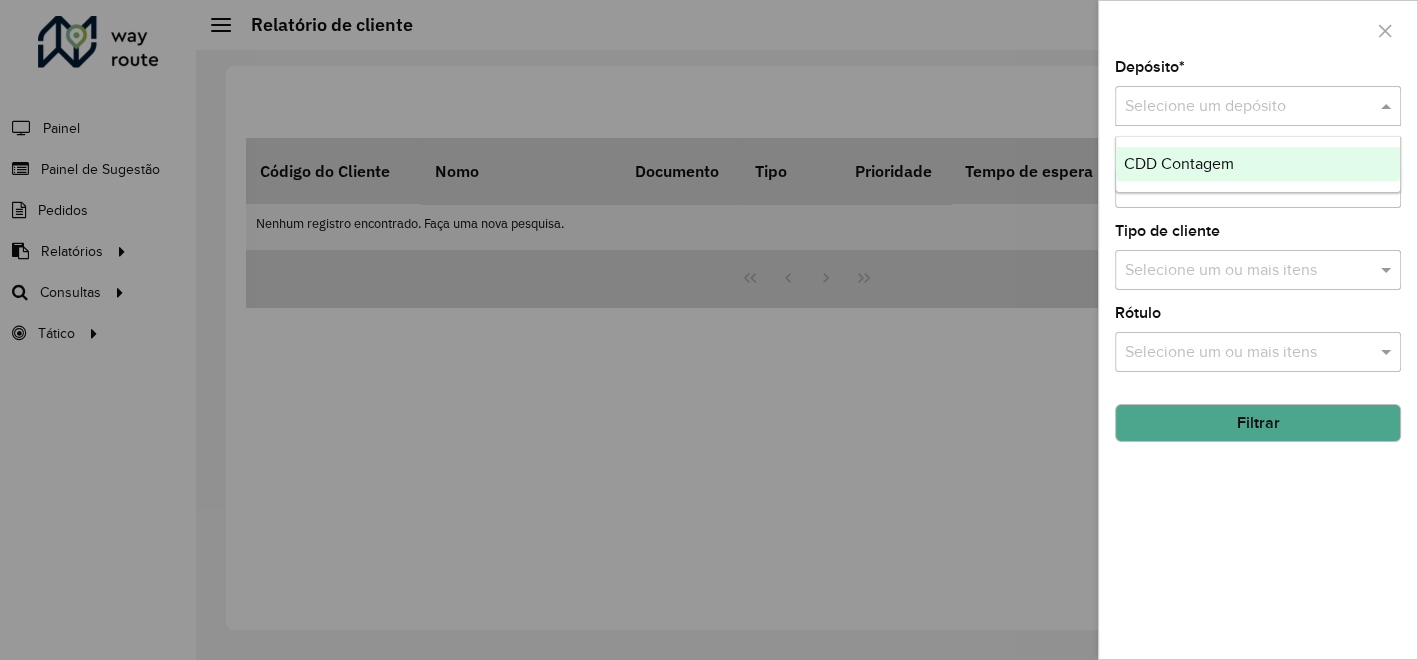 drag, startPoint x: 1322, startPoint y: 117, endPoint x: 654, endPoint y: 465, distance: 753.2118 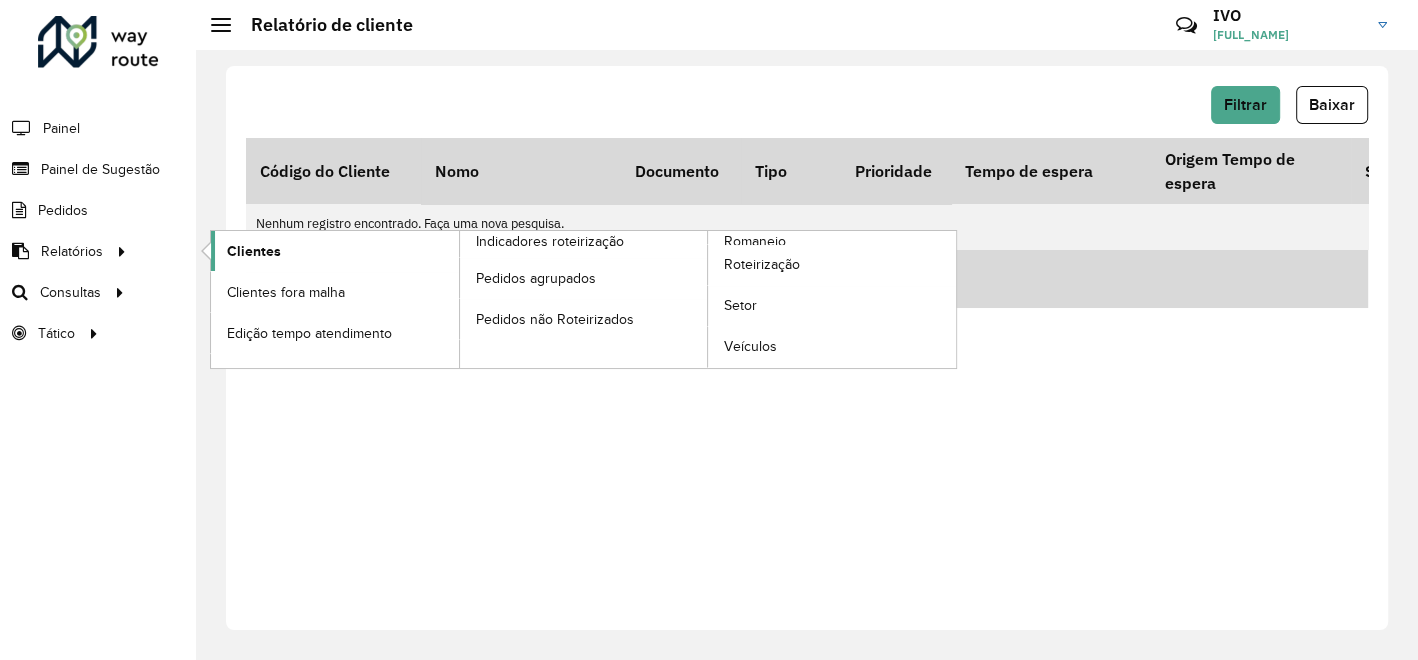 click on "Clientes" 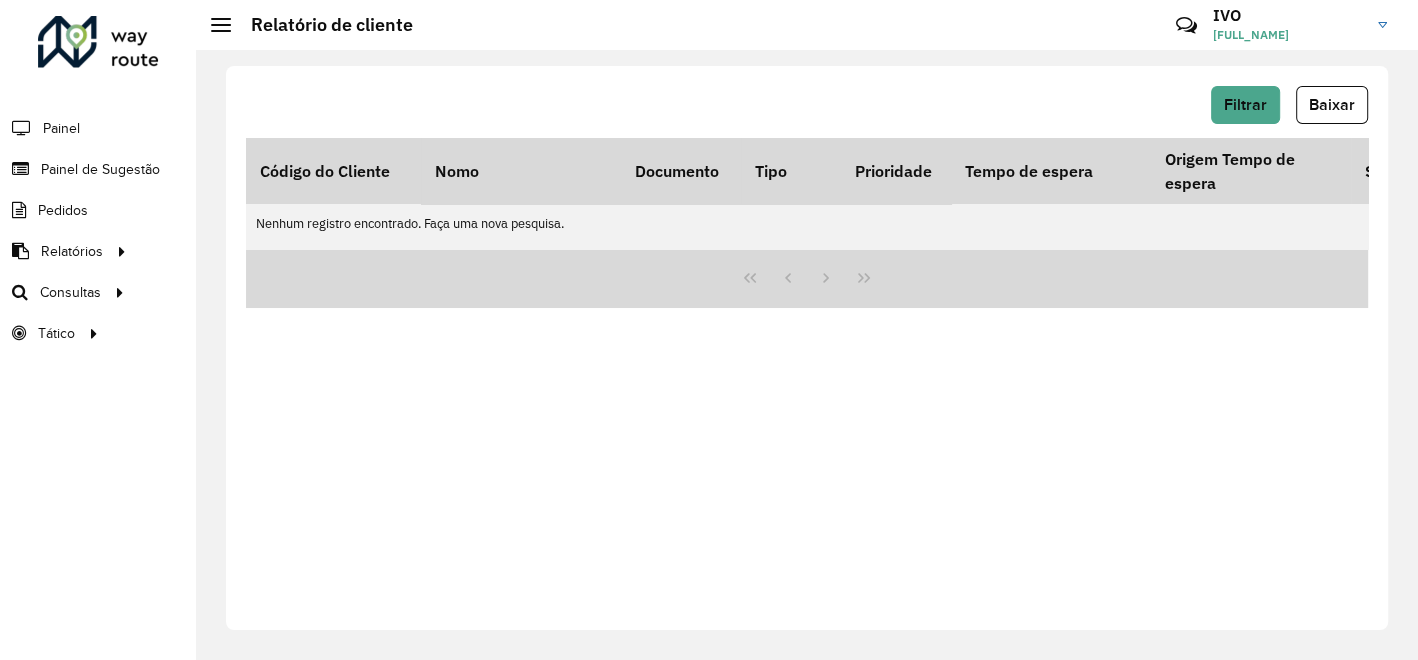 click on "Filtrar   Baixar   Código do Cliente   Nomo   Documento   Tipo   Prioridade   Tempo de espera   Origem Tempo de espera  Setor Endereço Cidade Estado Latitude Longitude  Início Janela   Fim Janela  Inativo Tempo espera lacrado  Coordenada lacrada  Rótulo Observação Data última compra  Data penúltima compra  Macro região Planejador de Setor  Veículos exclusivos   Tipos de veículos exclusivos   Grupos de rota exclusiva   Prioridade tipo cliente  Nenhum registro encontrado. Faça uma nova pesquisa." 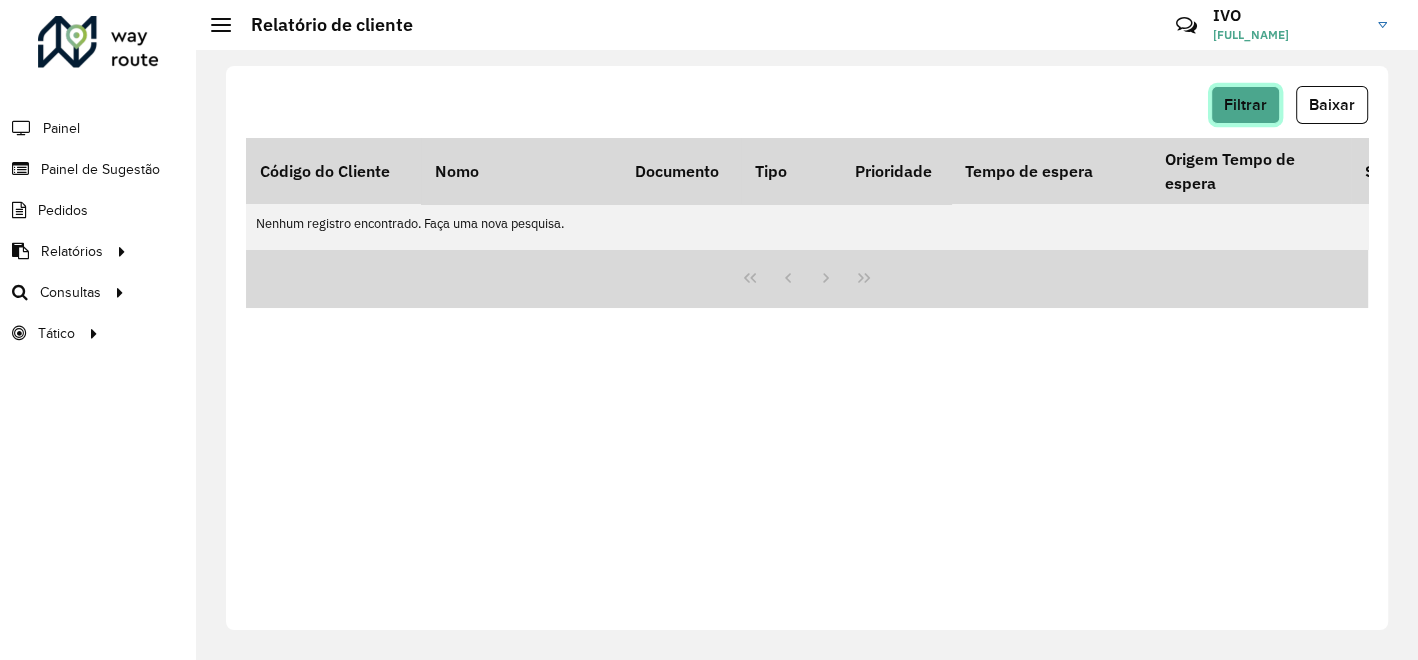 click on "Filtrar" 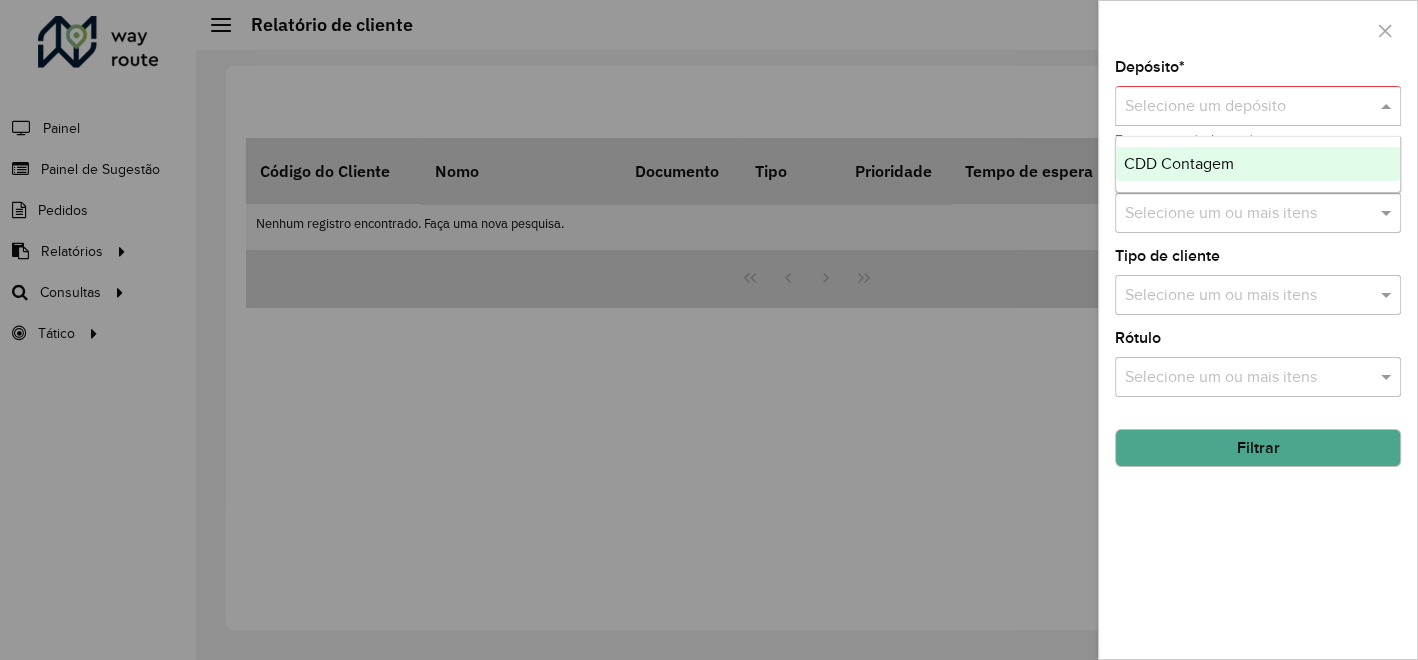 click at bounding box center (1238, 107) 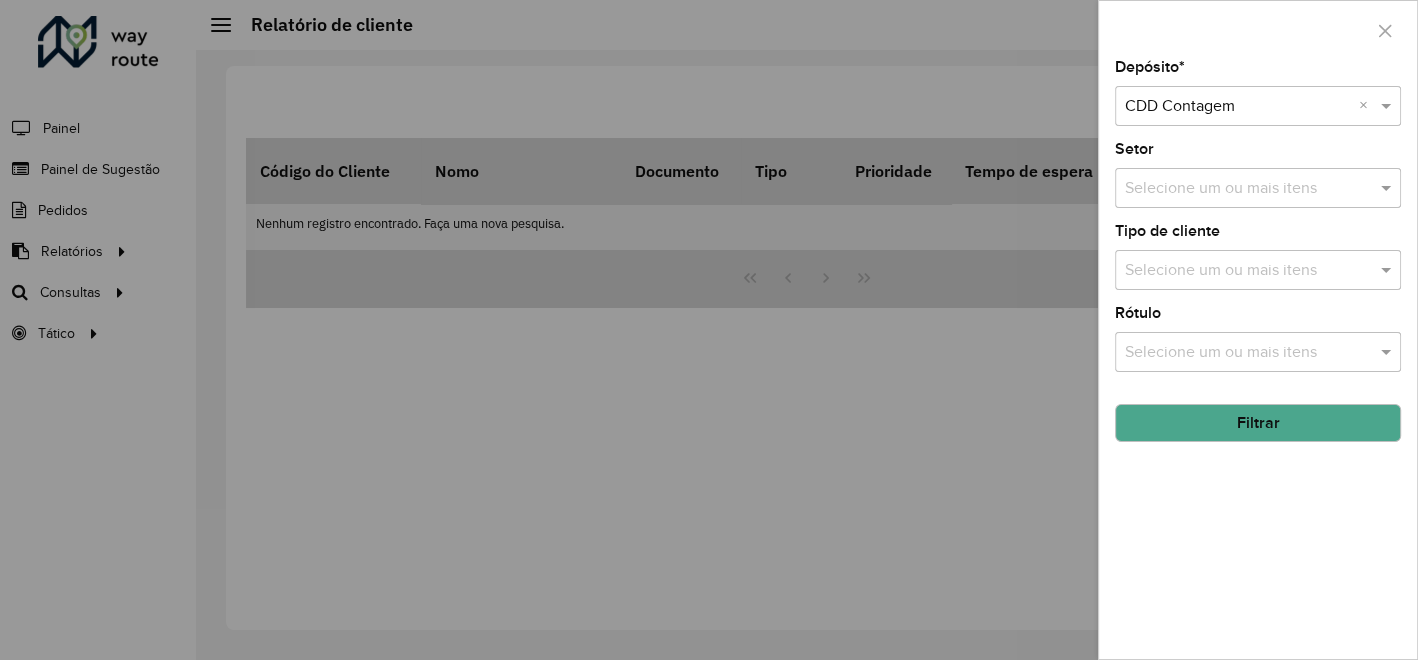 click on "Filtrar" 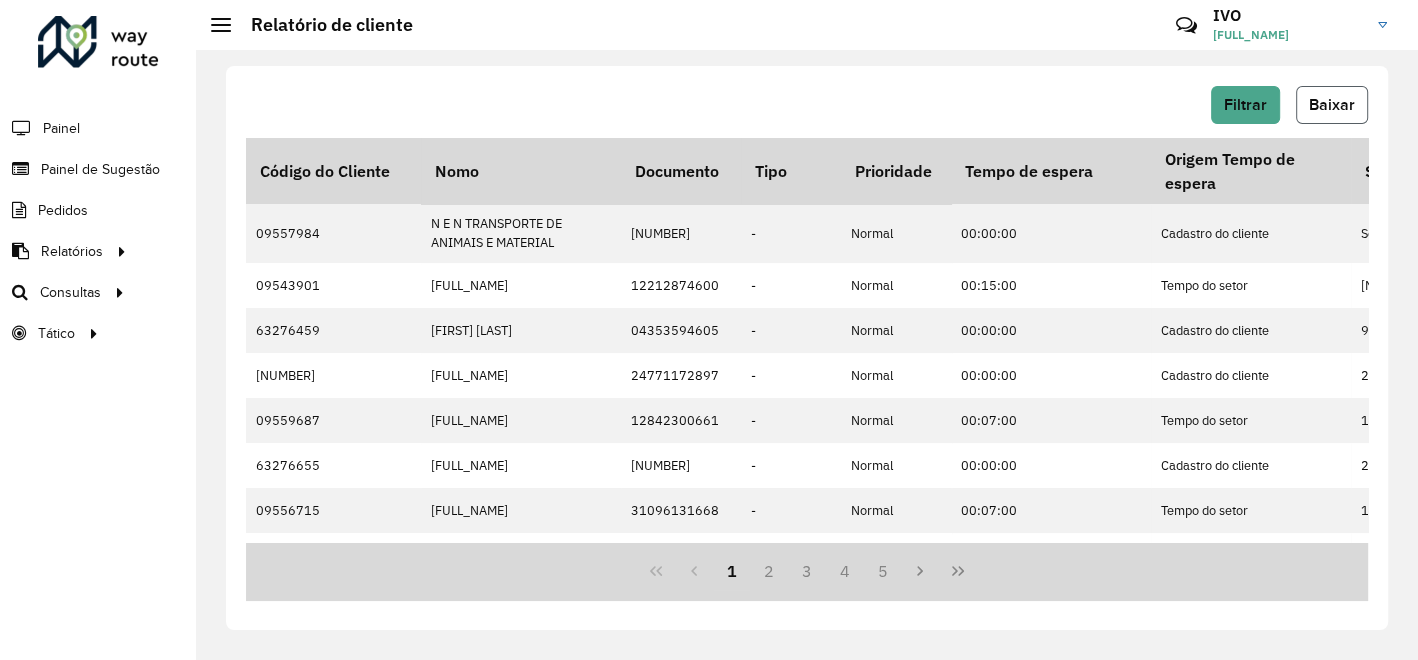 click on "Baixar" 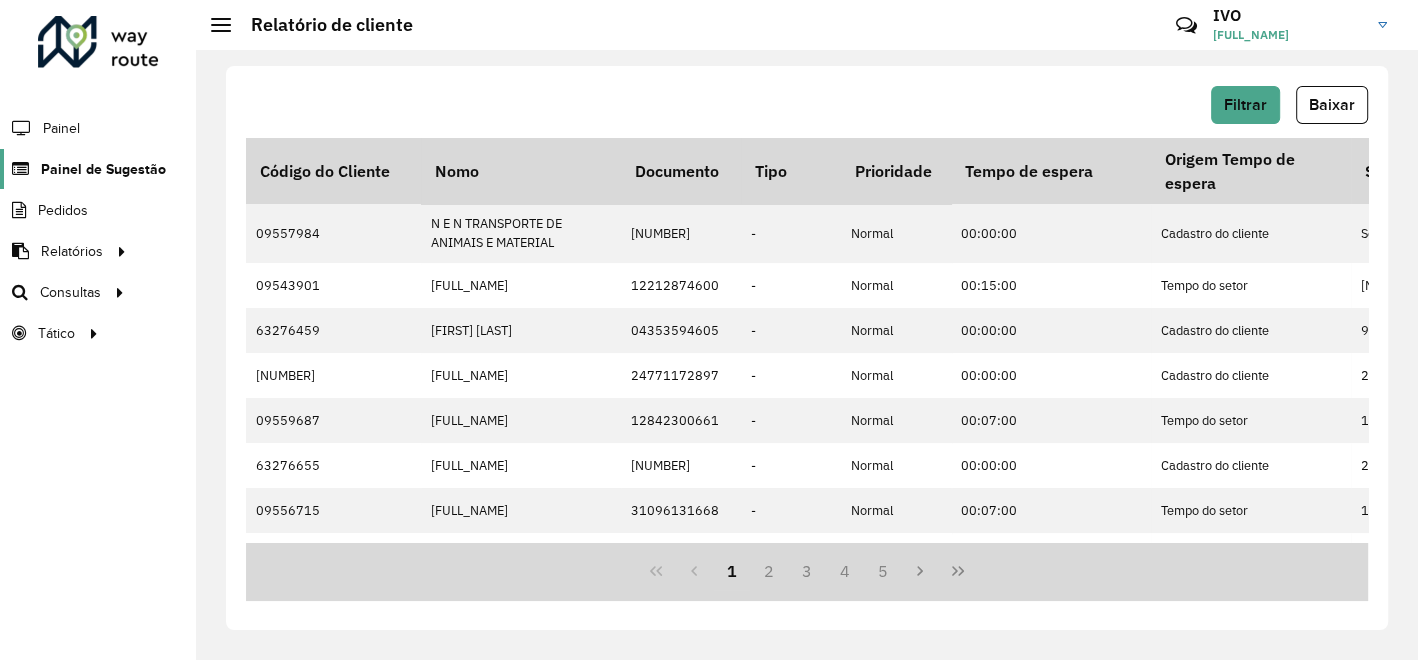 click on "Painel de Sugestão" 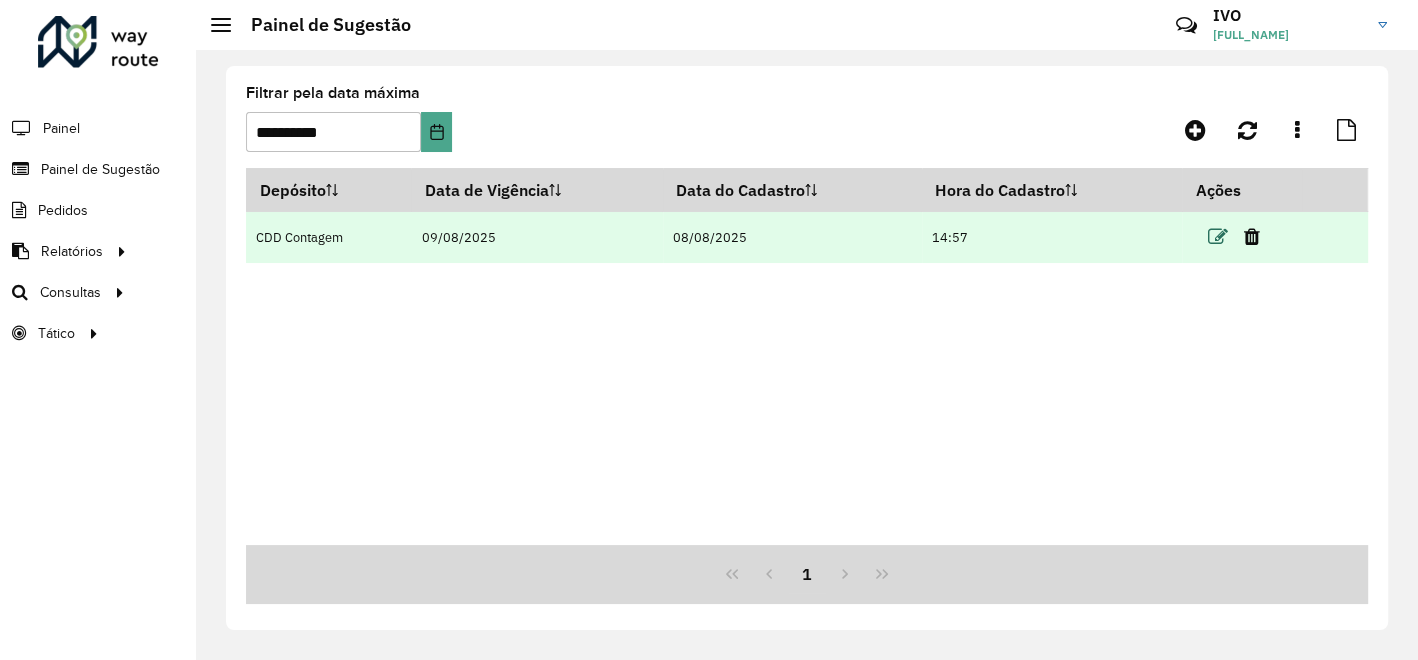 click at bounding box center [1218, 237] 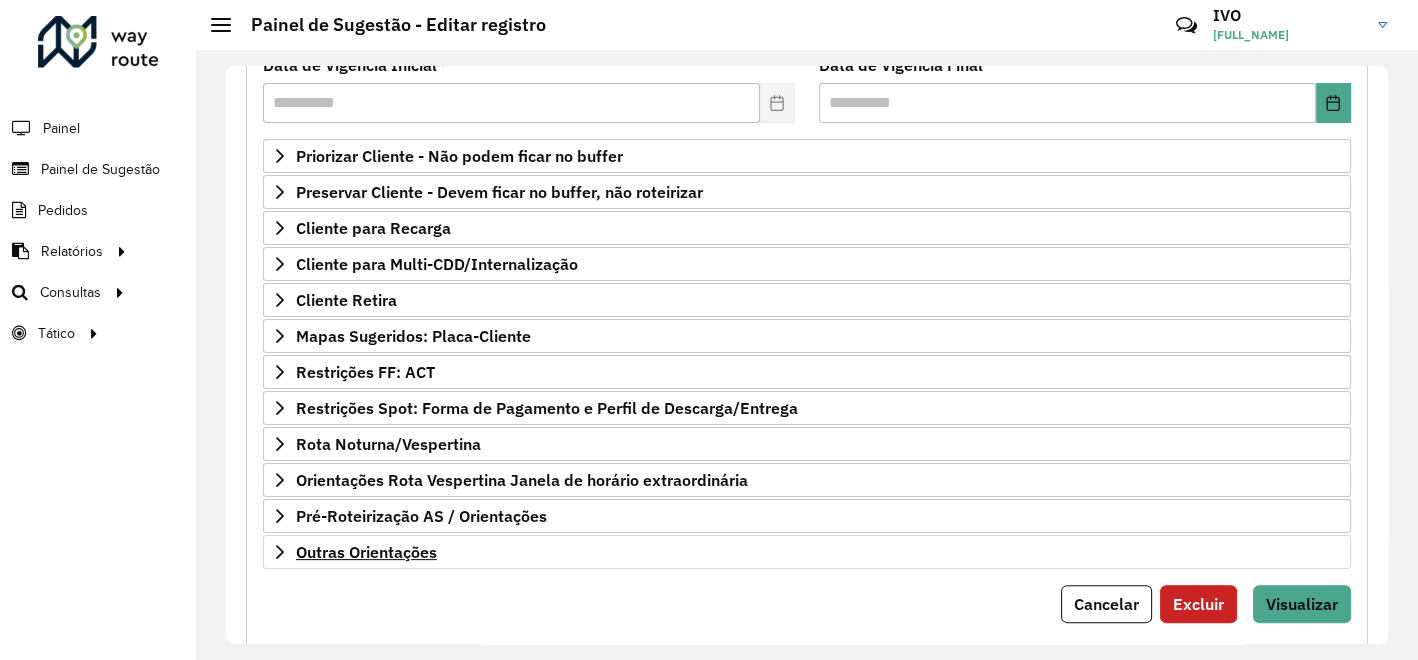 scroll, scrollTop: 328, scrollLeft: 0, axis: vertical 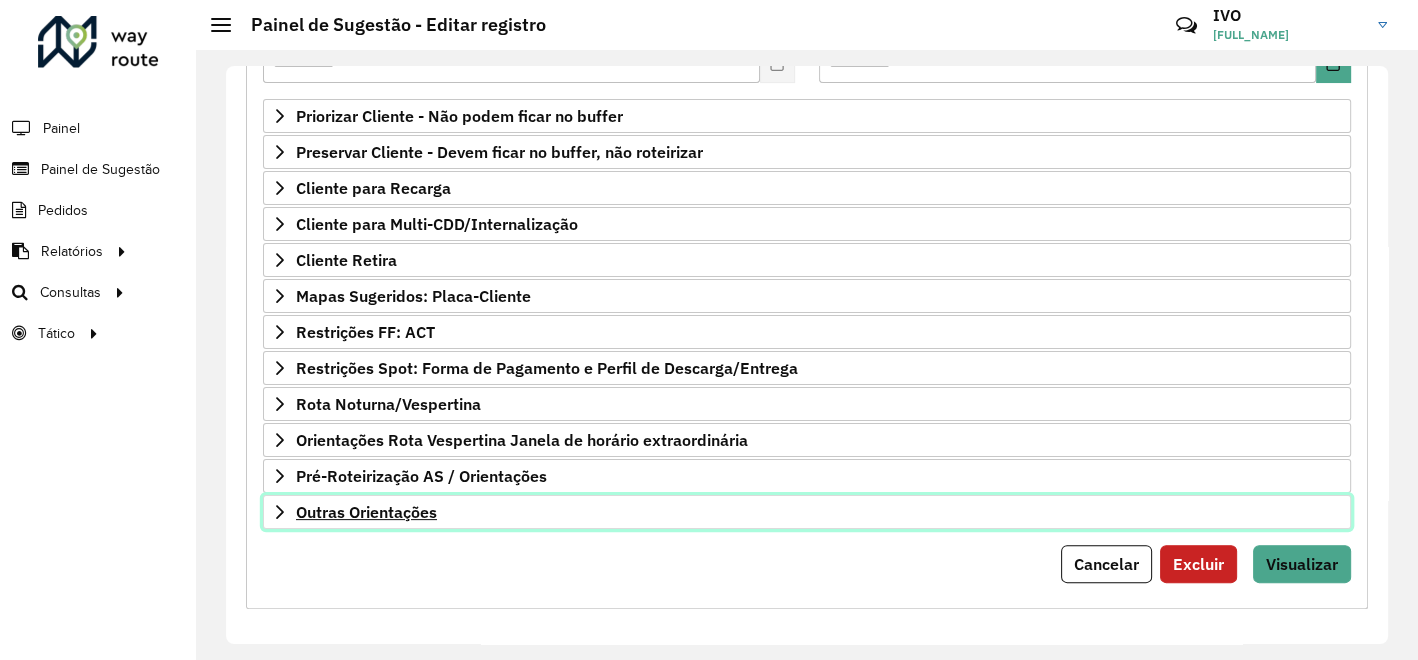 click on "Outras Orientações" at bounding box center (366, 512) 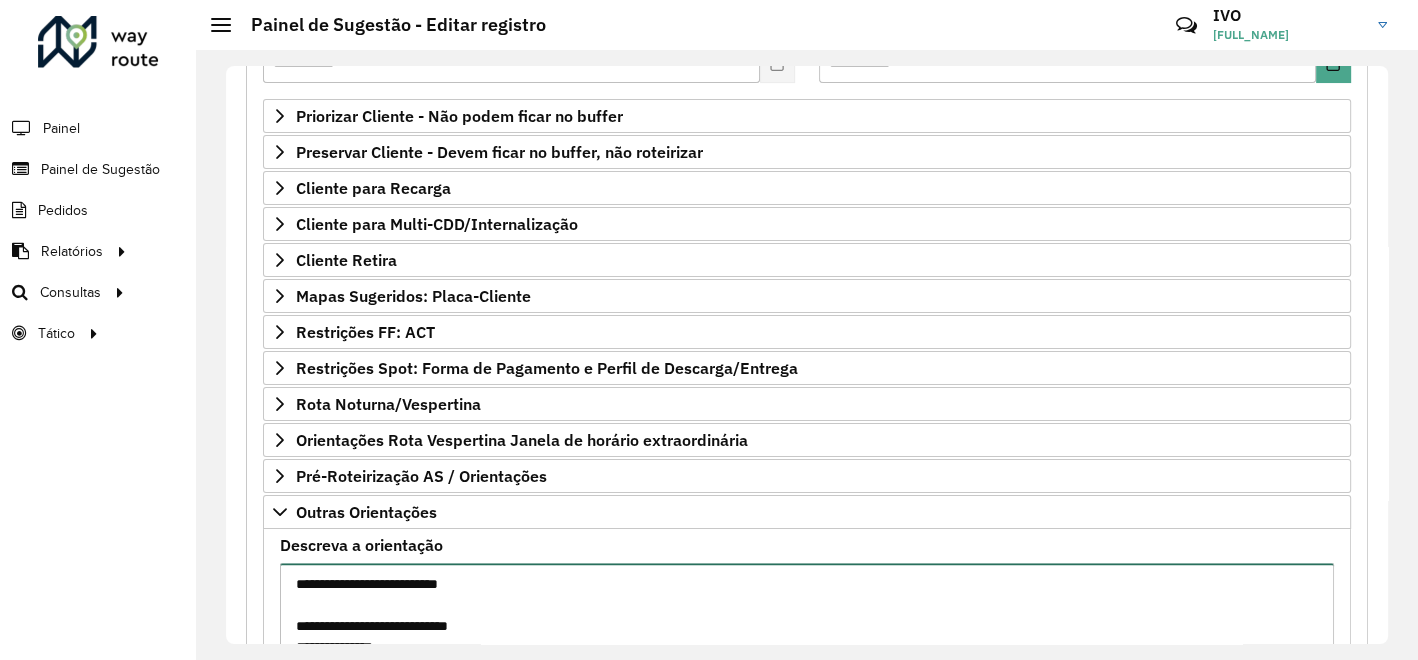 scroll, scrollTop: 408, scrollLeft: 0, axis: vertical 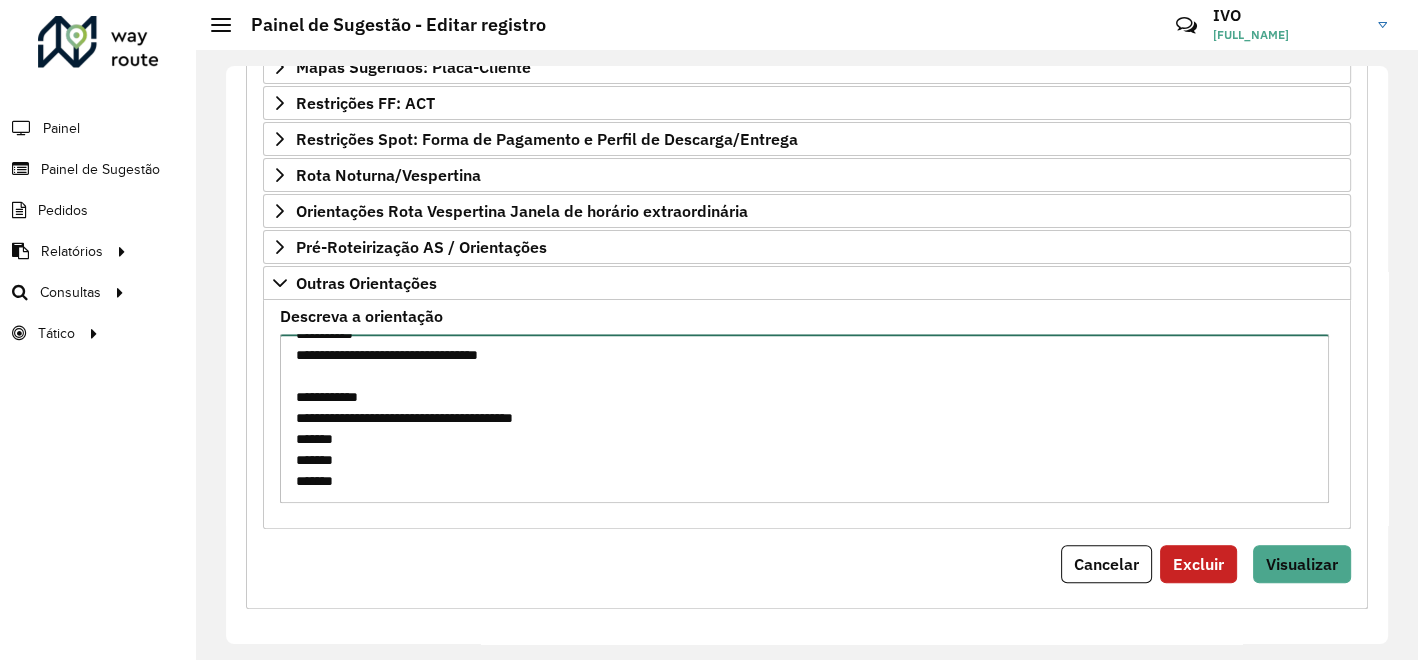 drag, startPoint x: 288, startPoint y: 567, endPoint x: 461, endPoint y: 684, distance: 208.84923 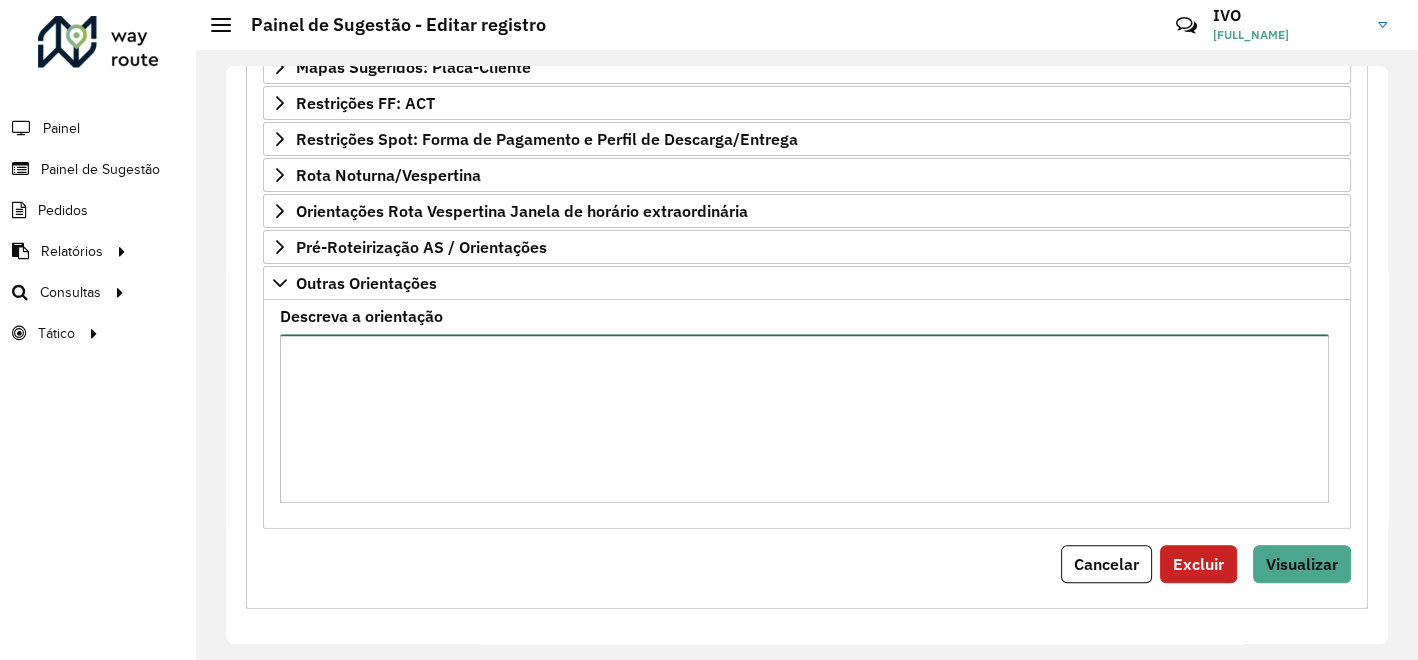 scroll, scrollTop: 0, scrollLeft: 0, axis: both 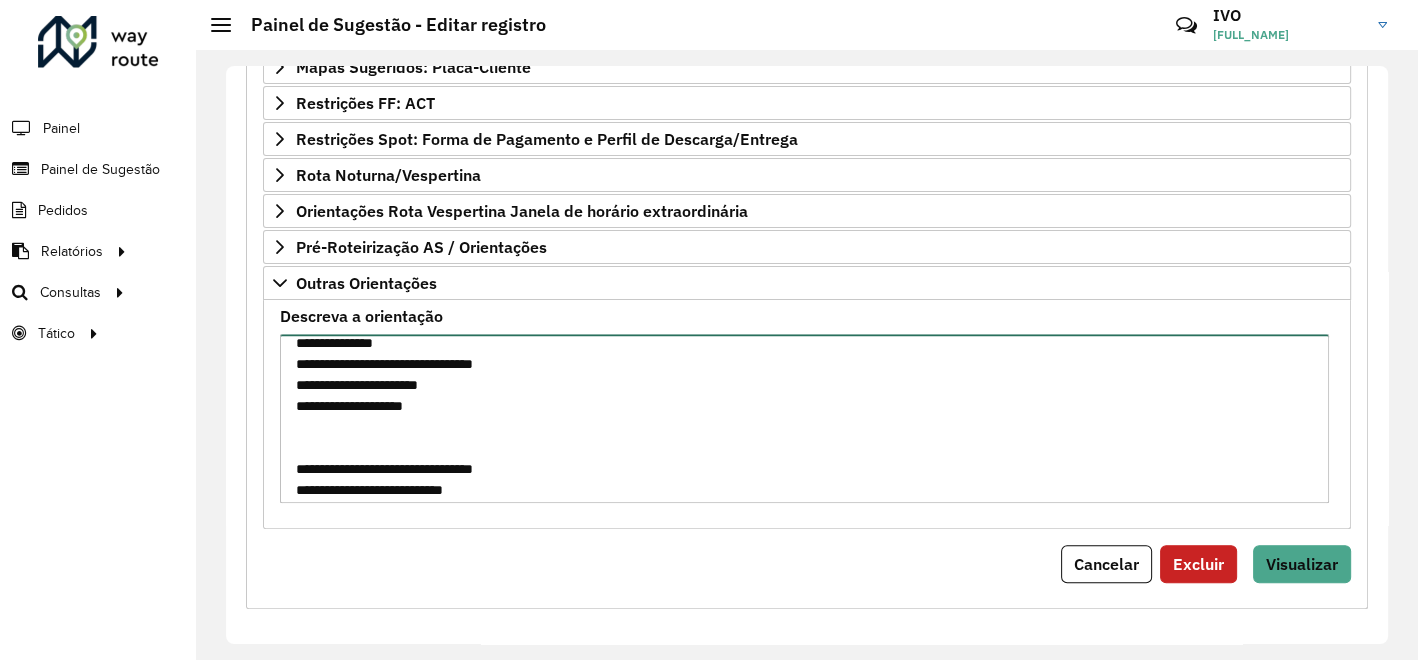 type on "**********" 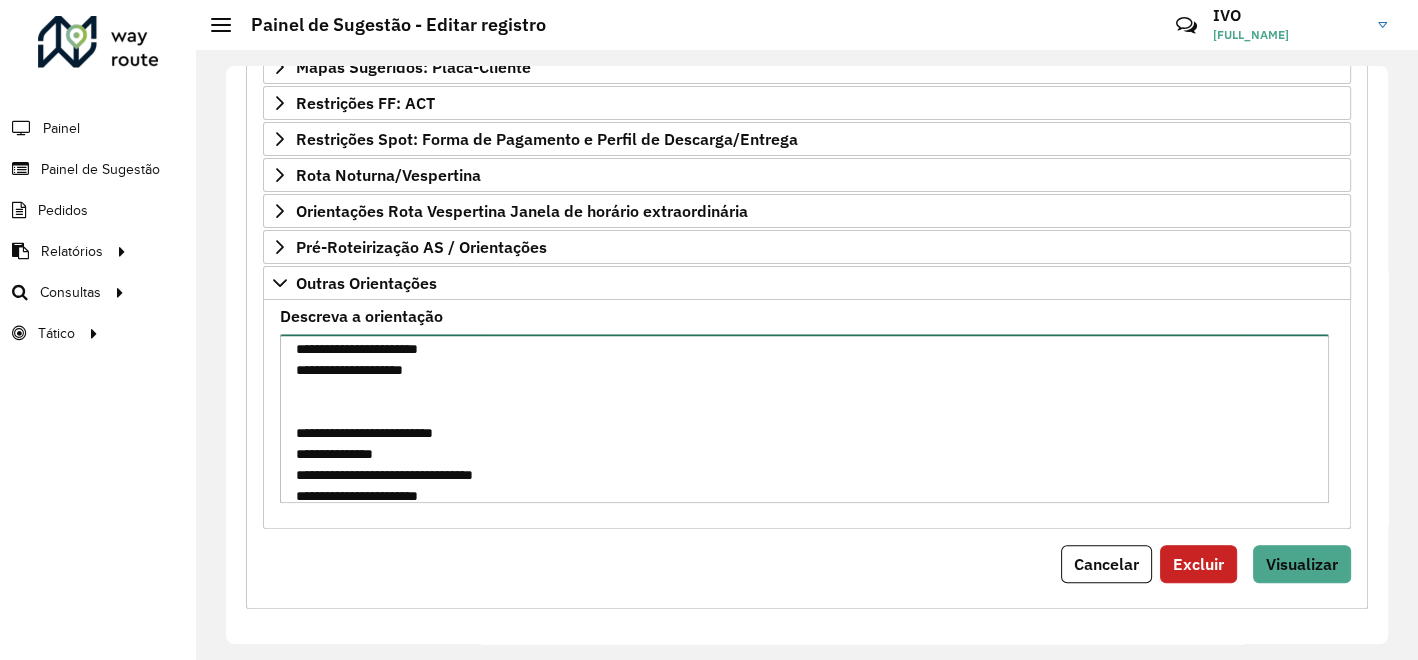 scroll, scrollTop: 0, scrollLeft: 0, axis: both 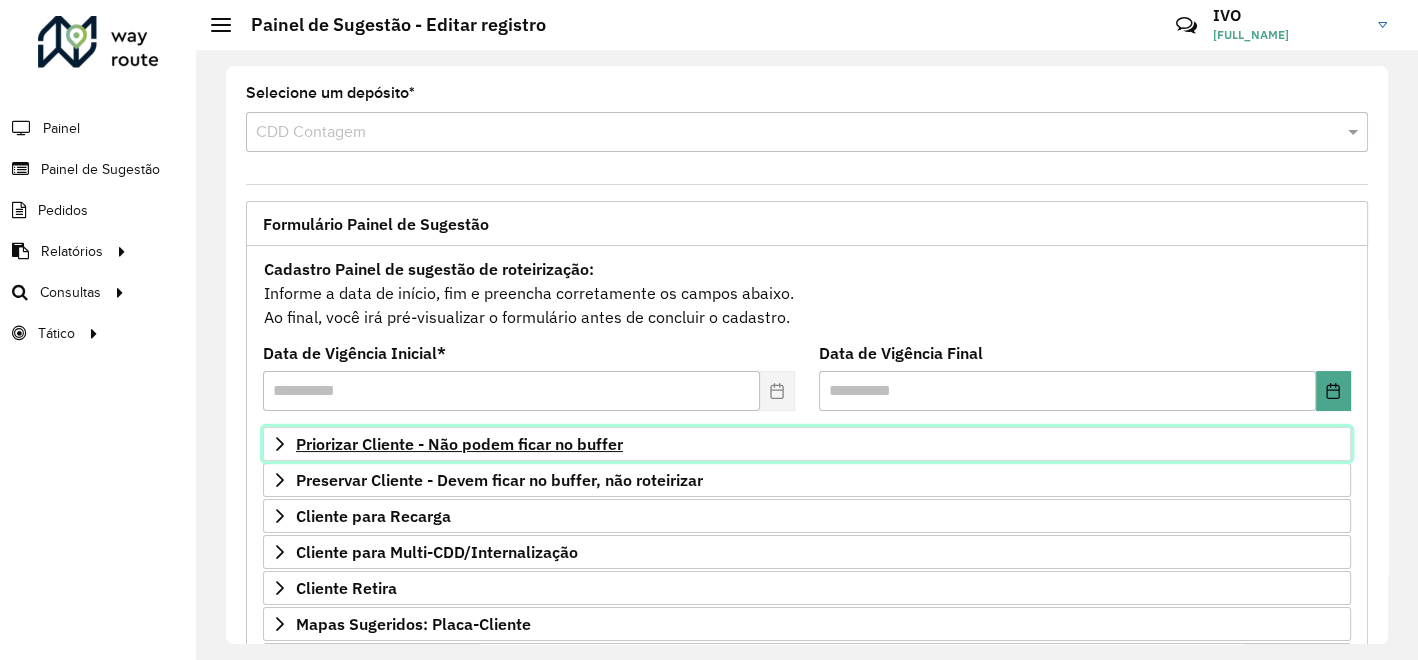 click on "Priorizar Cliente - Não podem ficar no buffer" at bounding box center [459, 444] 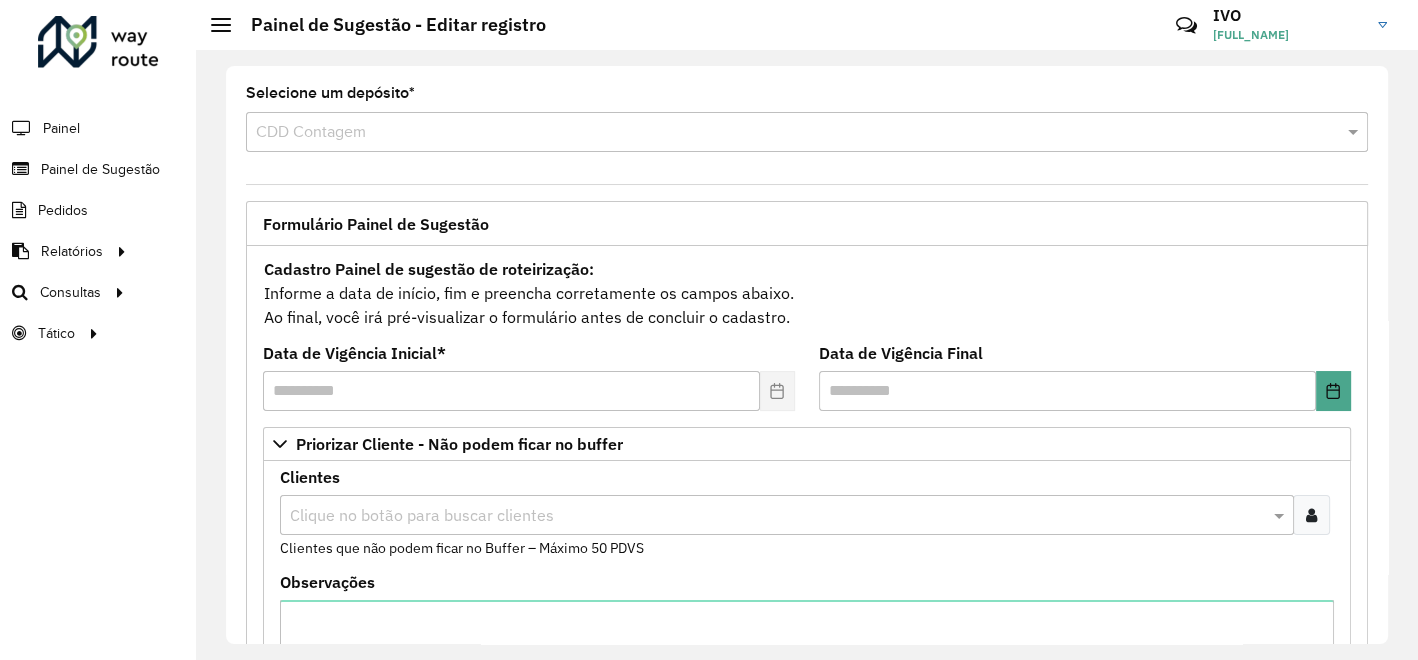 click at bounding box center [777, 516] 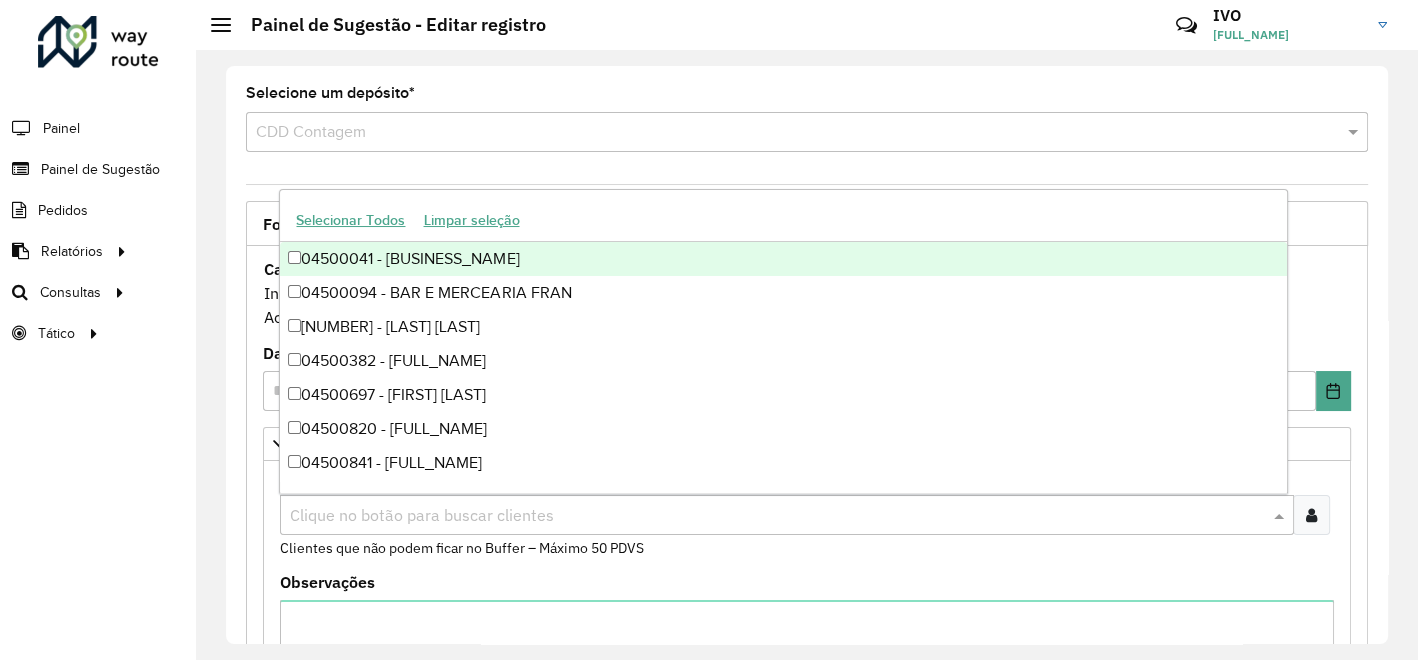 paste on "*****" 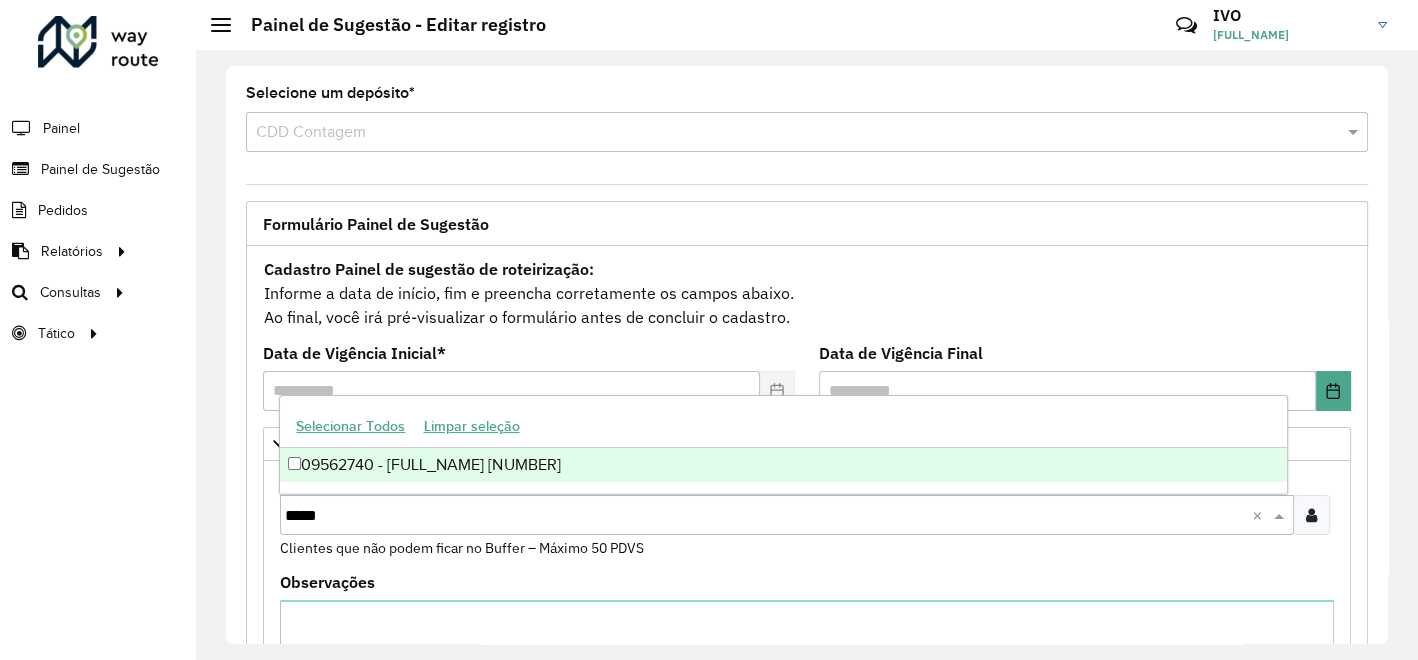 type on "*****" 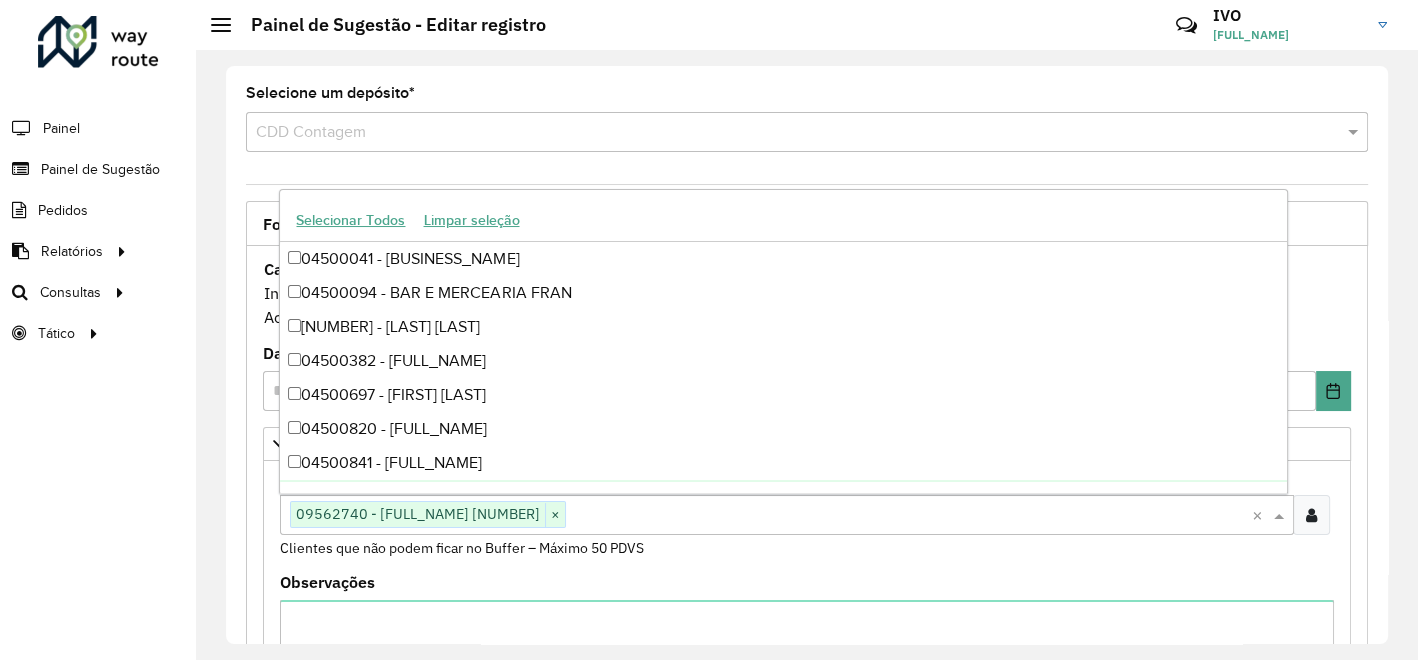 click on "Clientes  Clique no botão para buscar clientes 09562740 - [FULL_NAME] [NUMBER] × × Clientes que não podem ficar no Buffer – Máximo 50 PDVS" at bounding box center (807, 522) 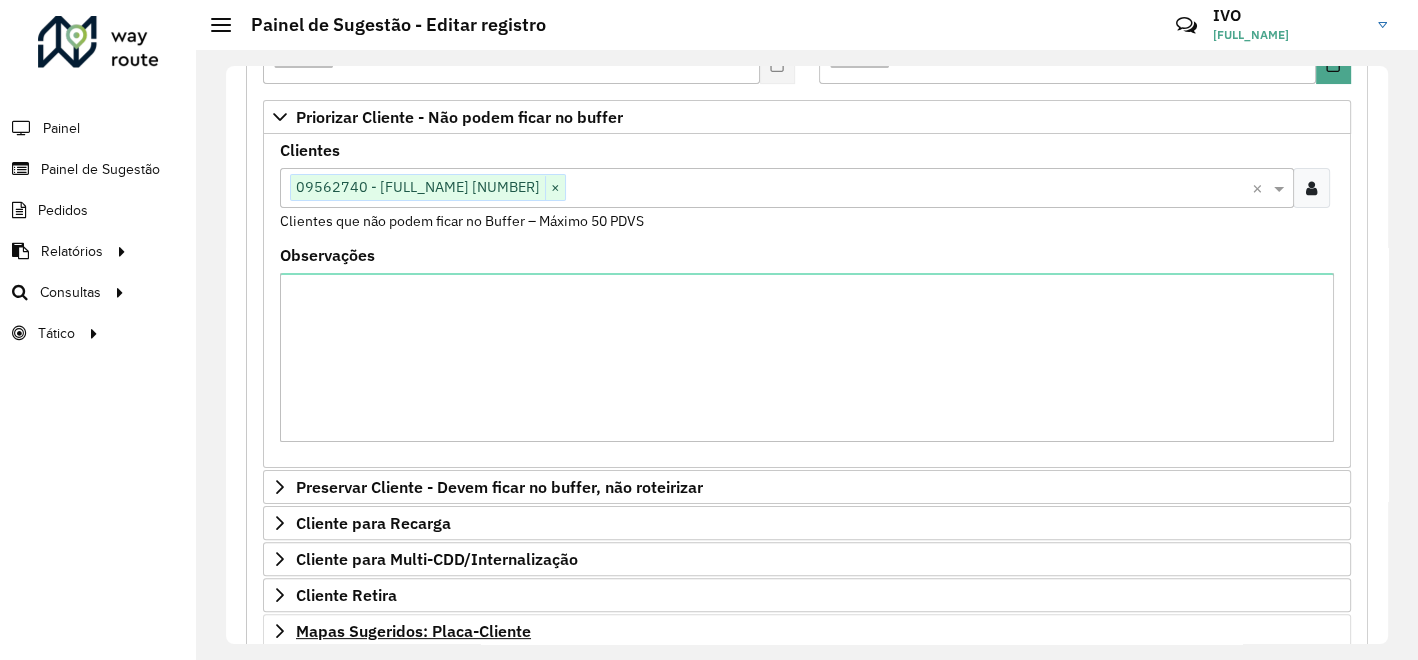 scroll, scrollTop: 444, scrollLeft: 0, axis: vertical 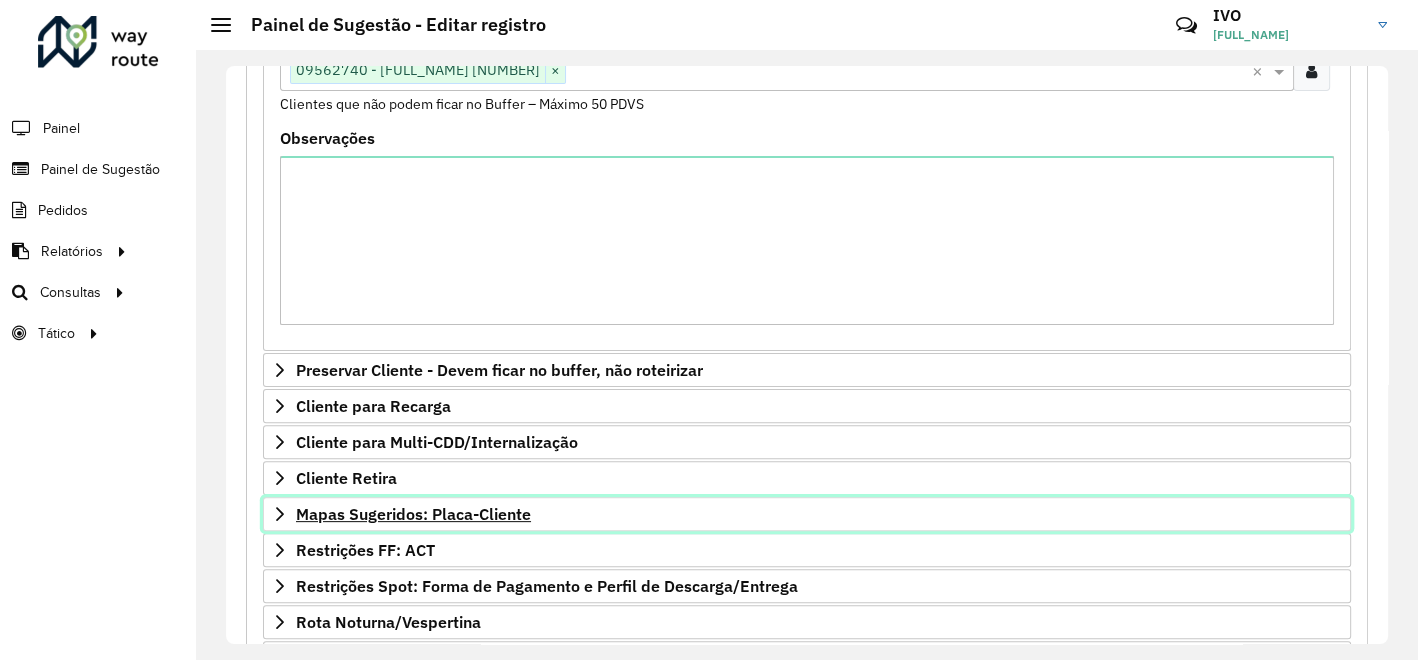 click on "Mapas Sugeridos: Placa-Cliente" at bounding box center [413, 514] 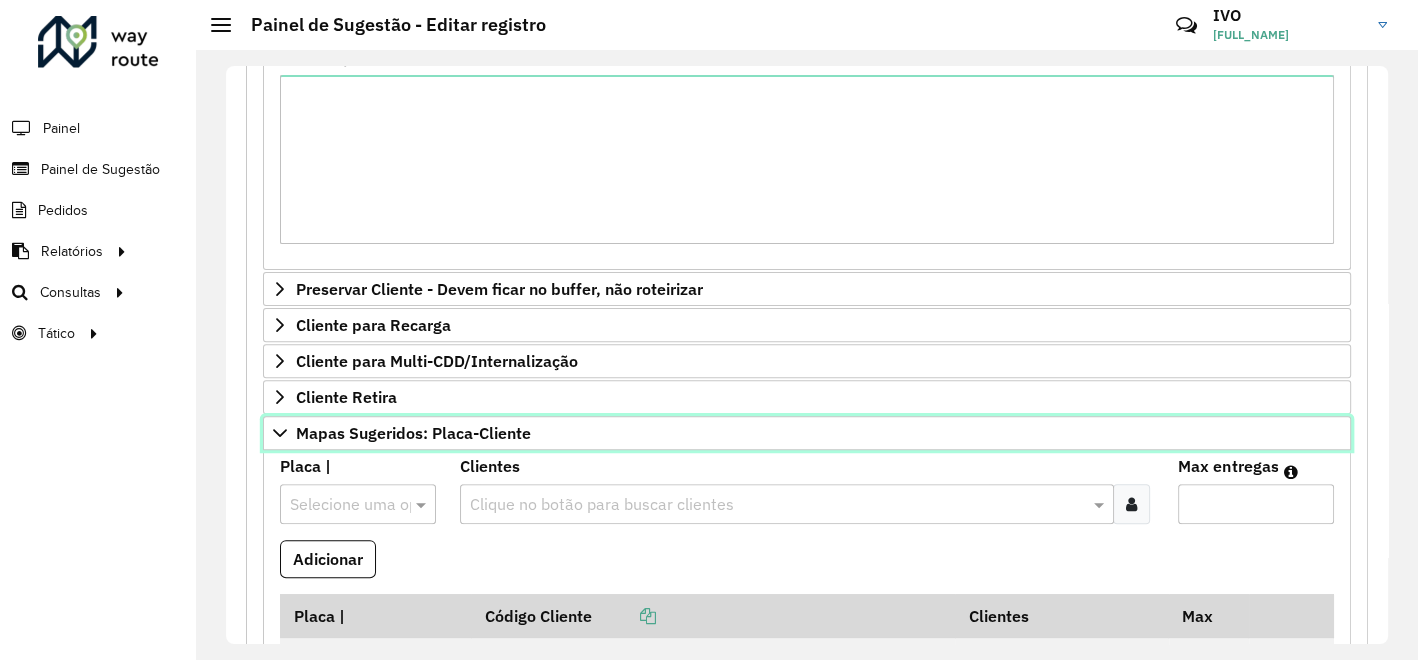 scroll, scrollTop: 555, scrollLeft: 0, axis: vertical 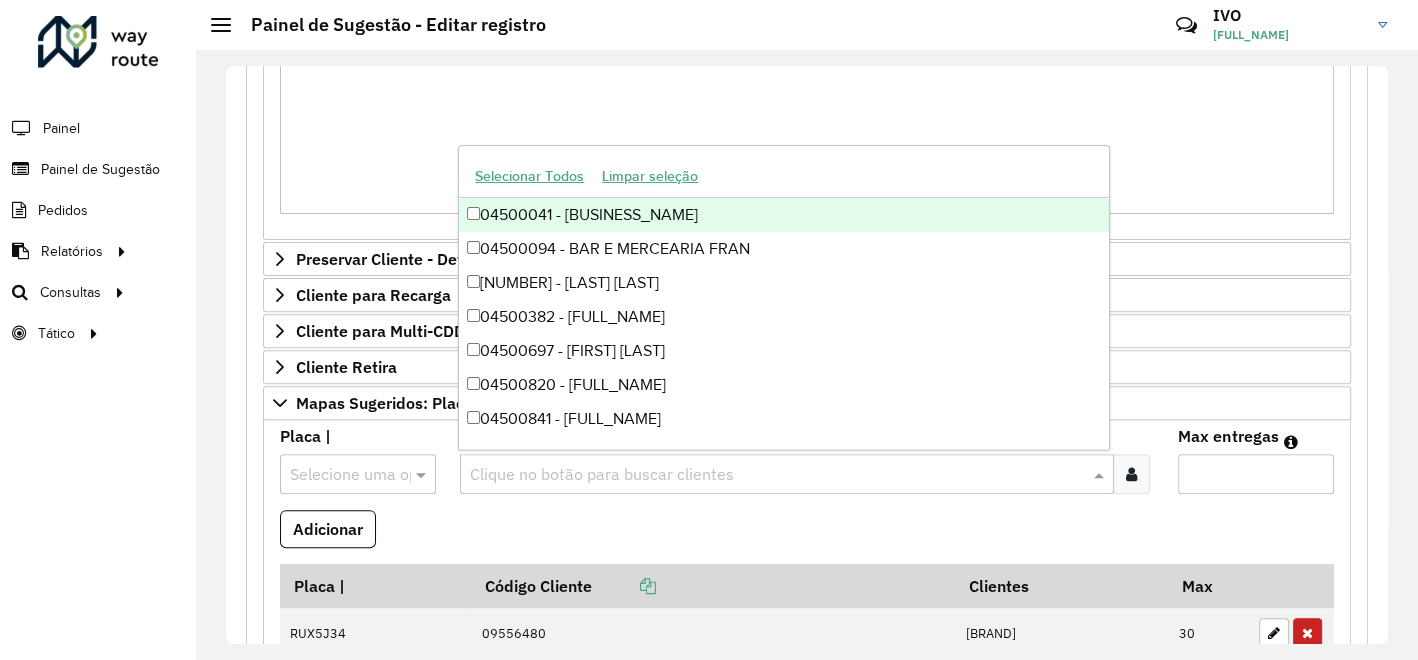 click at bounding box center [777, 475] 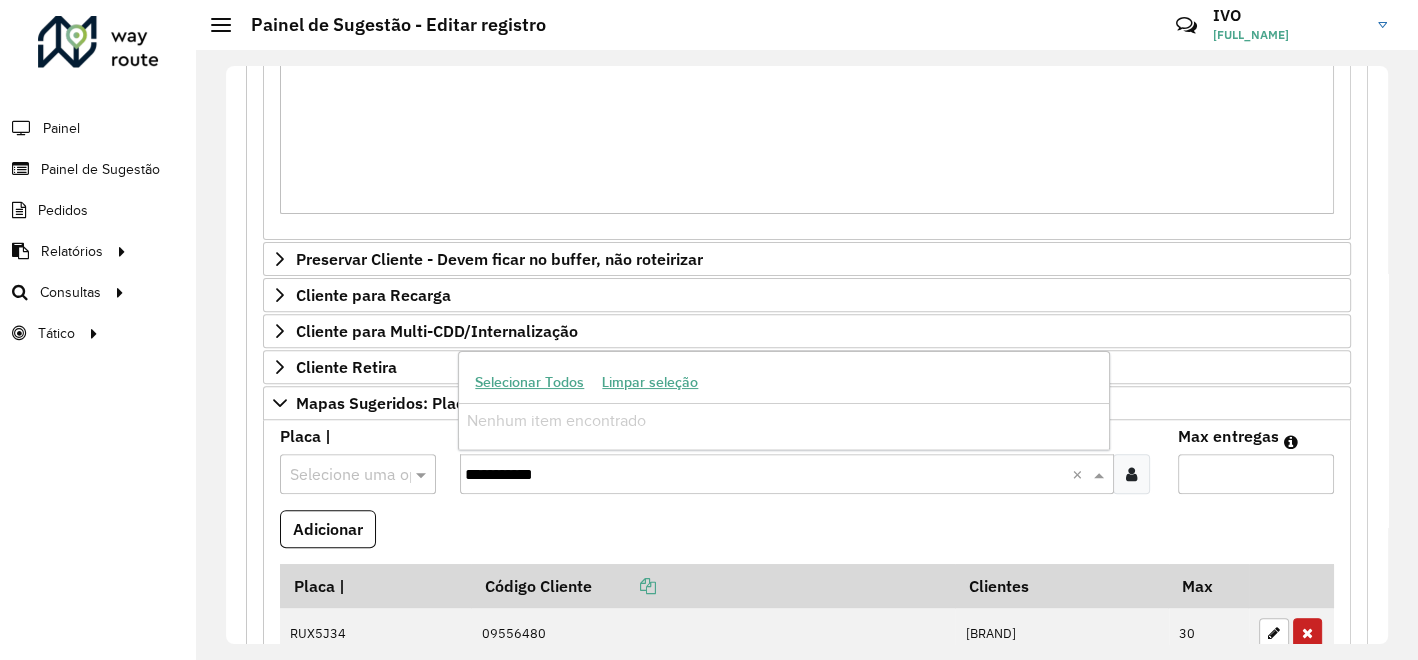 drag, startPoint x: 596, startPoint y: 462, endPoint x: 514, endPoint y: 464, distance: 82.02438 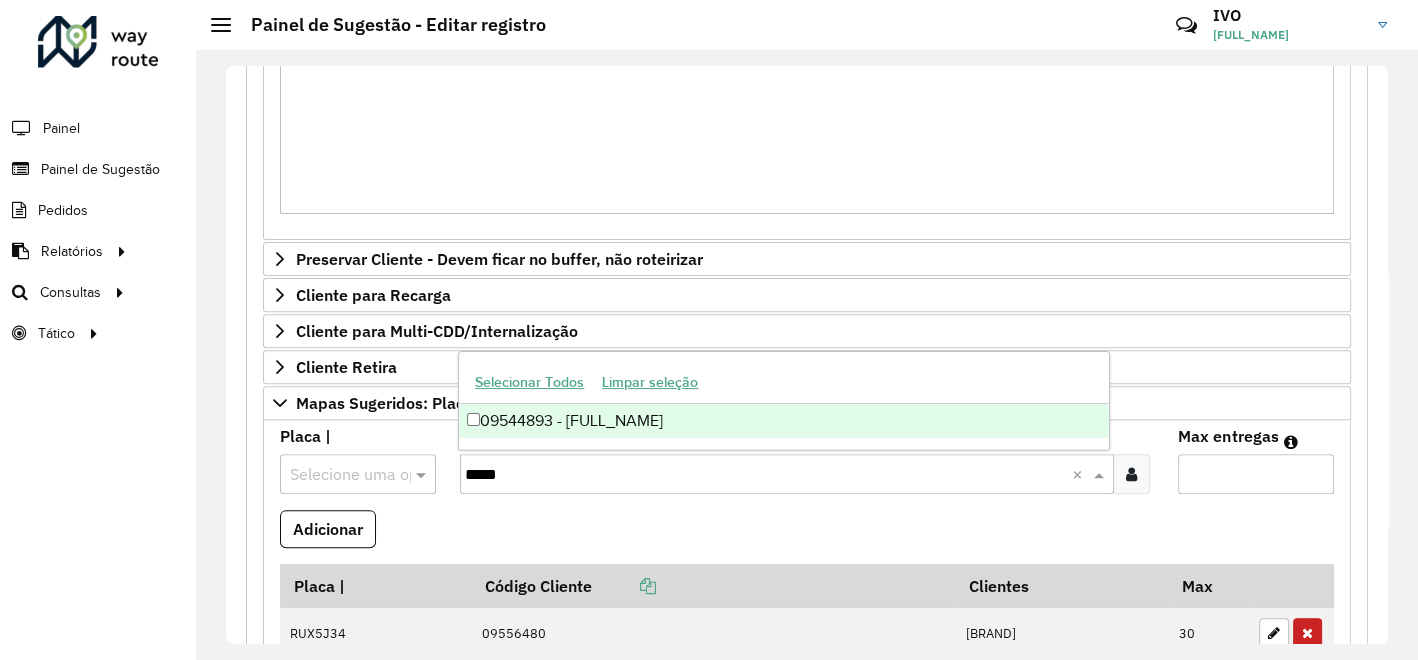 type on "*****" 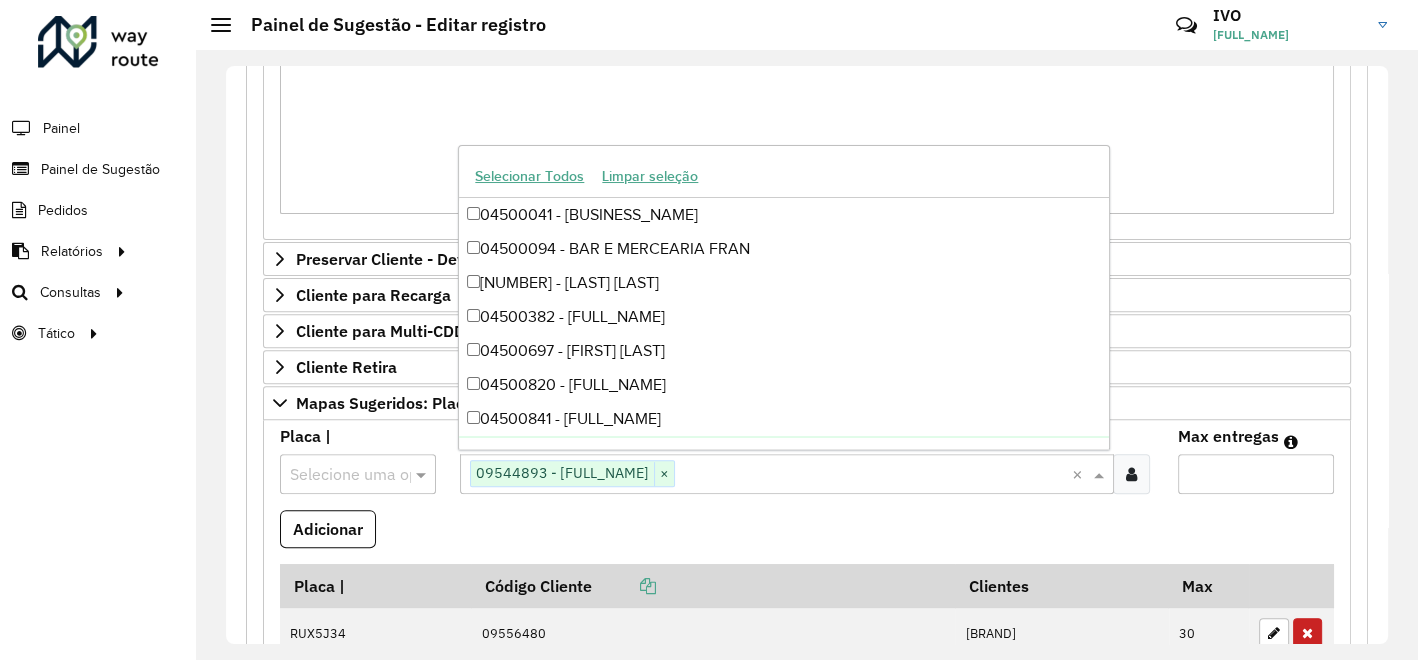 click on "Max entregas" at bounding box center (1256, 474) 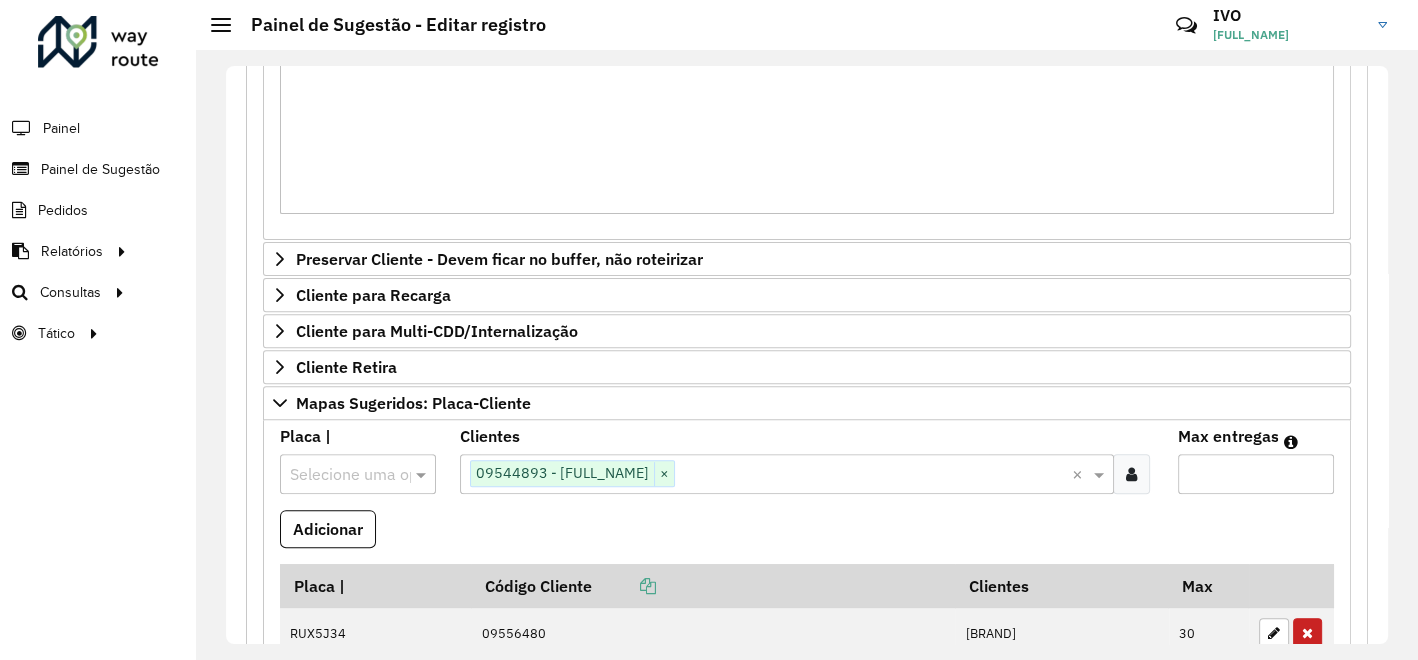 type on "**" 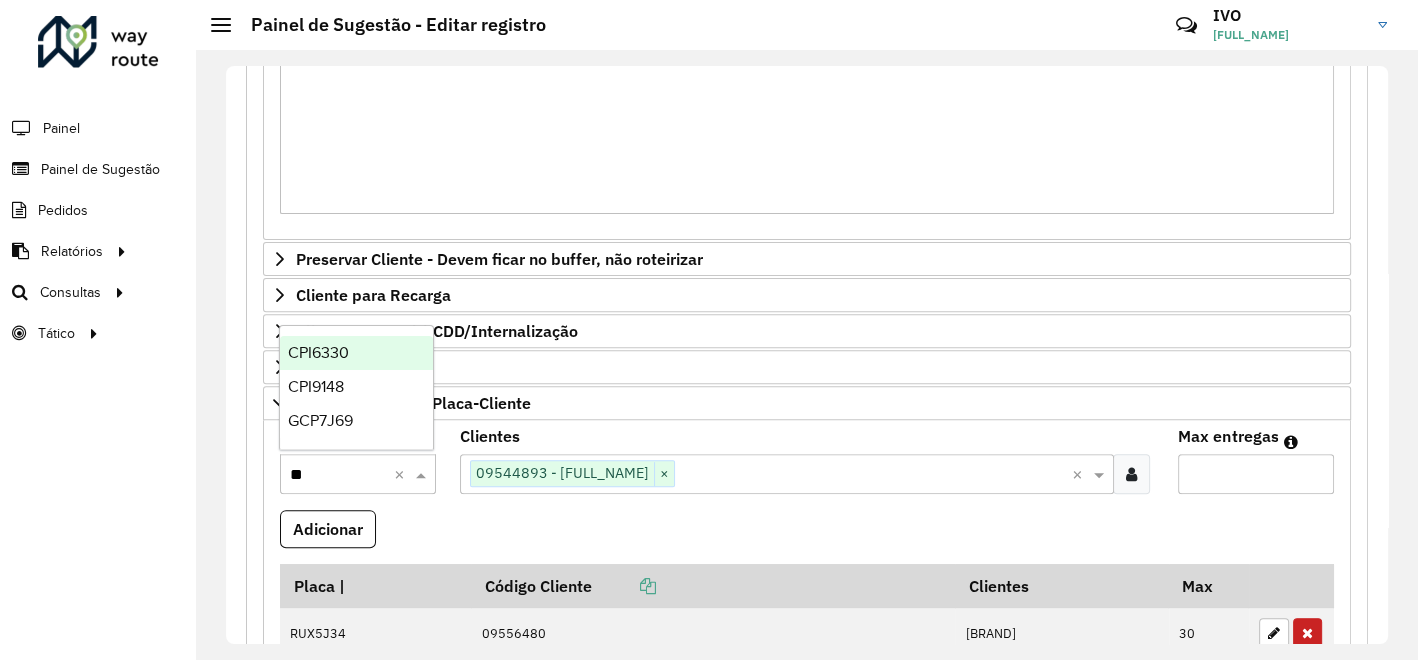 type on "***" 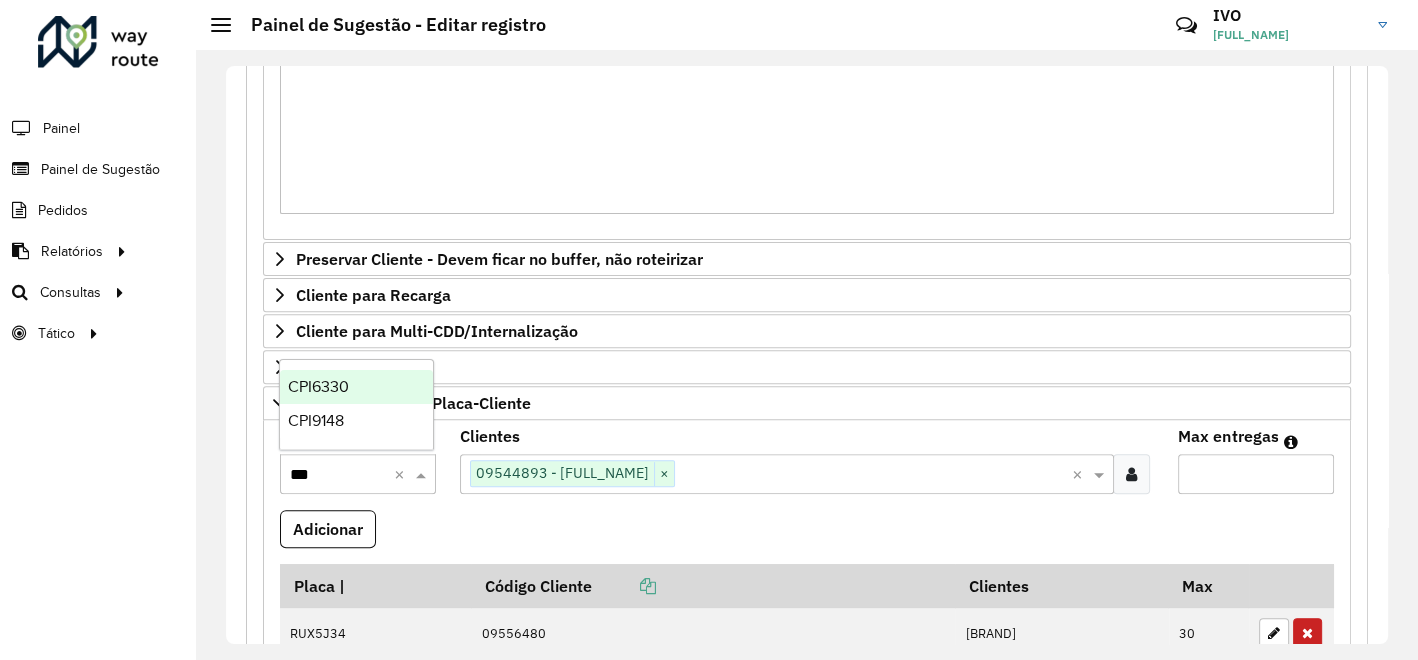 click on "CPI6330" at bounding box center (318, 386) 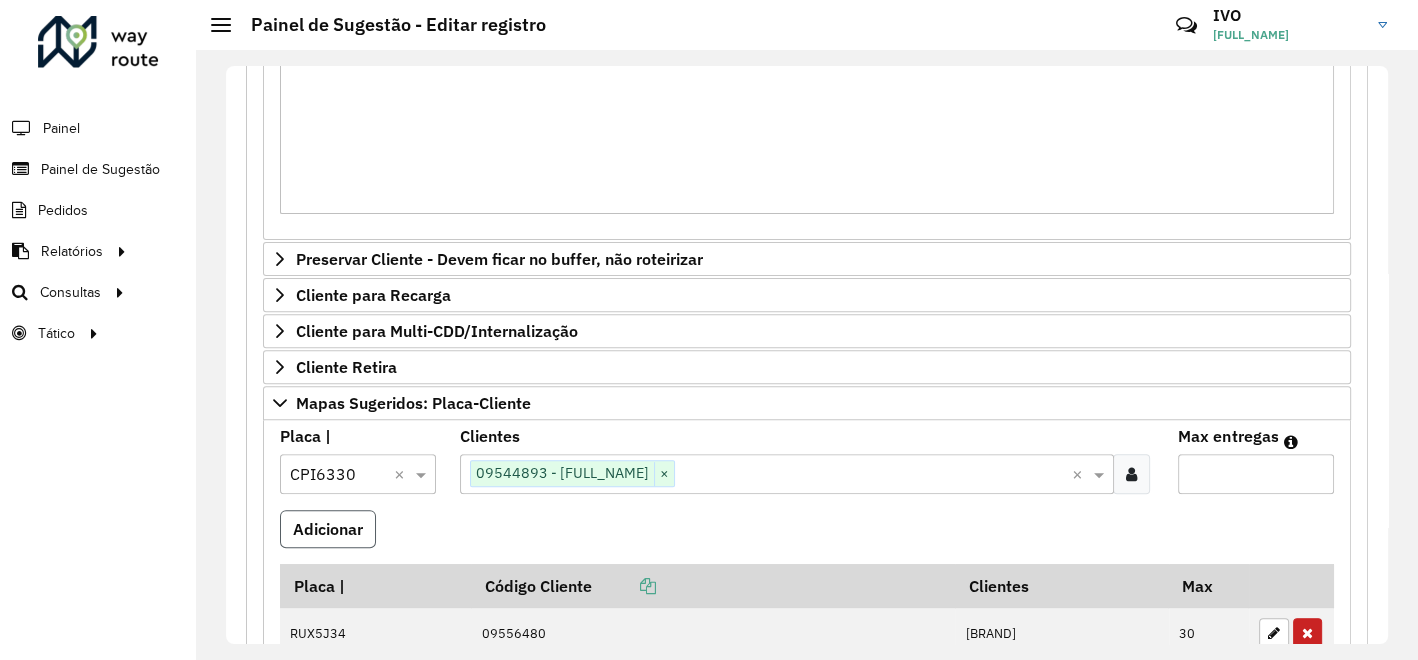click on "Adicionar" at bounding box center (328, 529) 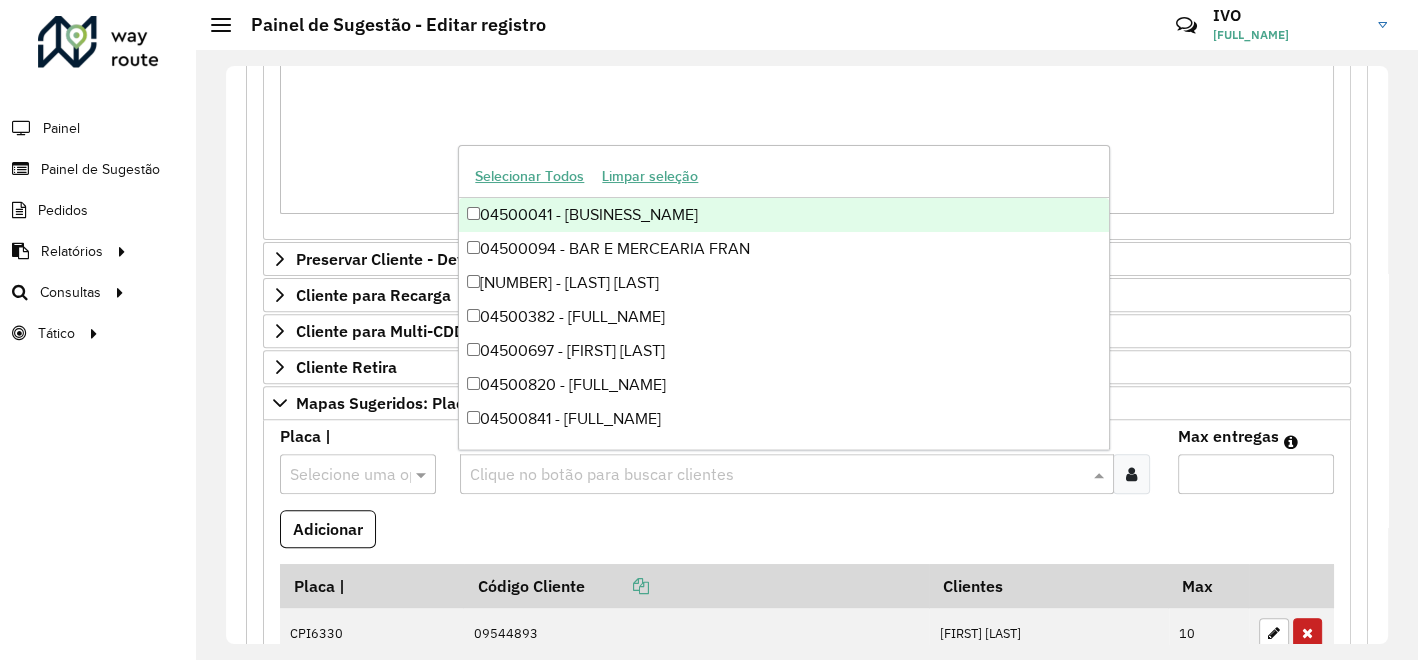 click at bounding box center [777, 475] 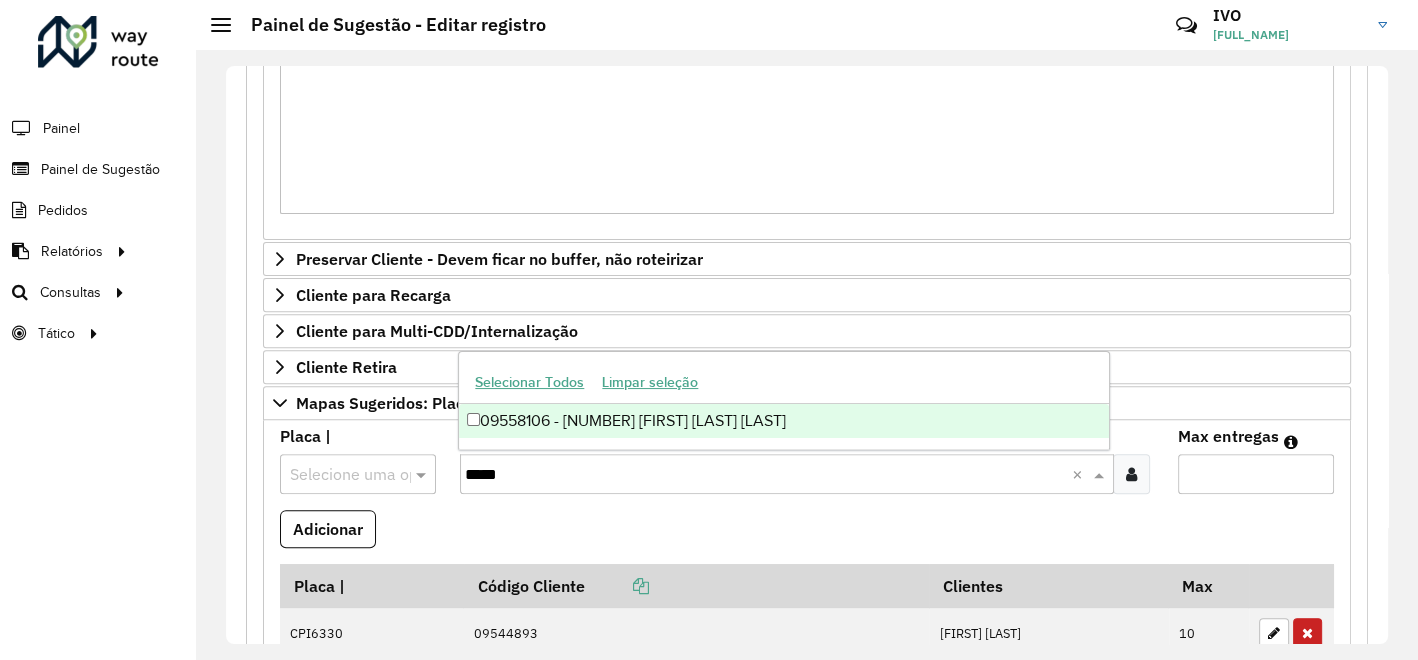 type on "*****" 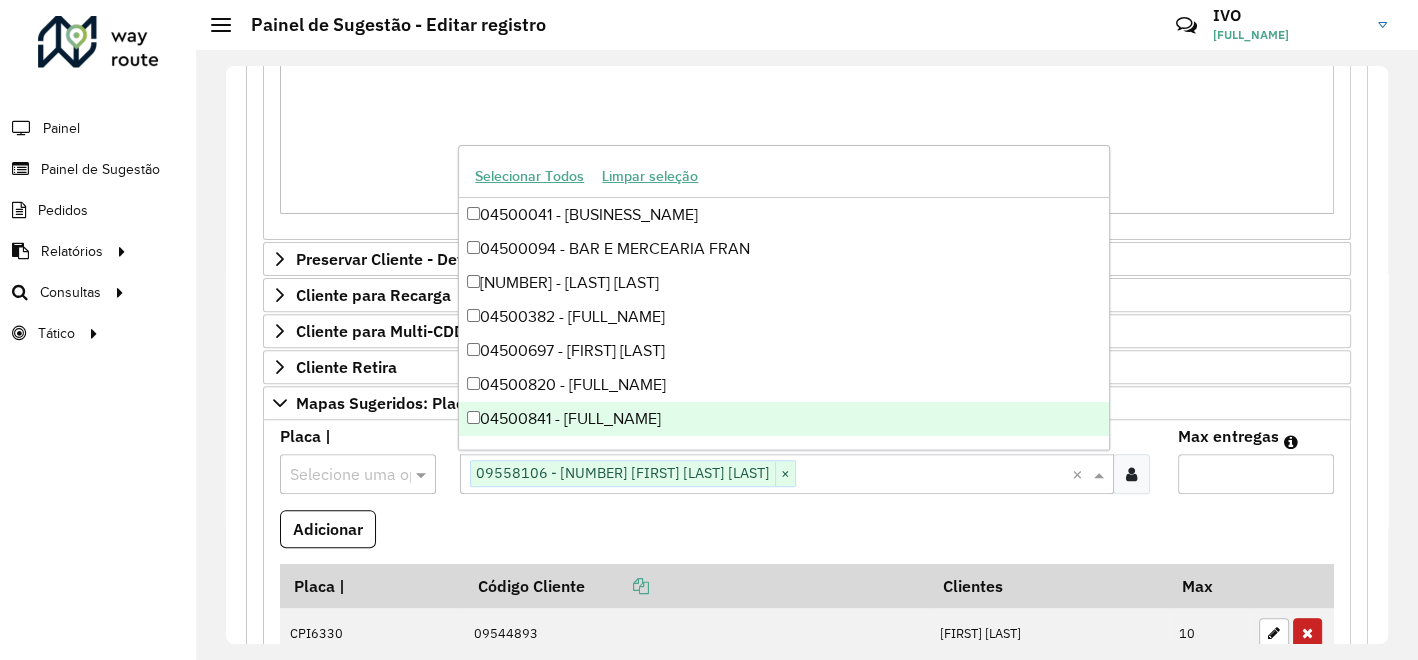 click on "Max entregas" at bounding box center (1256, 474) 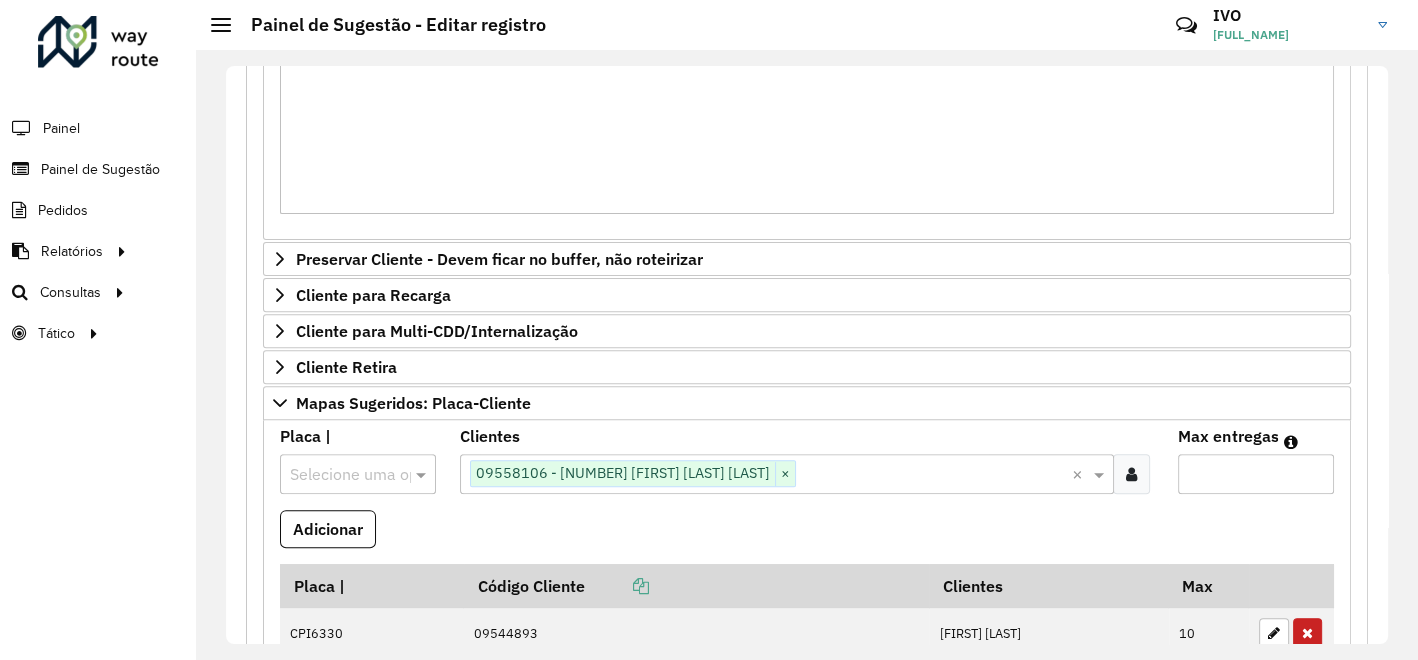 type on "**" 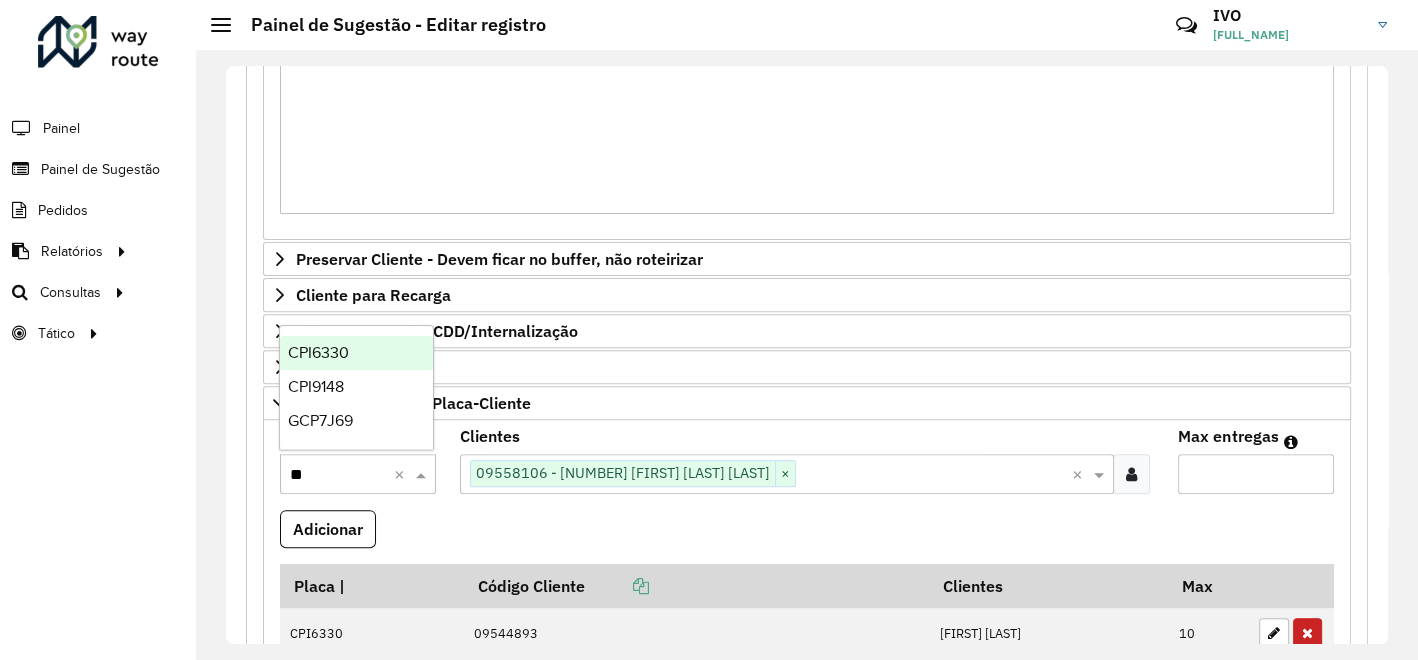 type on "*" 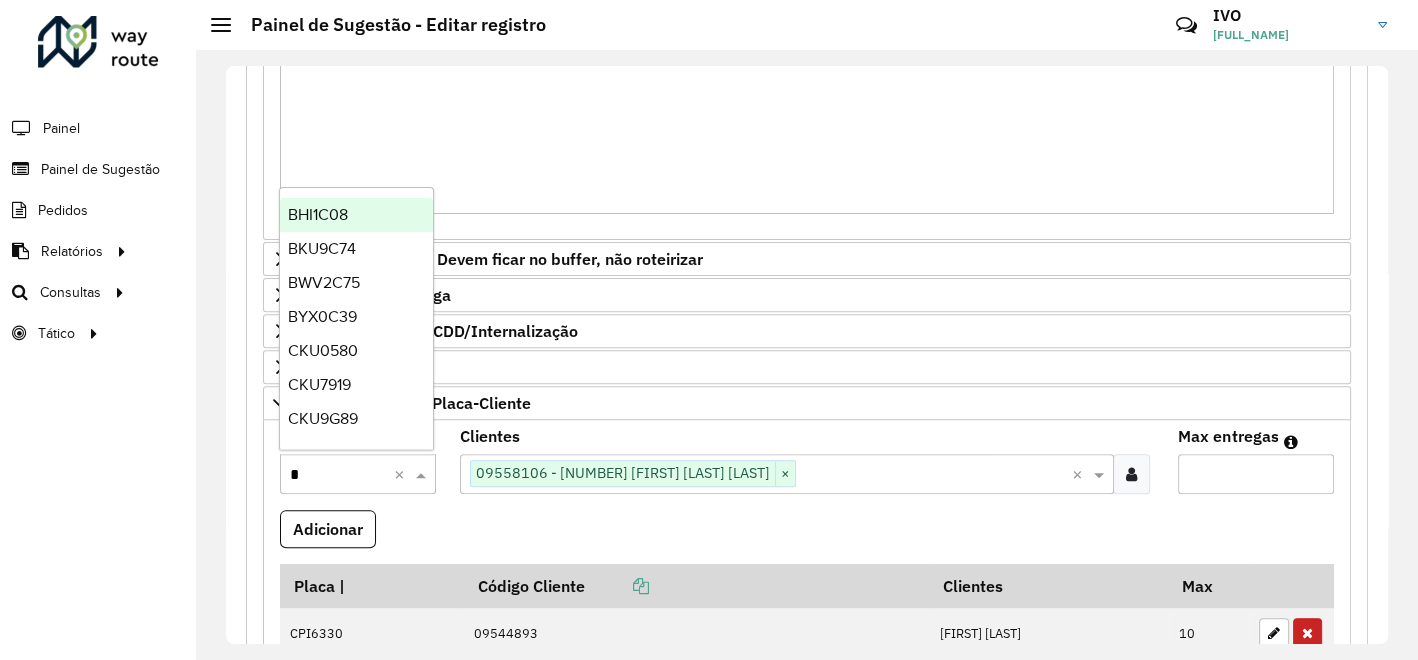 type 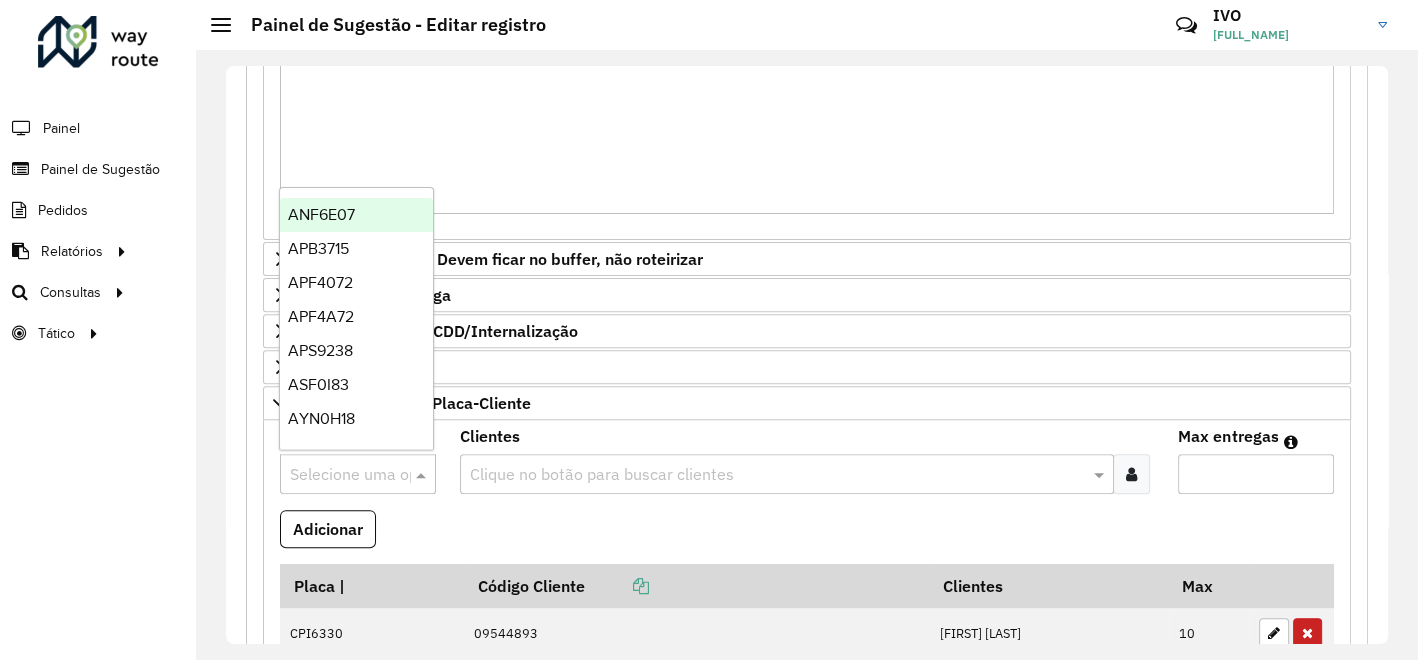 click on "**" at bounding box center (1256, 474) 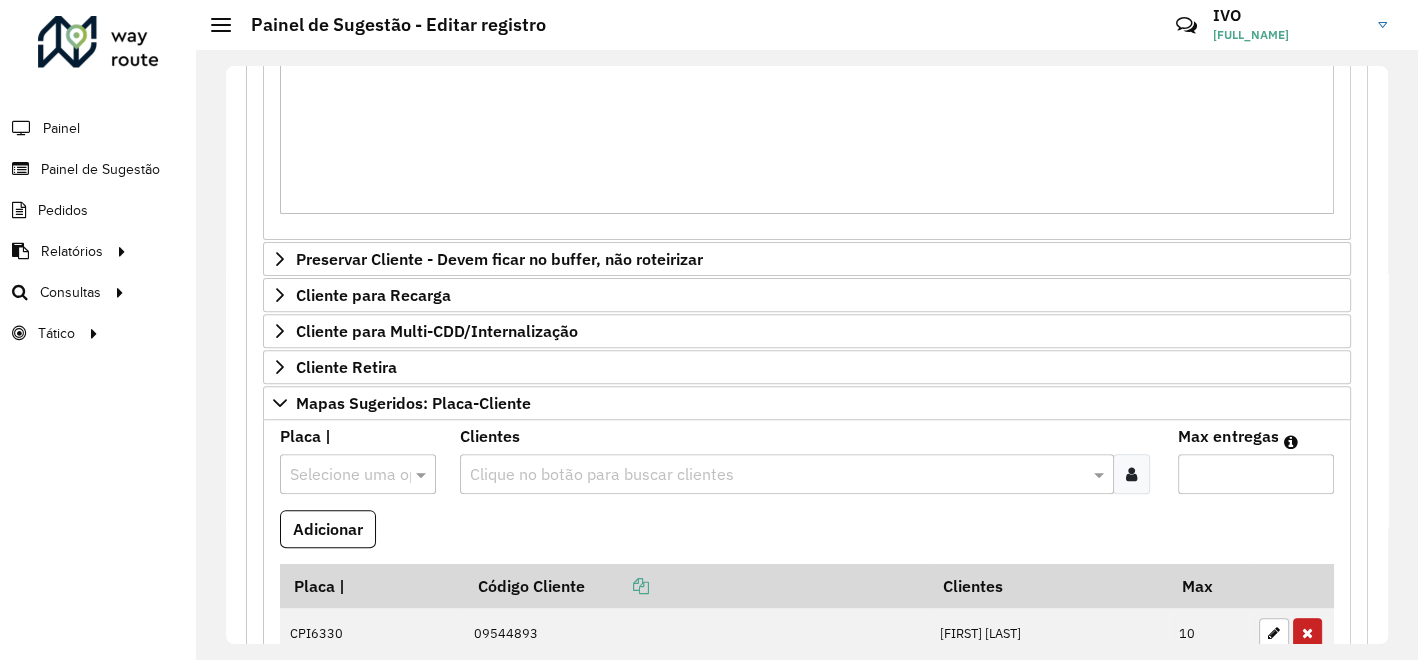 type on "*" 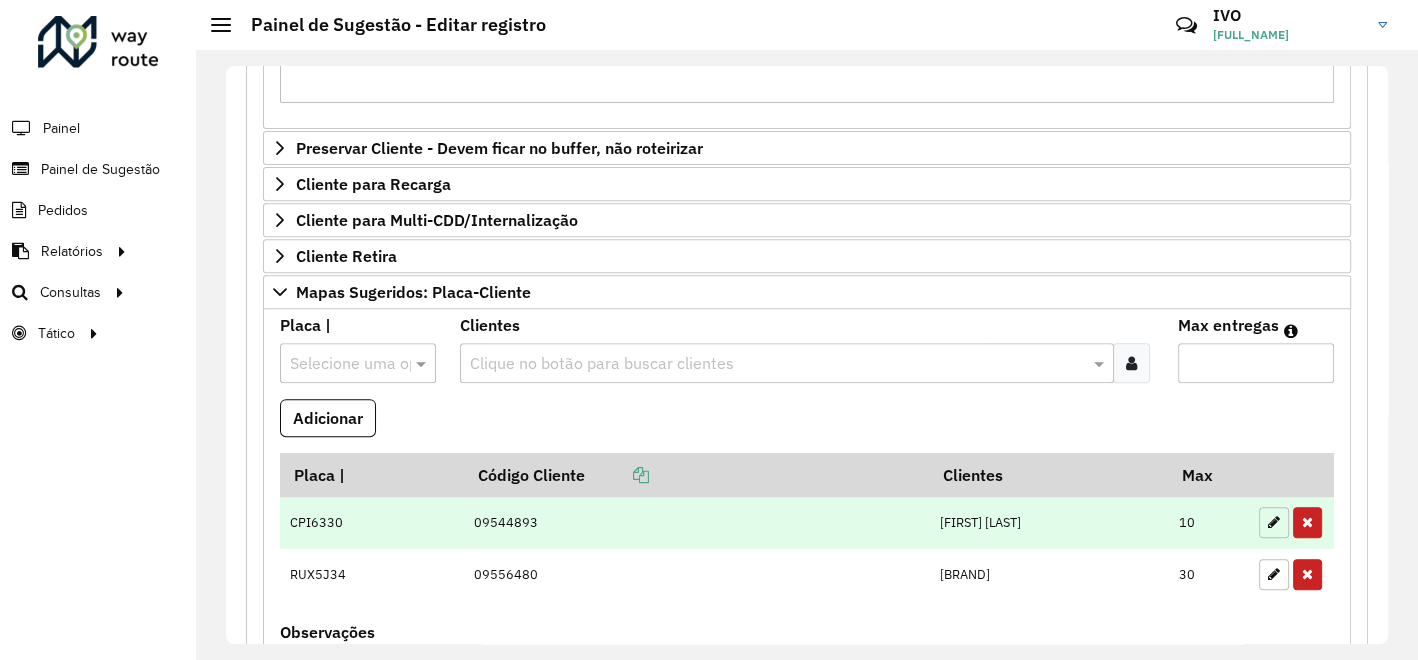click at bounding box center (1274, 522) 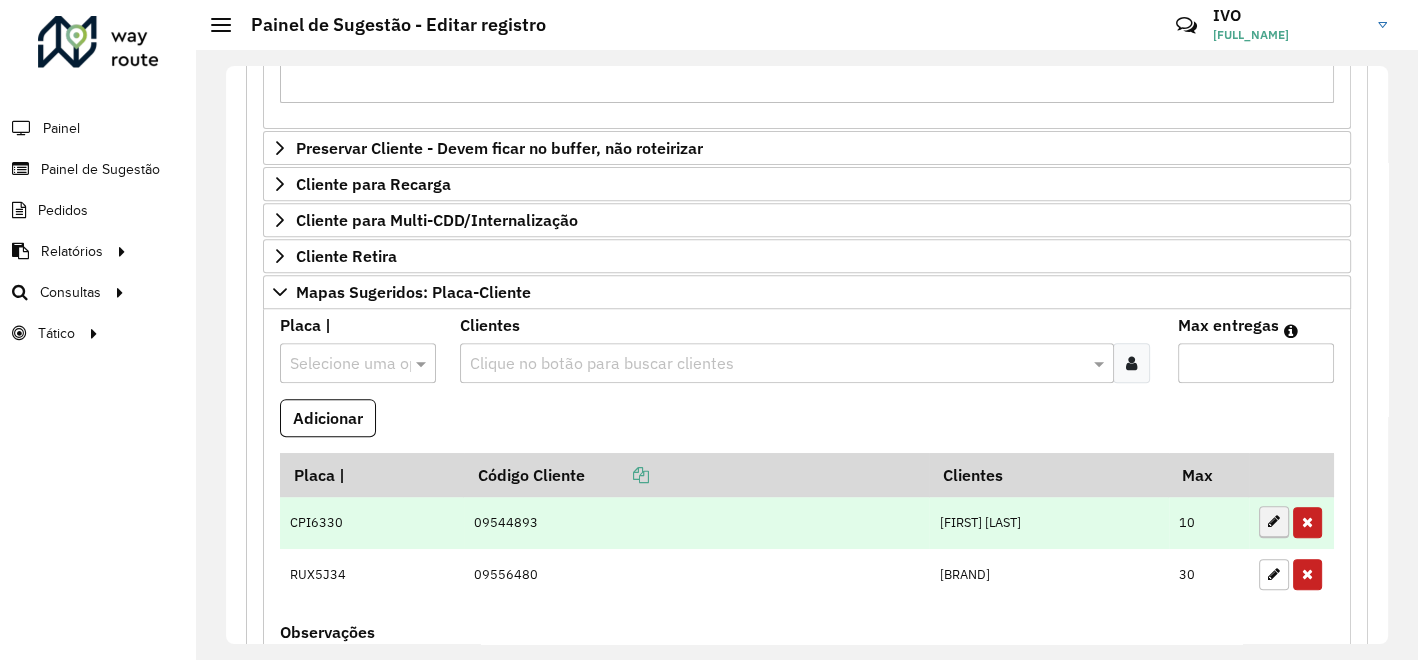 type on "**" 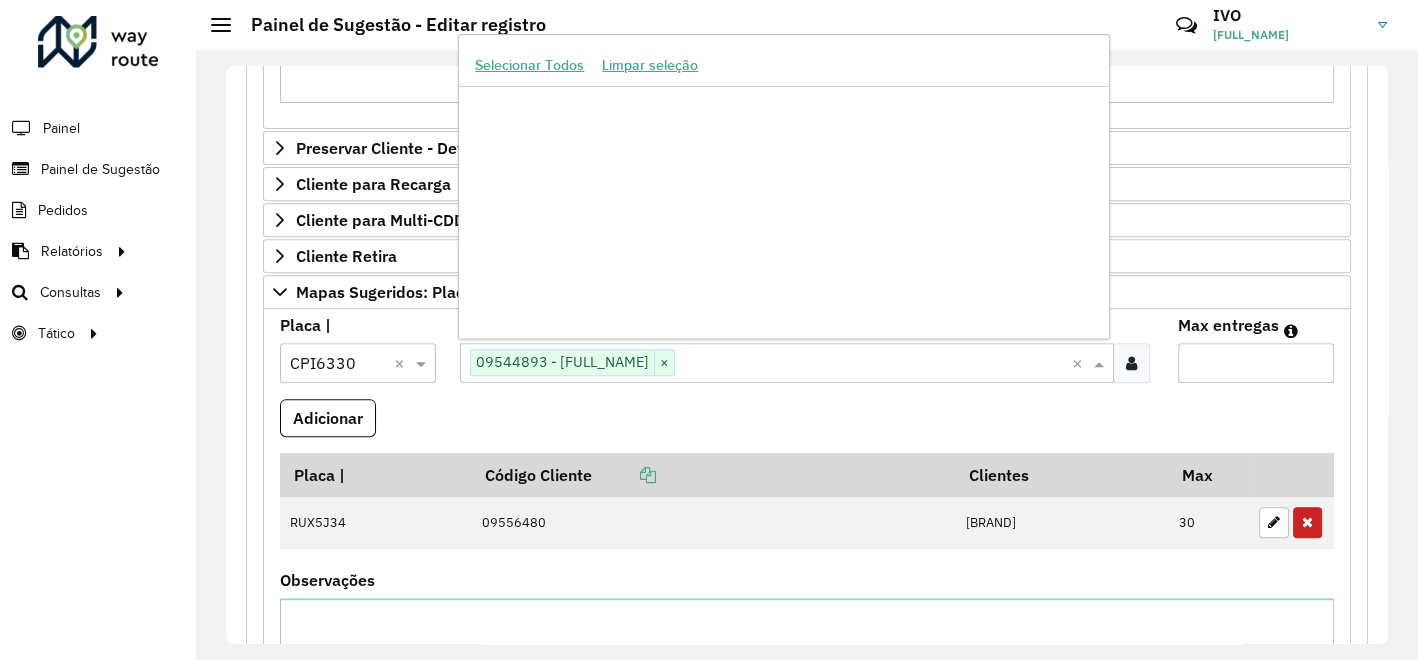 click at bounding box center (874, 364) 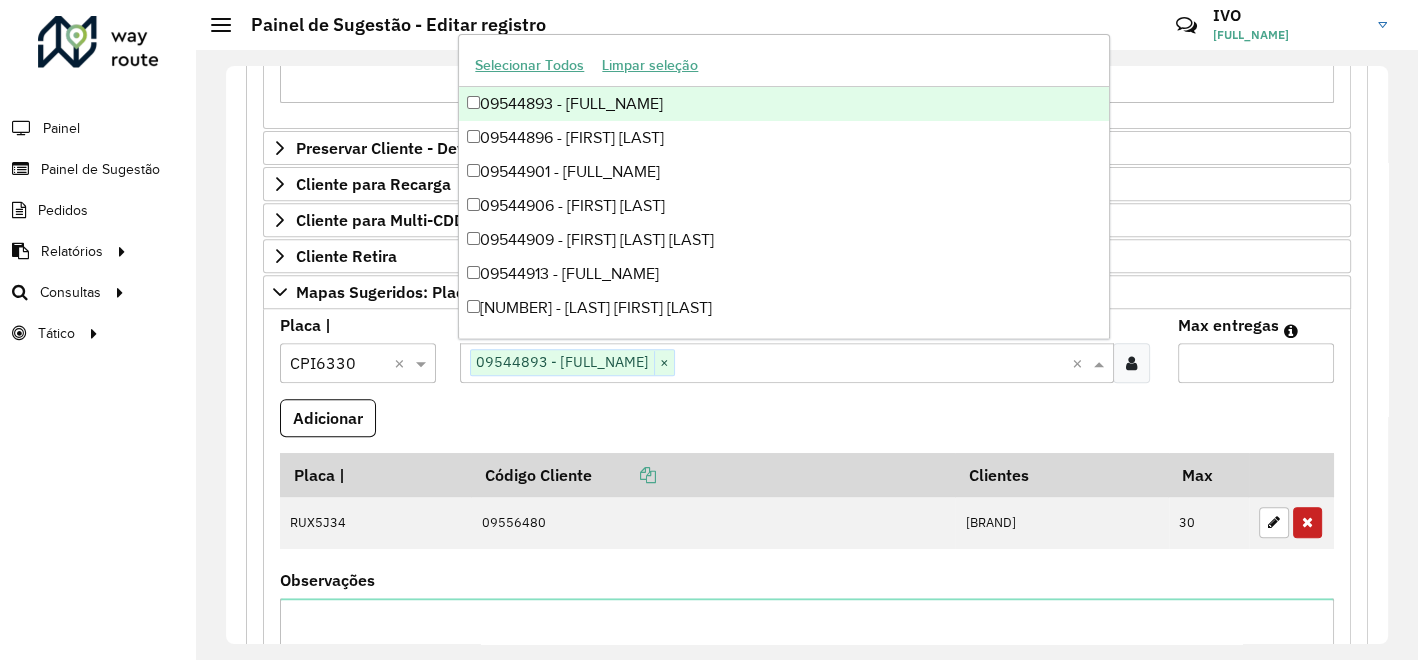 paste on "*****" 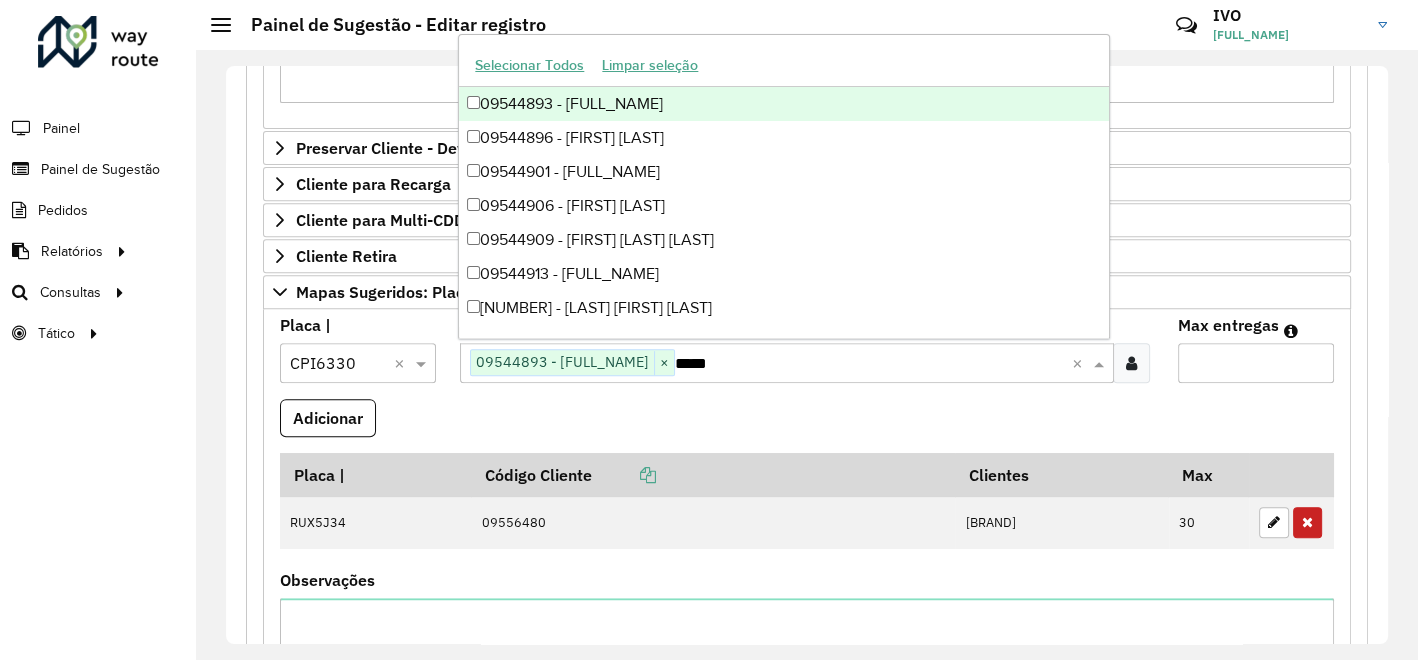 scroll, scrollTop: 0, scrollLeft: 0, axis: both 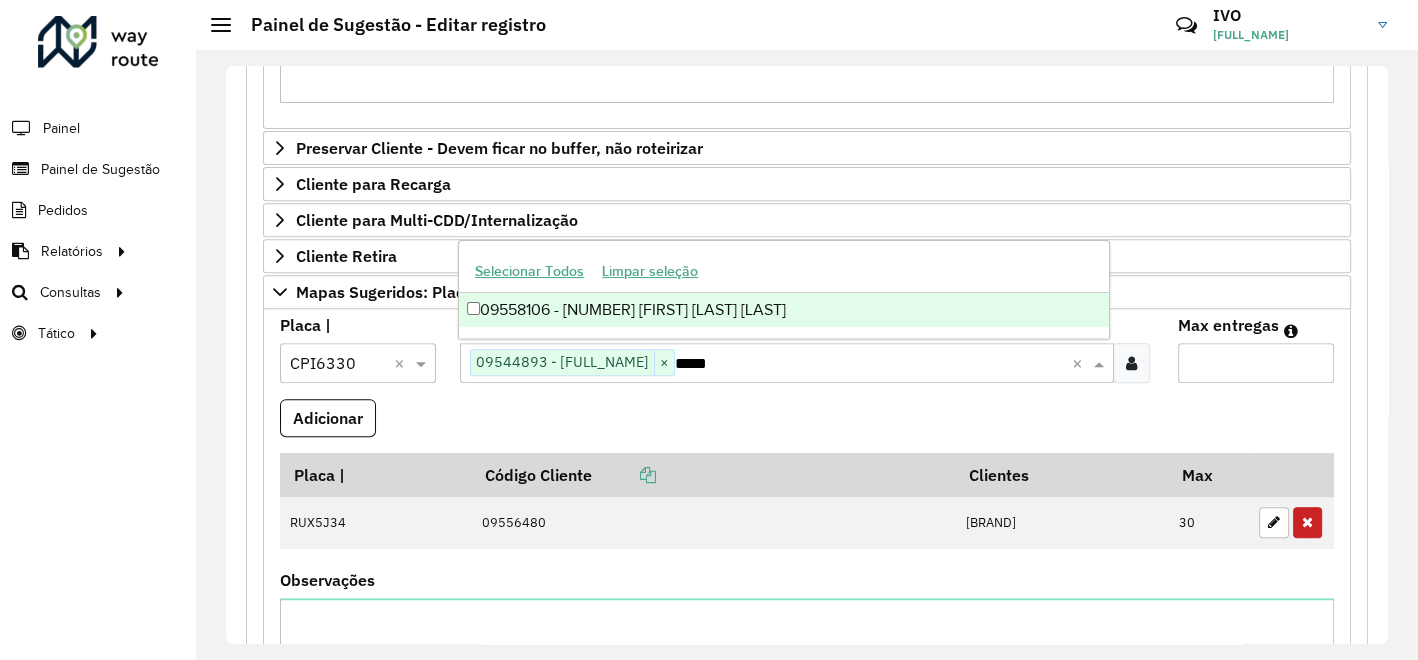 type on "*****" 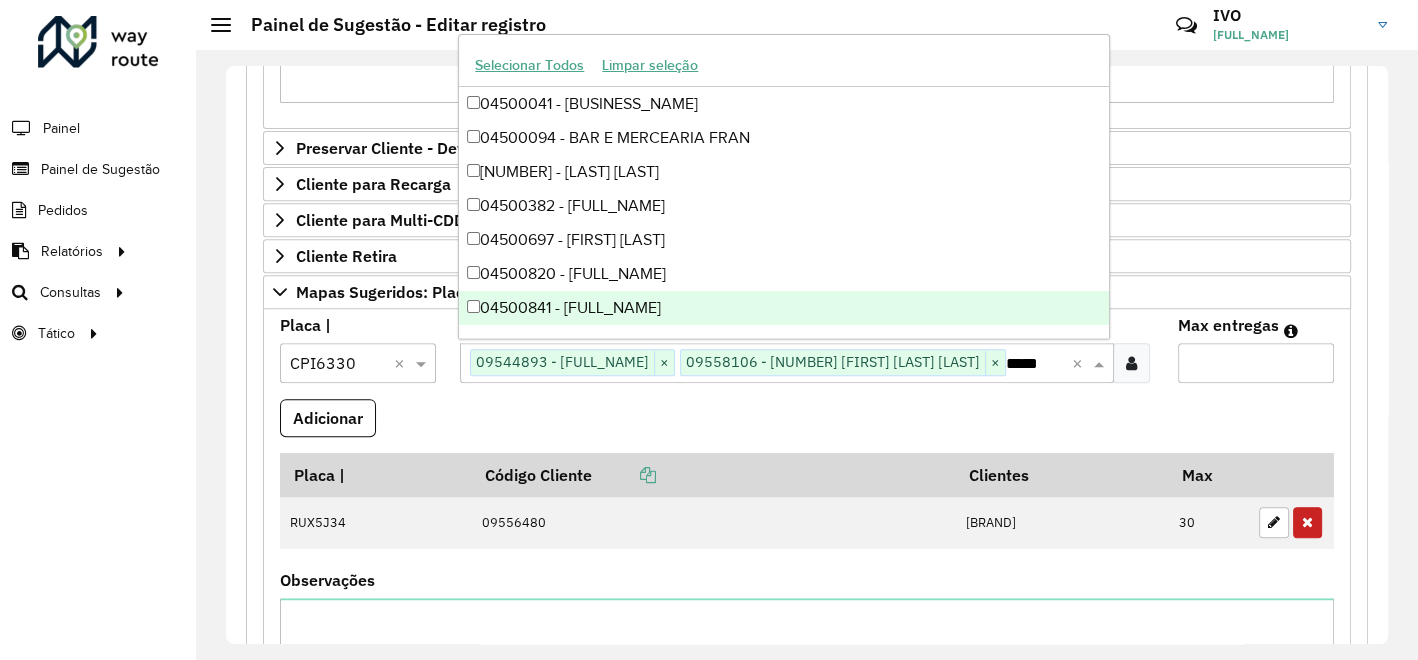 type 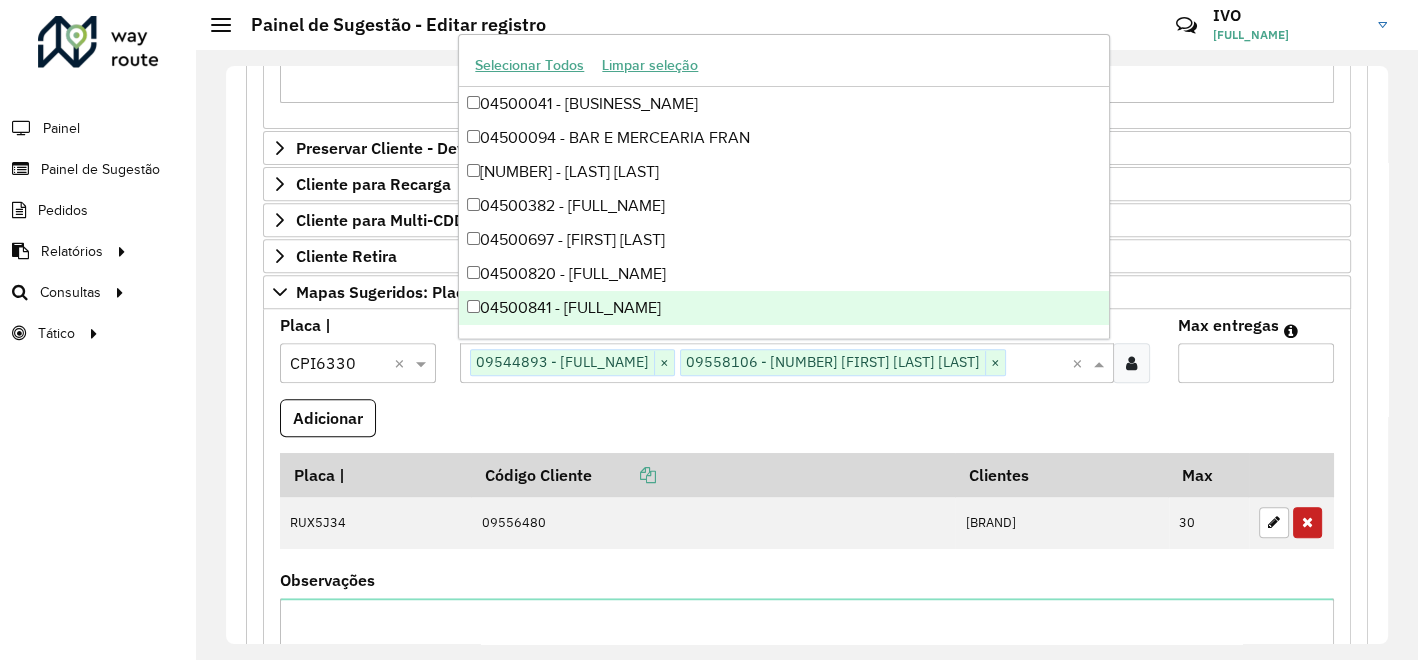 click on "Adicionar" at bounding box center (328, 418) 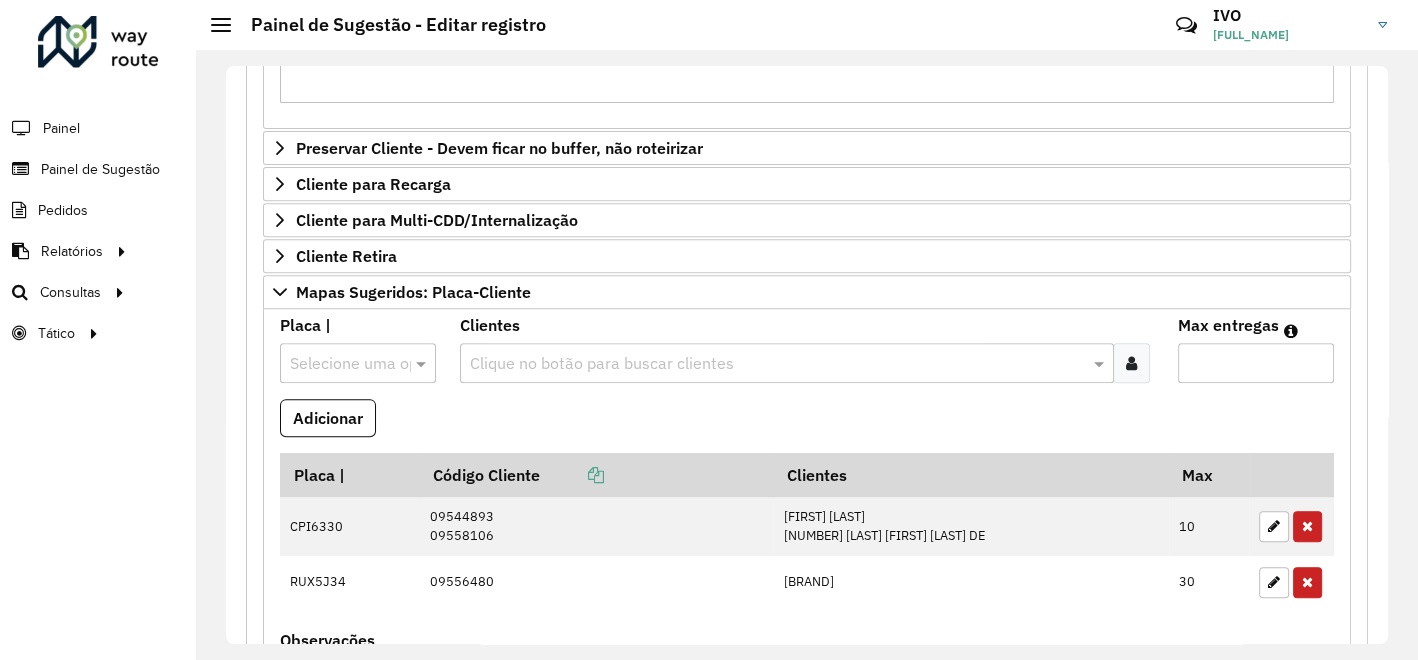 type 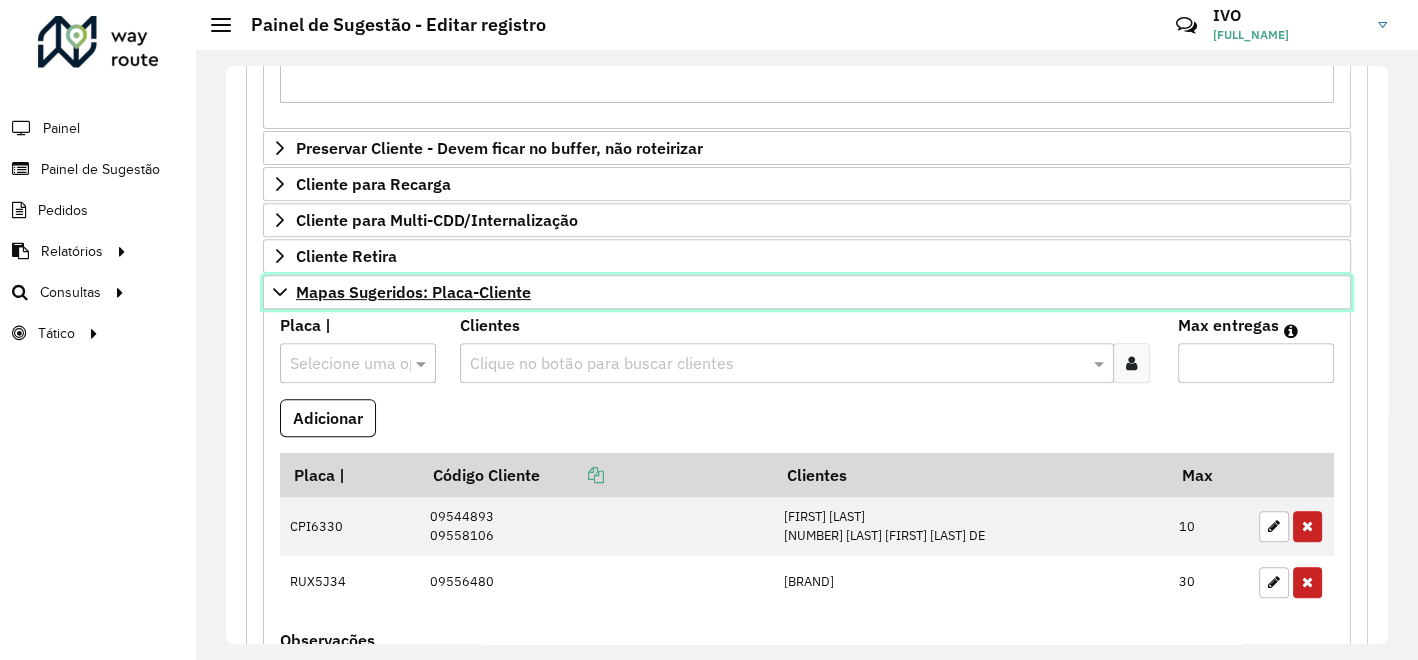 click on "Mapas Sugeridos: Placa-Cliente" at bounding box center (413, 292) 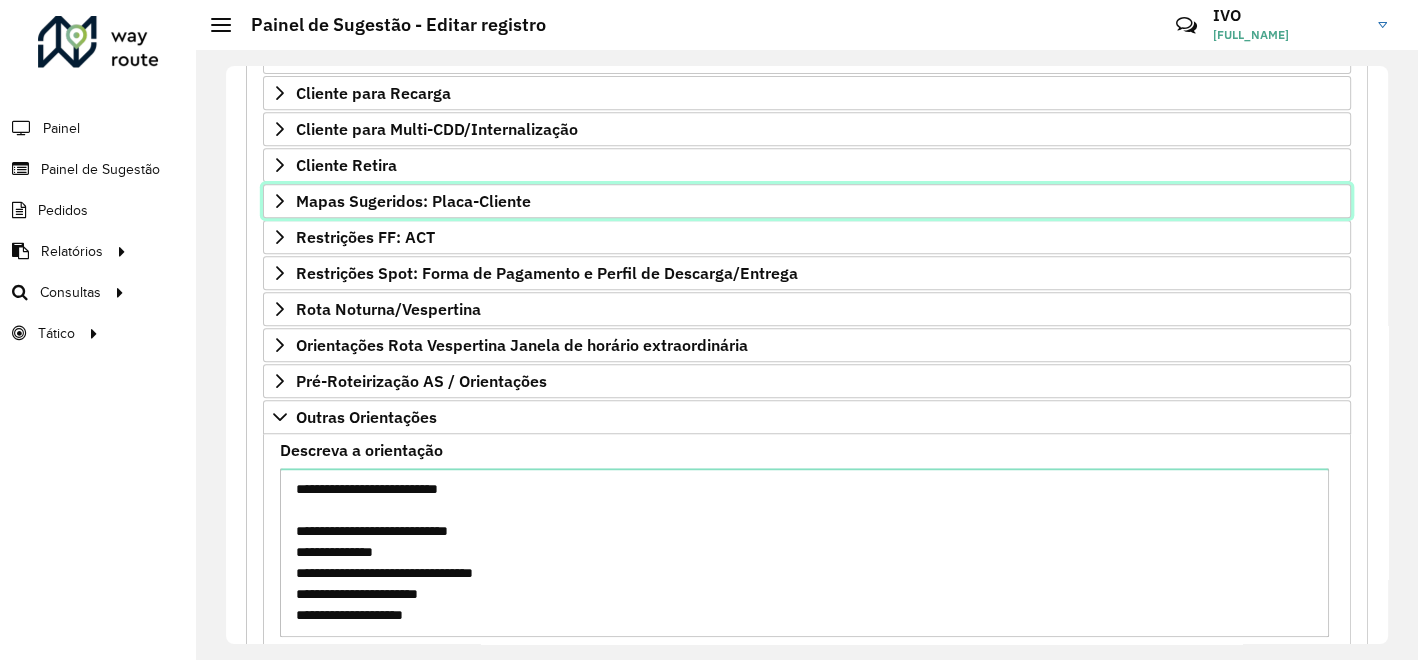 scroll, scrollTop: 777, scrollLeft: 0, axis: vertical 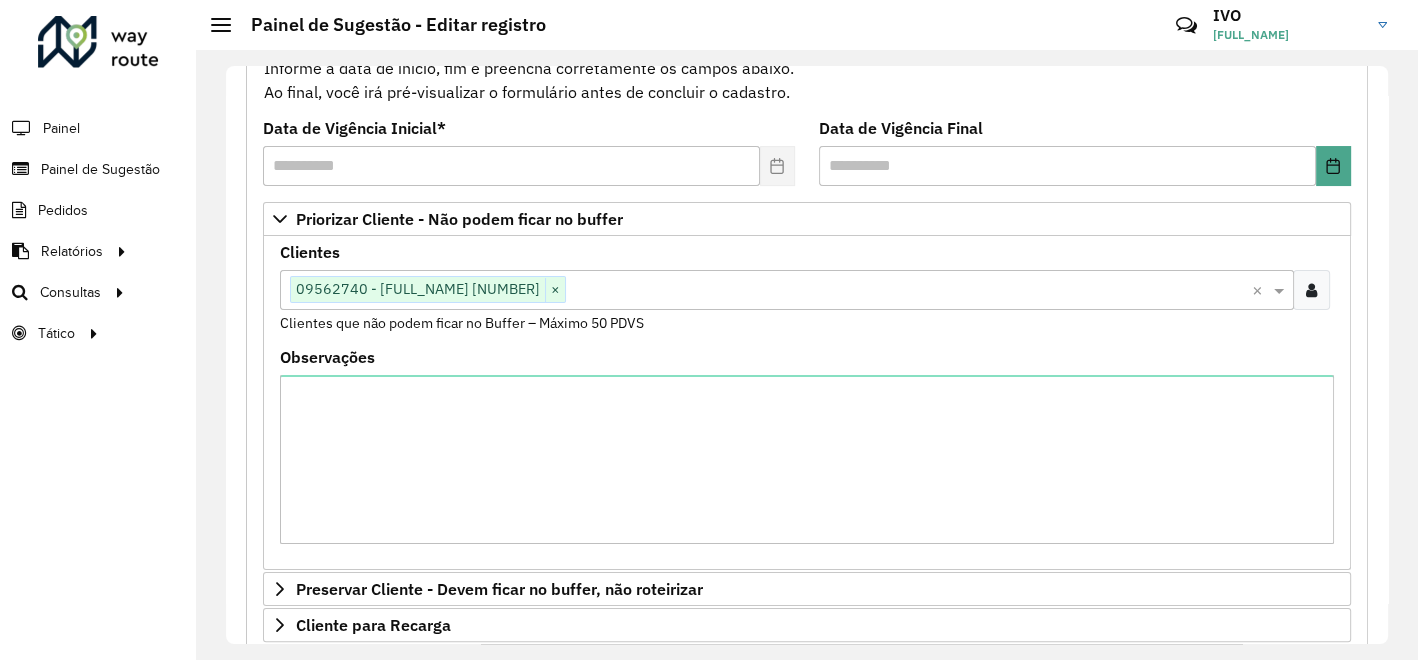click at bounding box center [1311, 290] 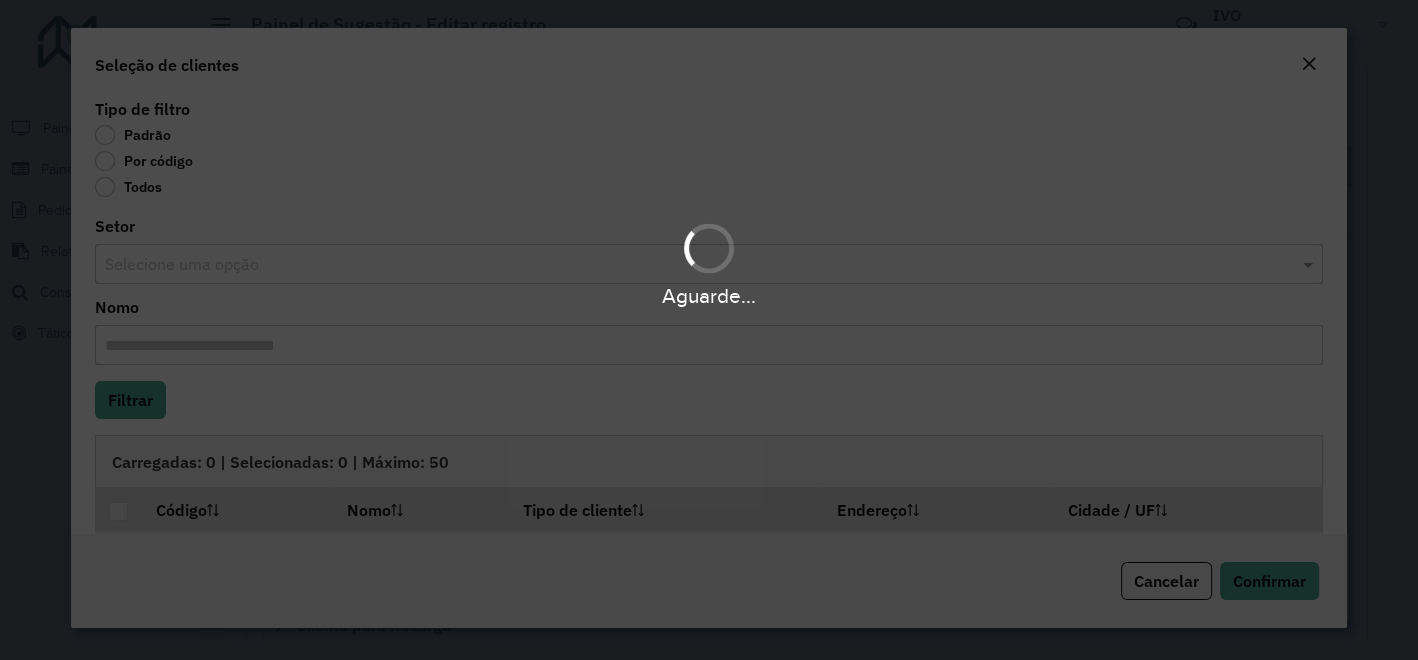 click on "Aguarde..." at bounding box center (709, 330) 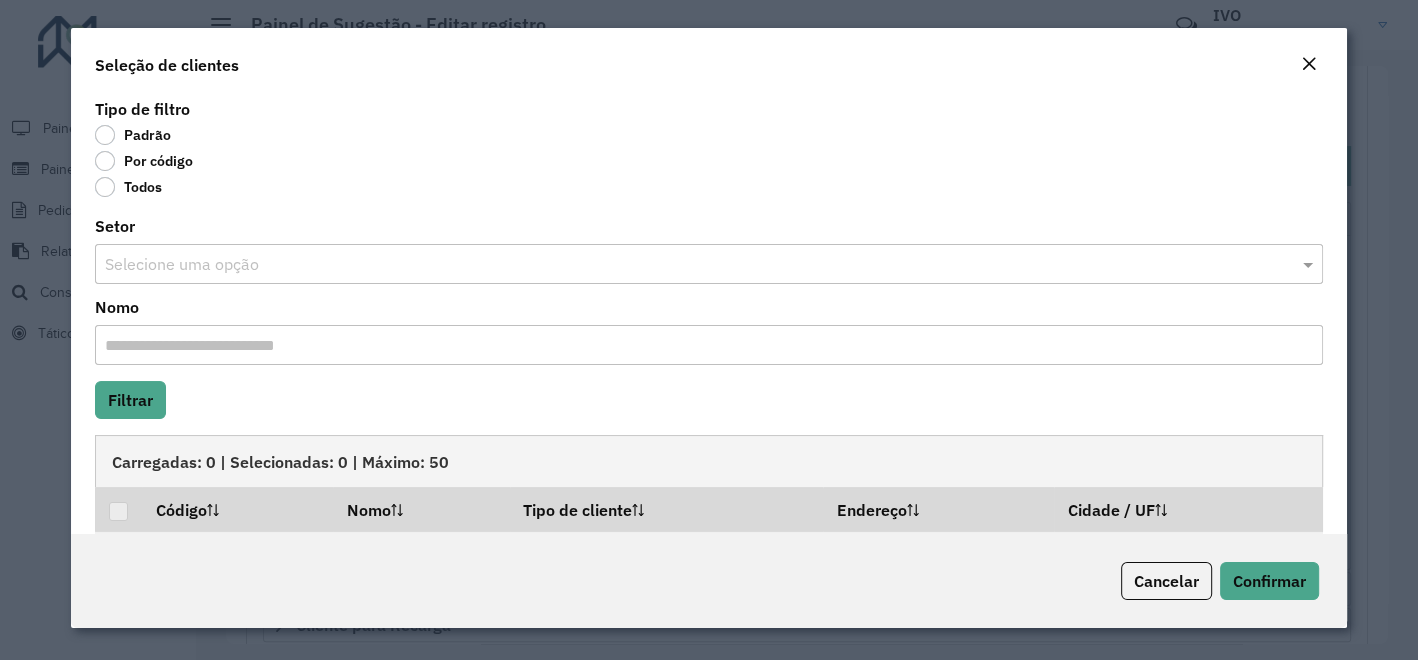 click on "Por código" 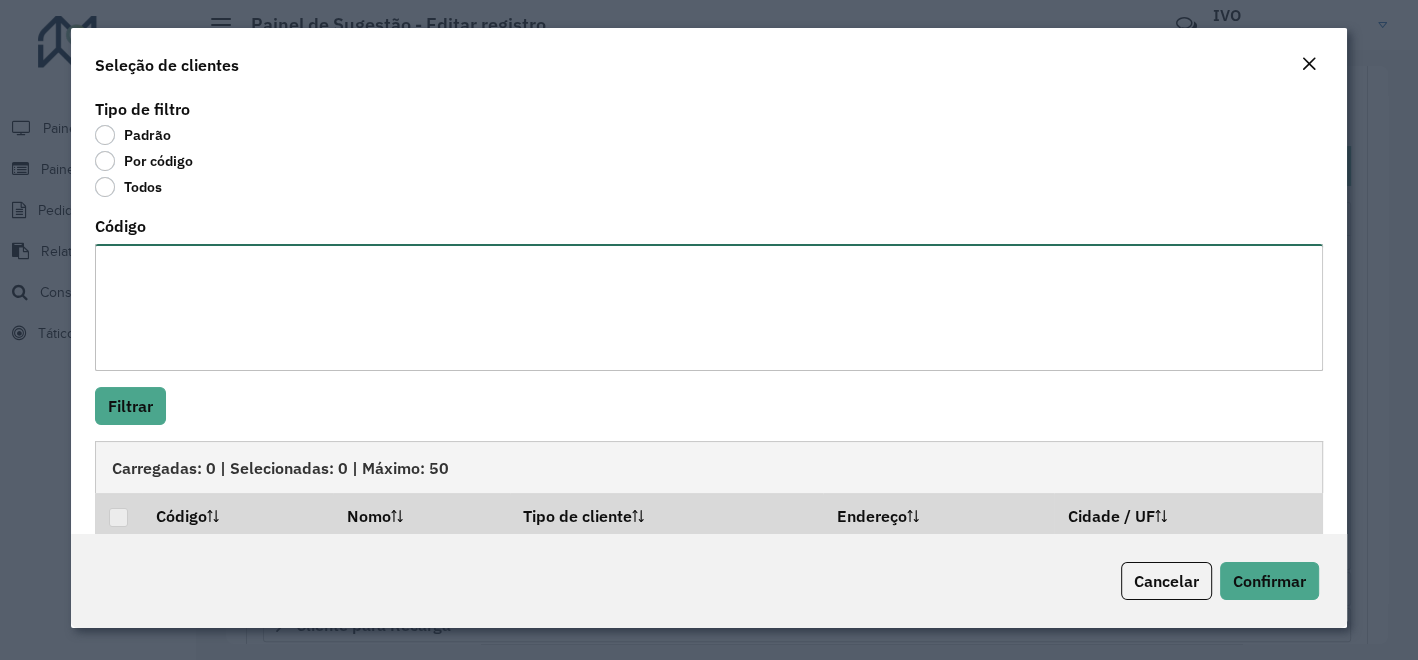 click on "Código" at bounding box center (709, 307) 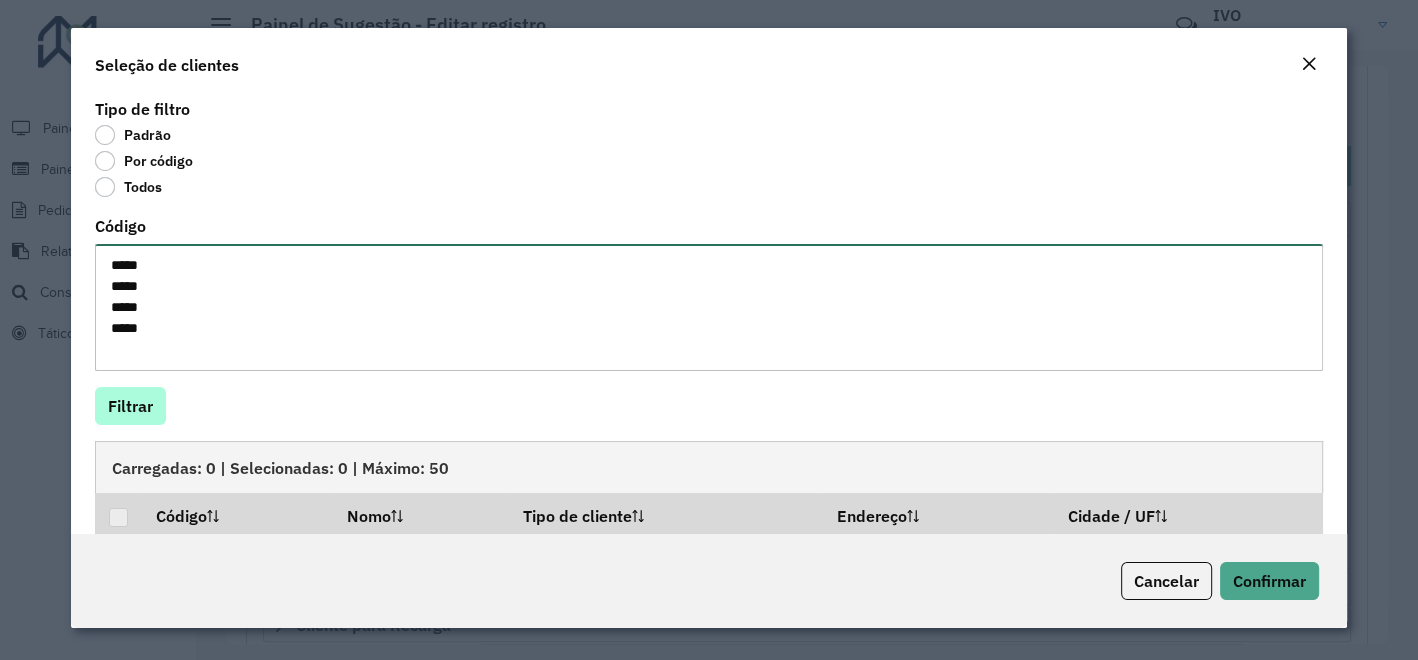 type on "*****
*****
*****
****" 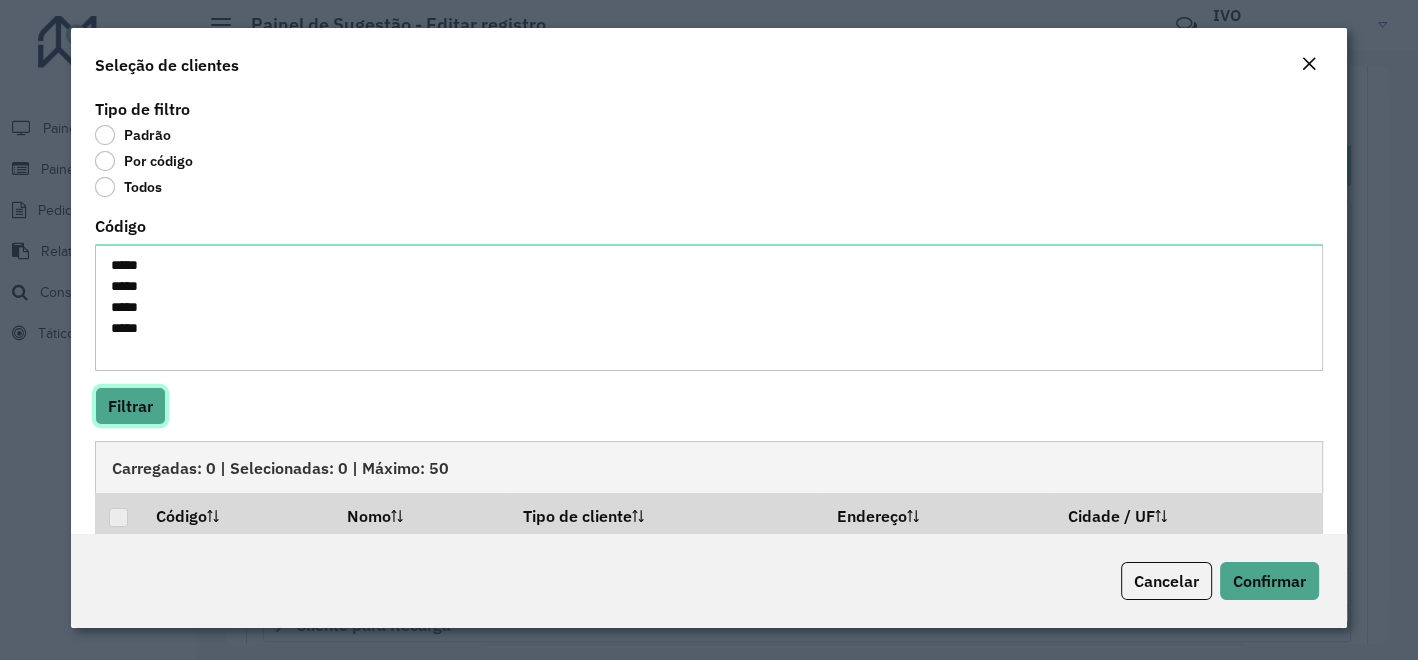 click on "Filtrar" 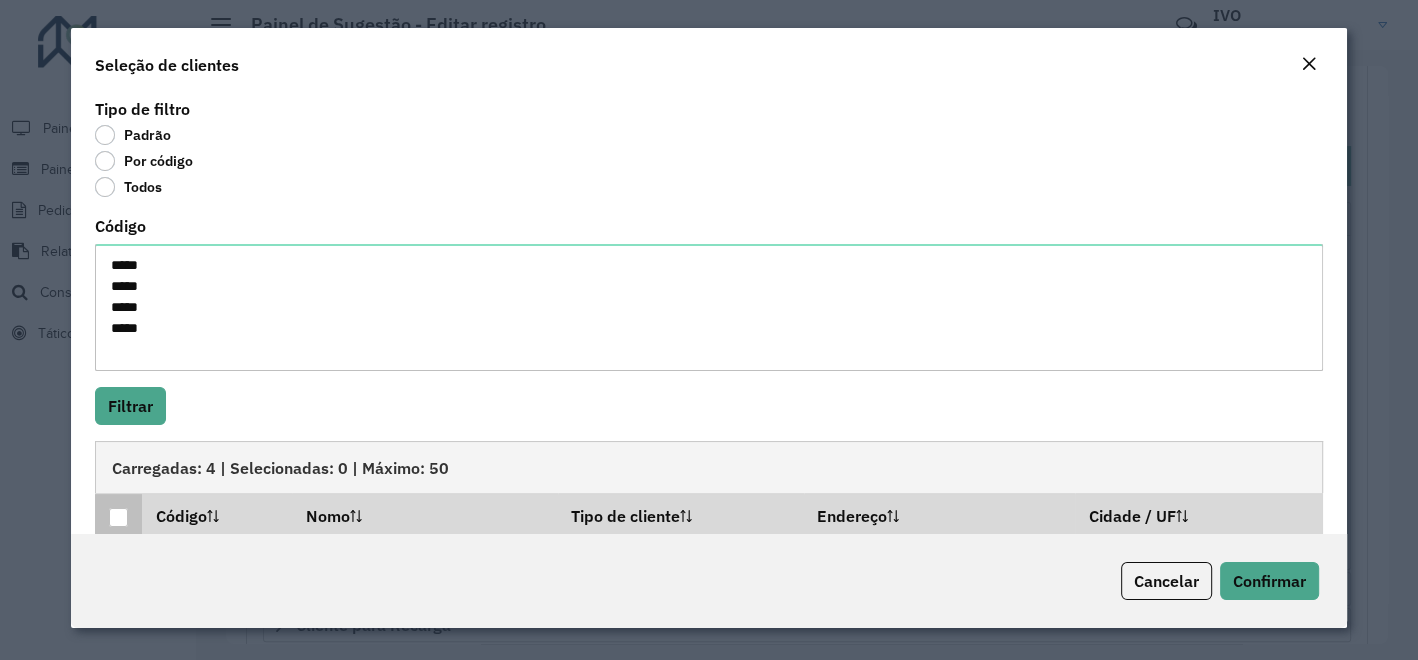 click at bounding box center (118, 517) 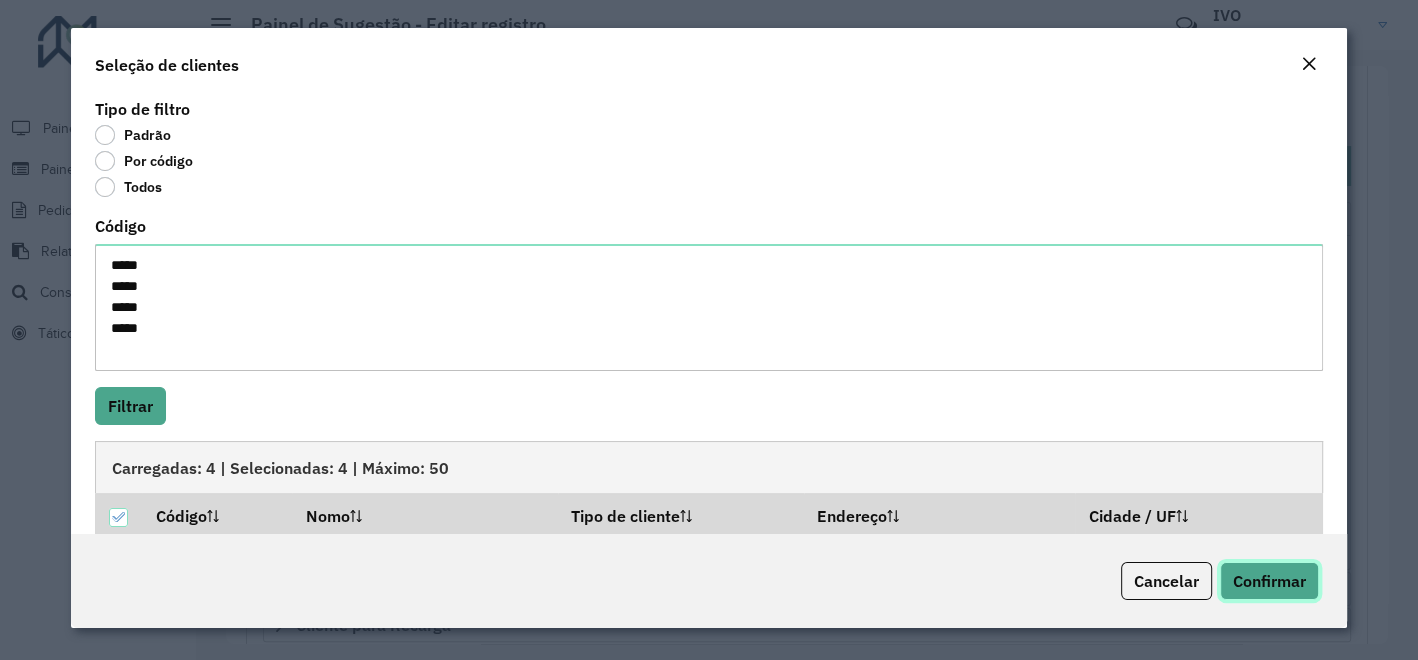 click on "Confirmar" 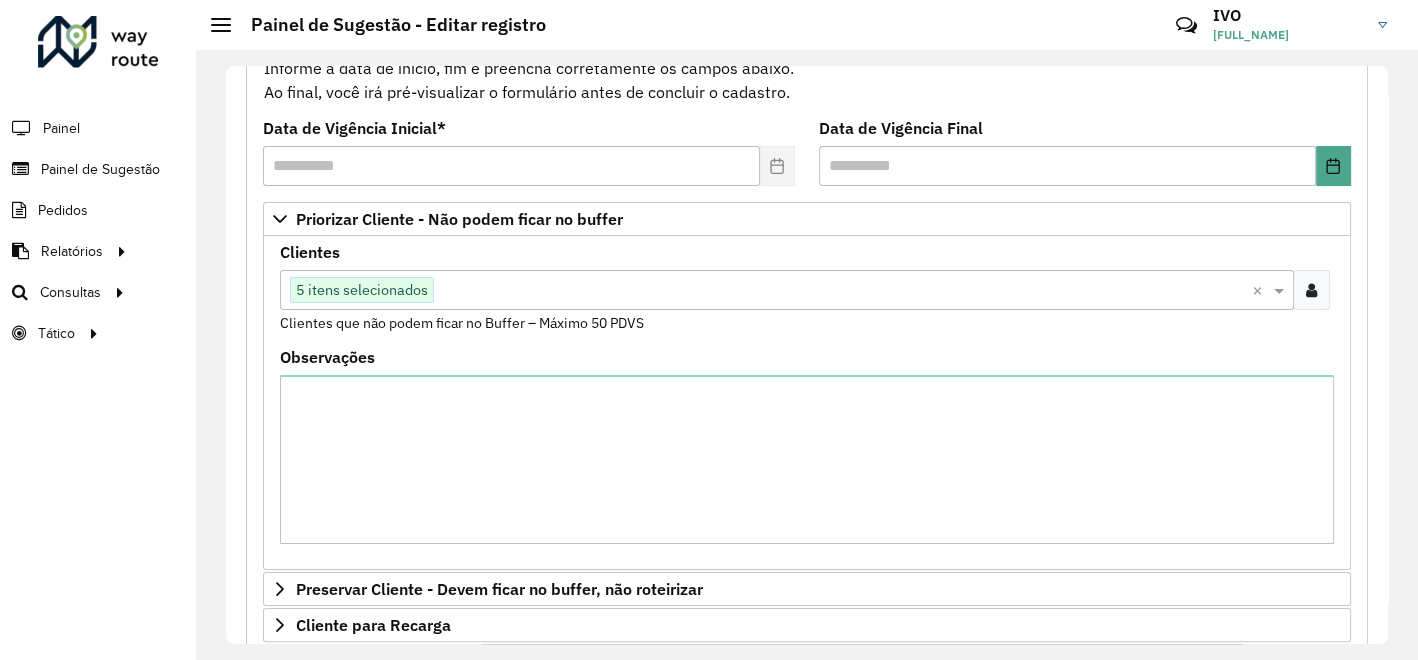 click at bounding box center [1311, 290] 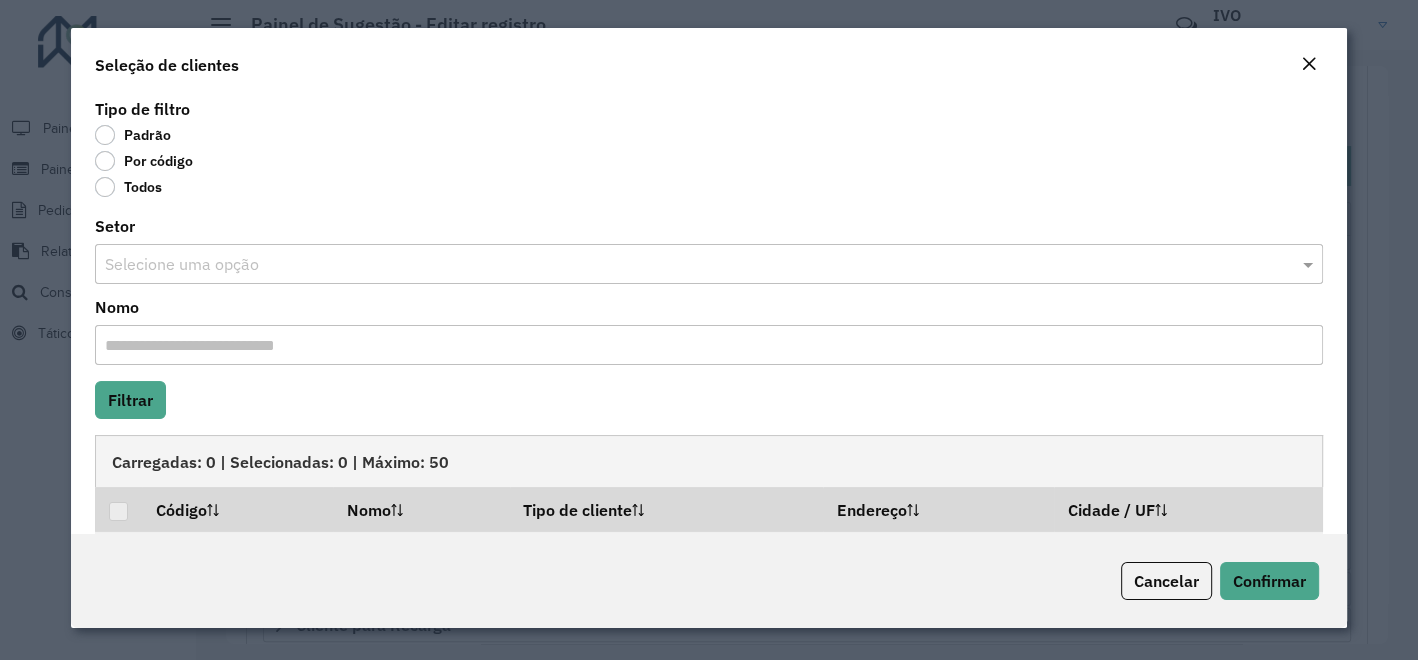 click on "Por código" 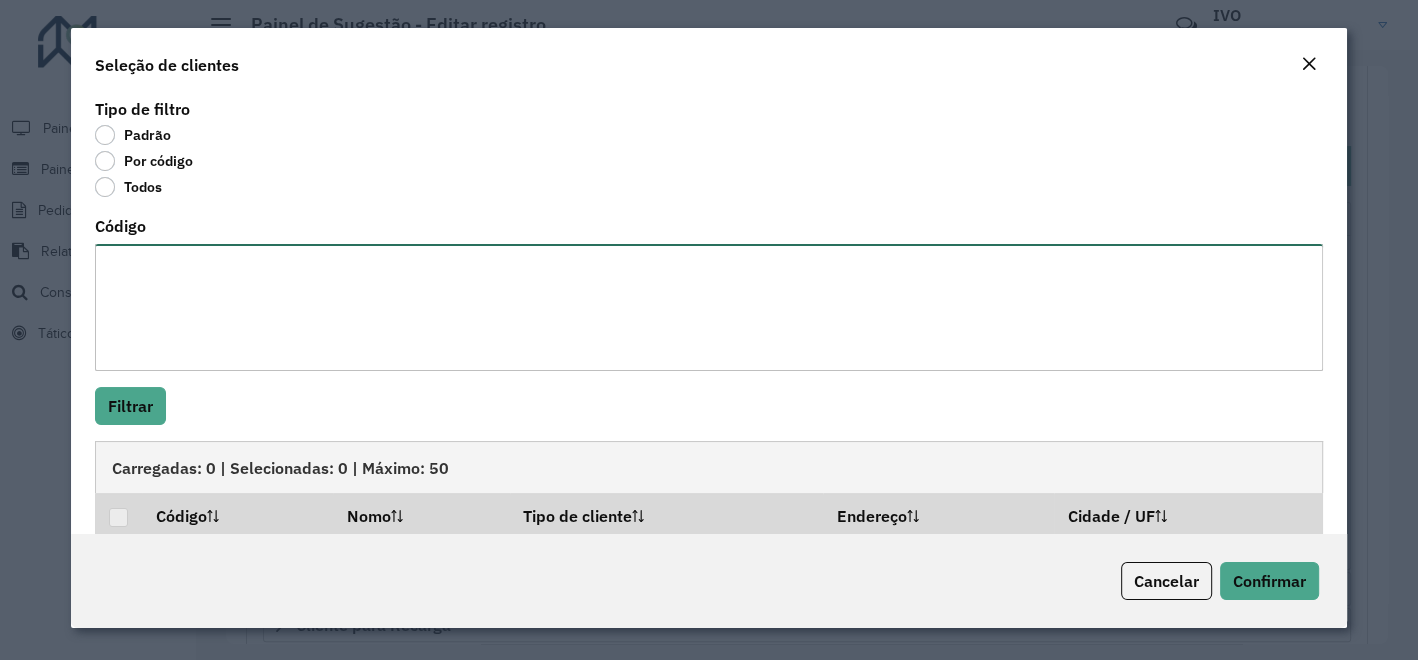 click on "Código" at bounding box center (709, 307) 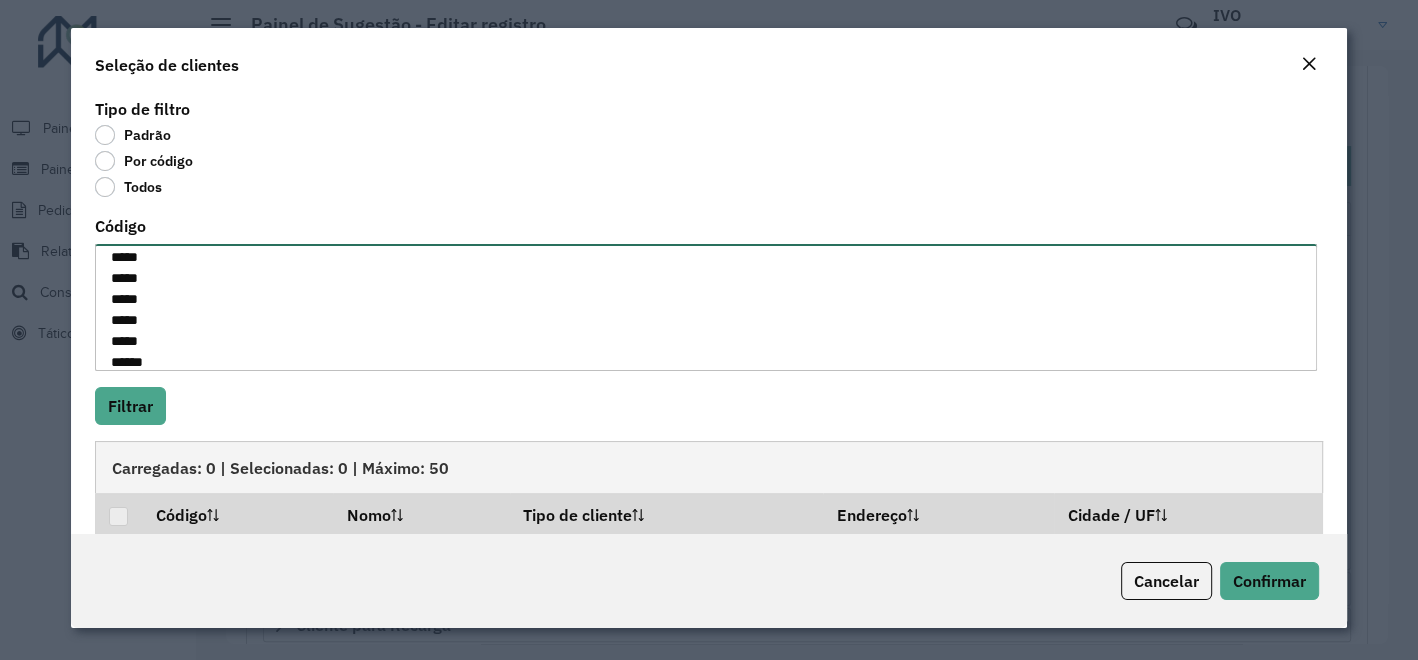 scroll, scrollTop: 29, scrollLeft: 0, axis: vertical 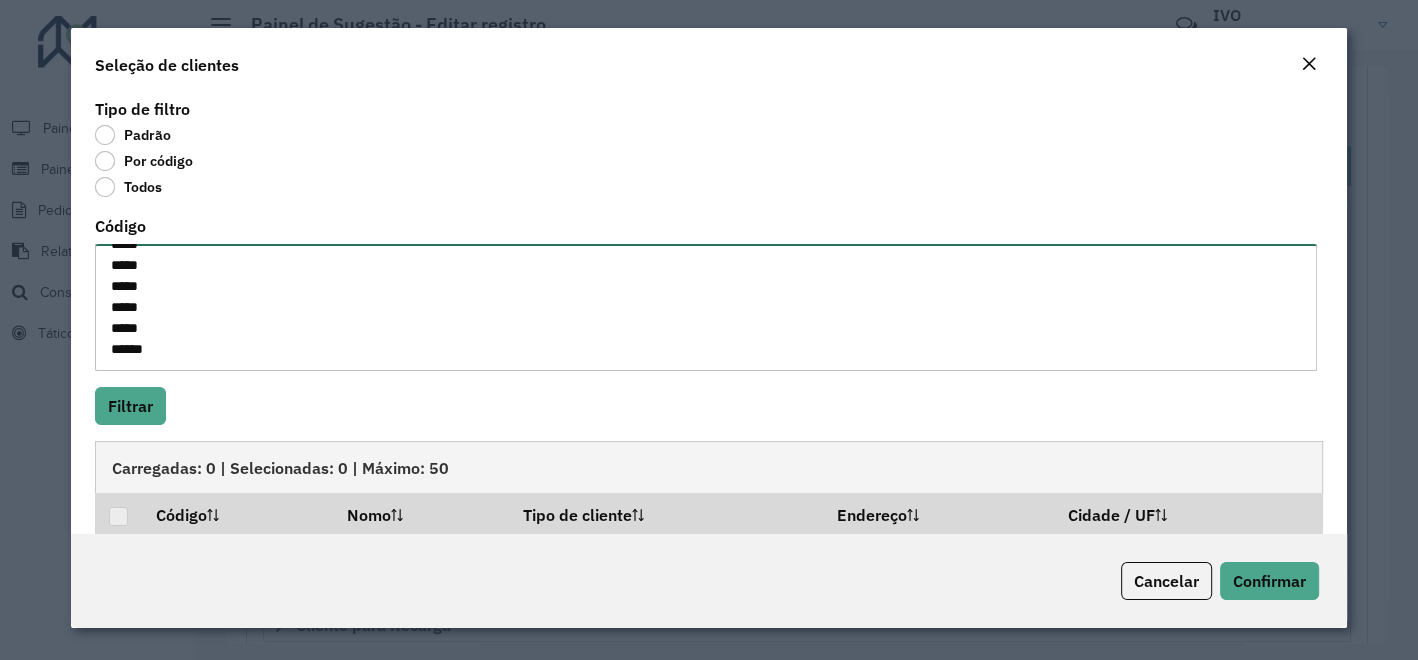 paste on "*****
*****
*****
*****" 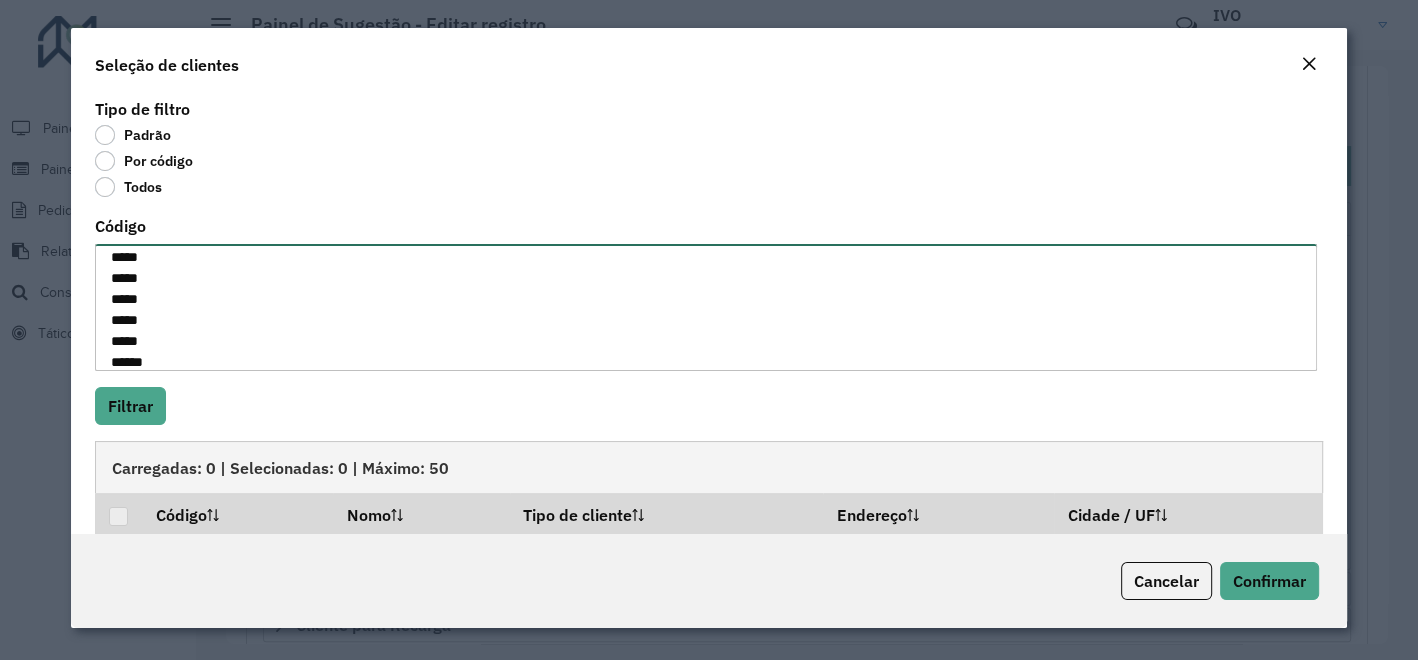 scroll, scrollTop: 114, scrollLeft: 0, axis: vertical 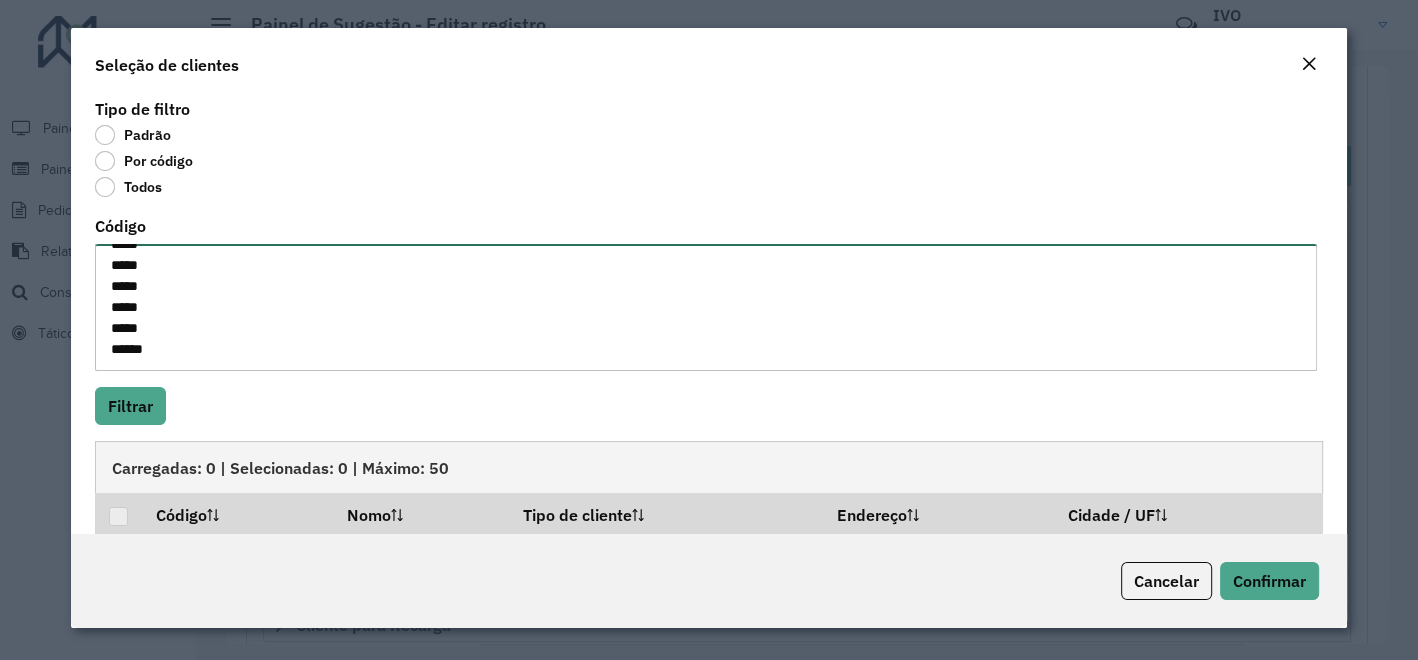 paste on "*****
*****
*****
*****
*****
*****
*****" 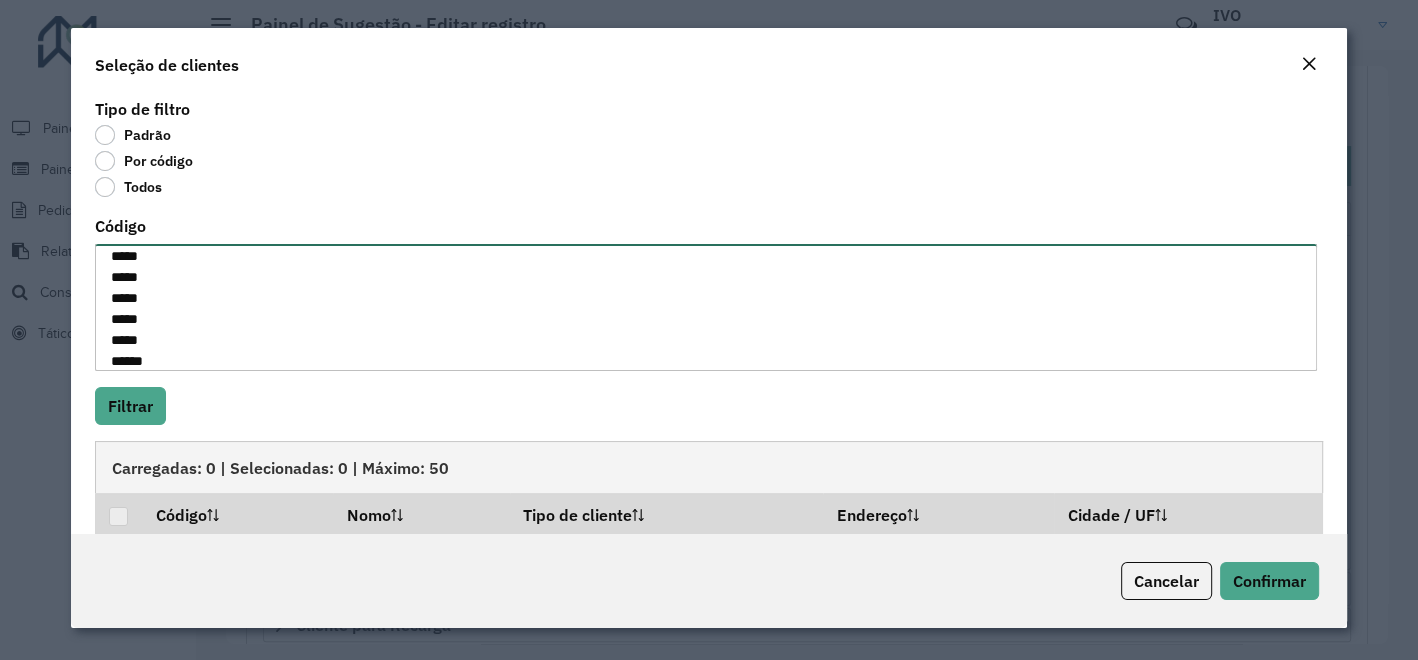 scroll, scrollTop: 260, scrollLeft: 0, axis: vertical 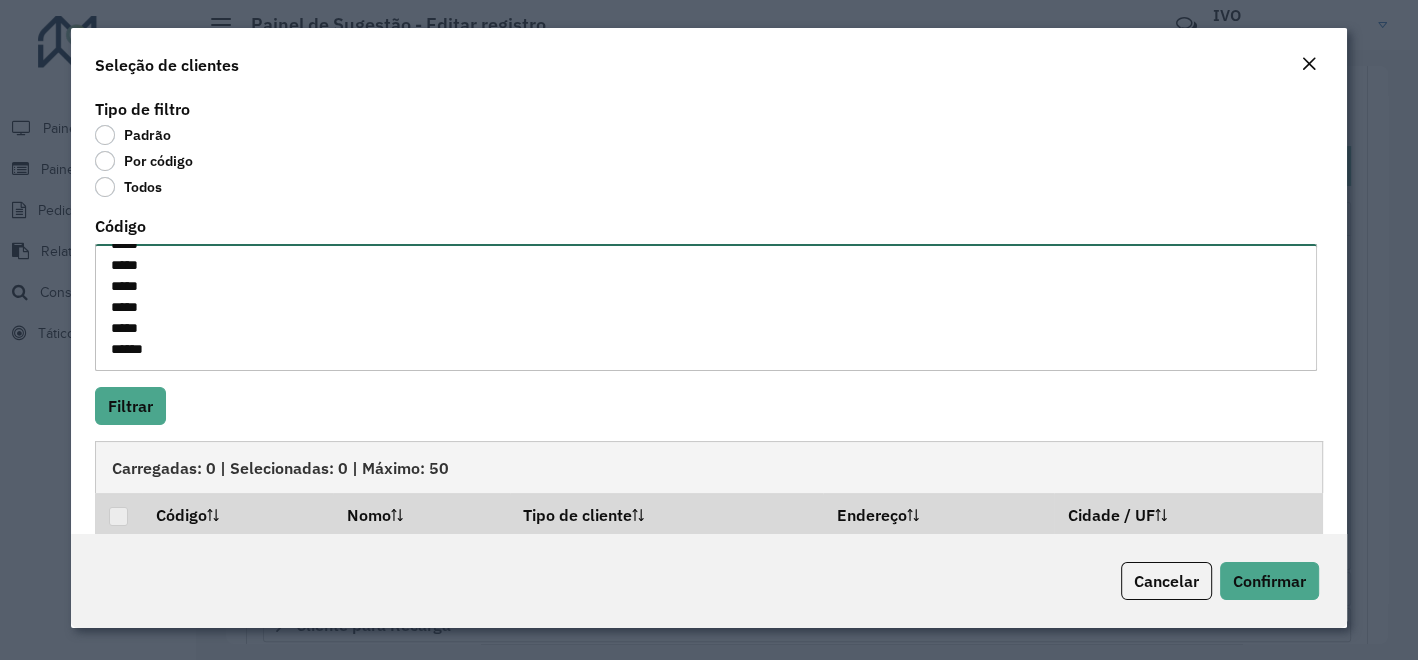paste on "******
*****
*****" 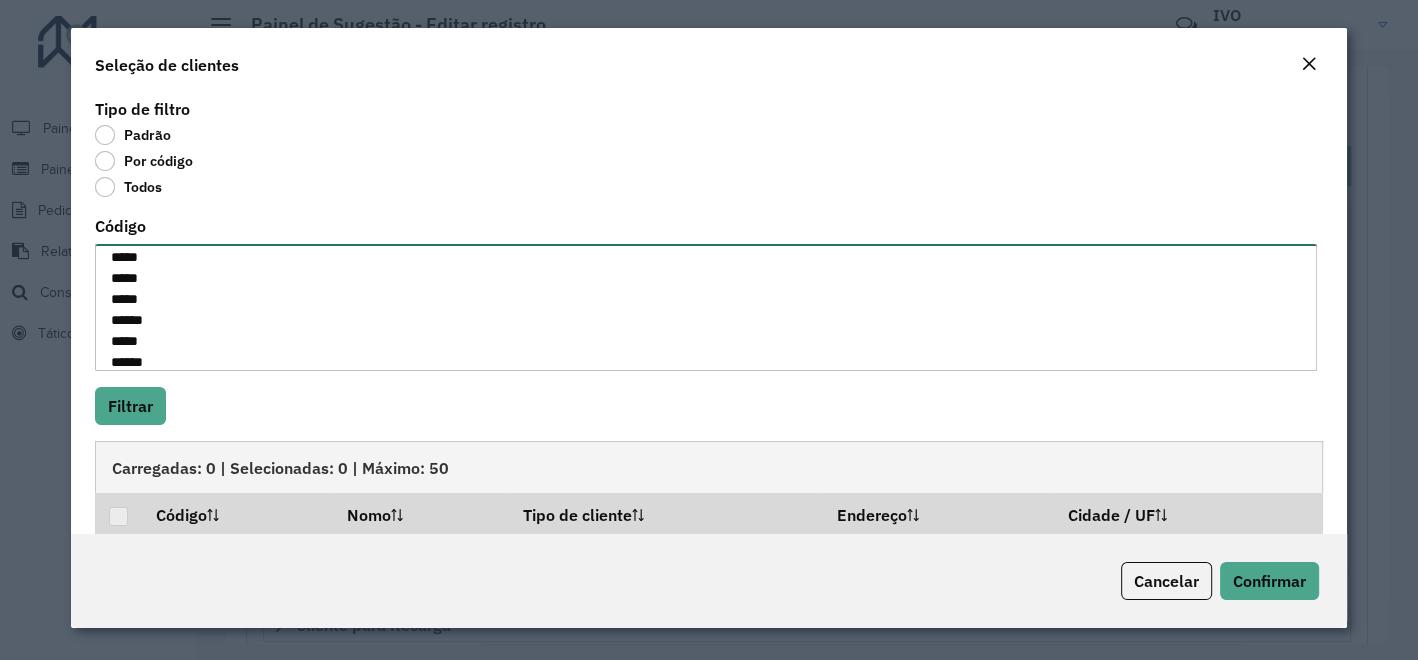 scroll, scrollTop: 323, scrollLeft: 0, axis: vertical 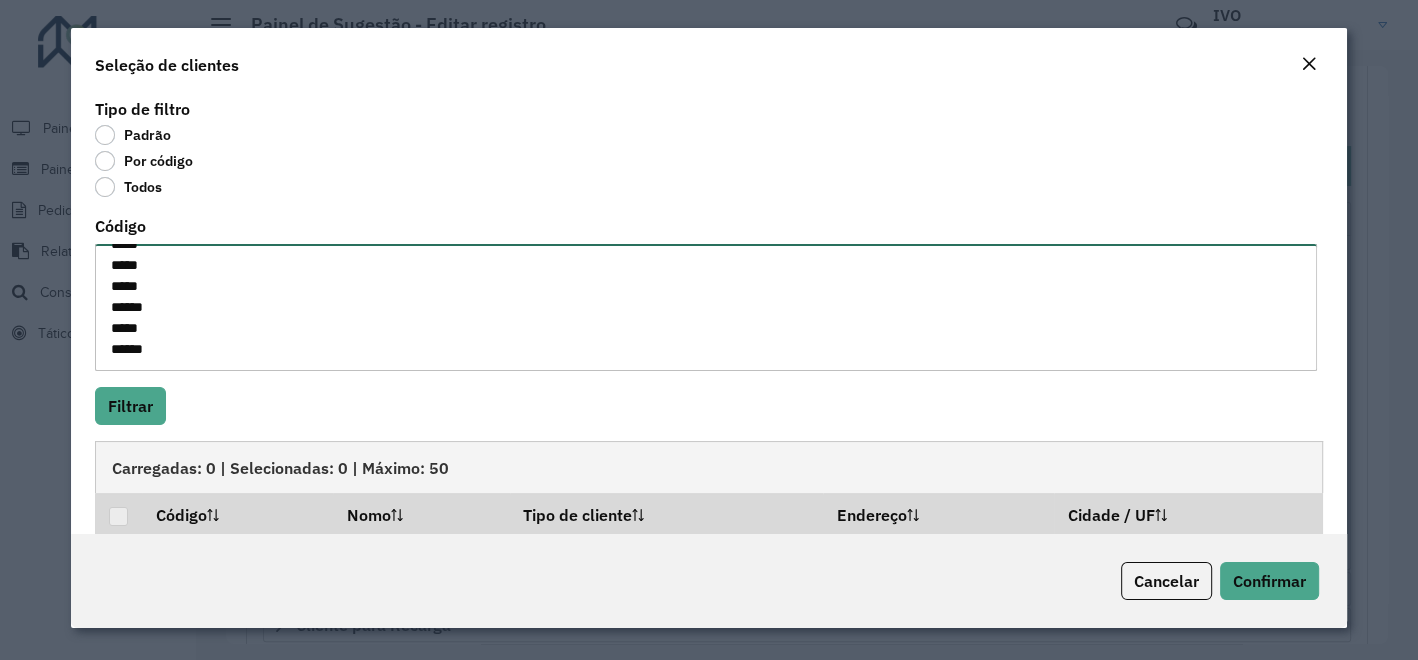 paste on "*****" 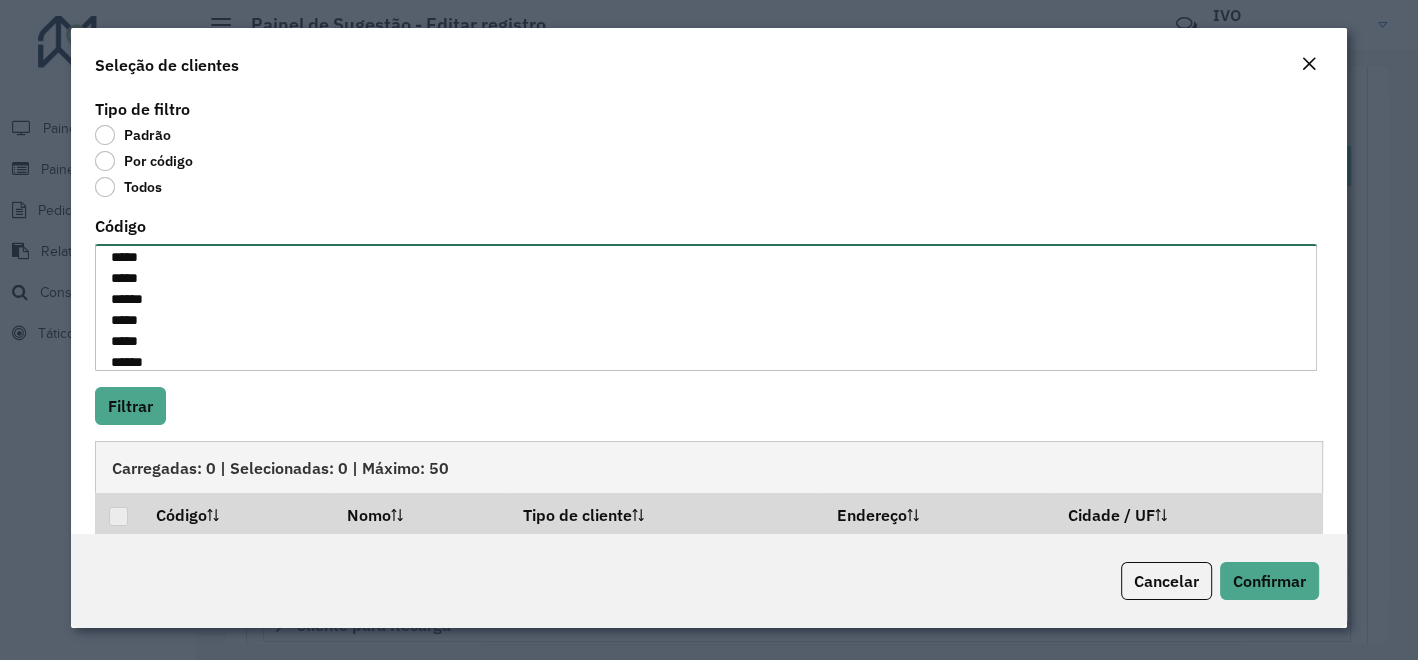 scroll, scrollTop: 345, scrollLeft: 0, axis: vertical 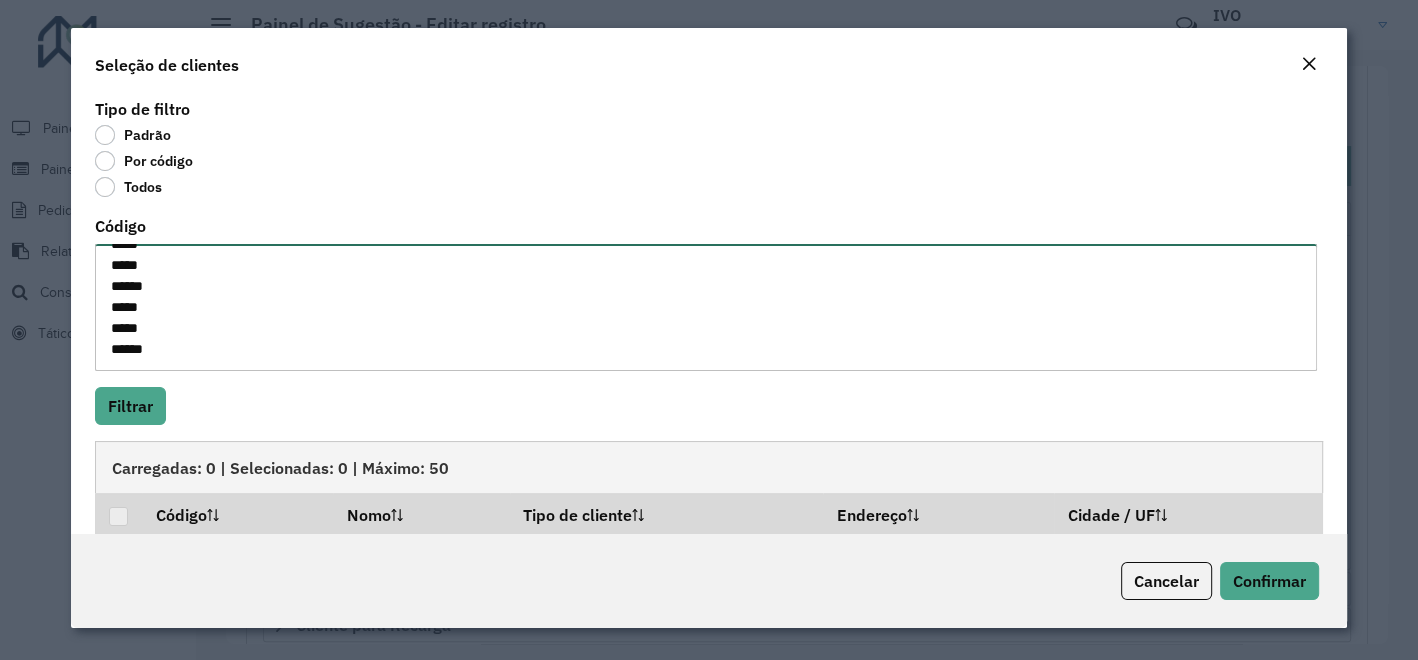 paste on "*****
*****" 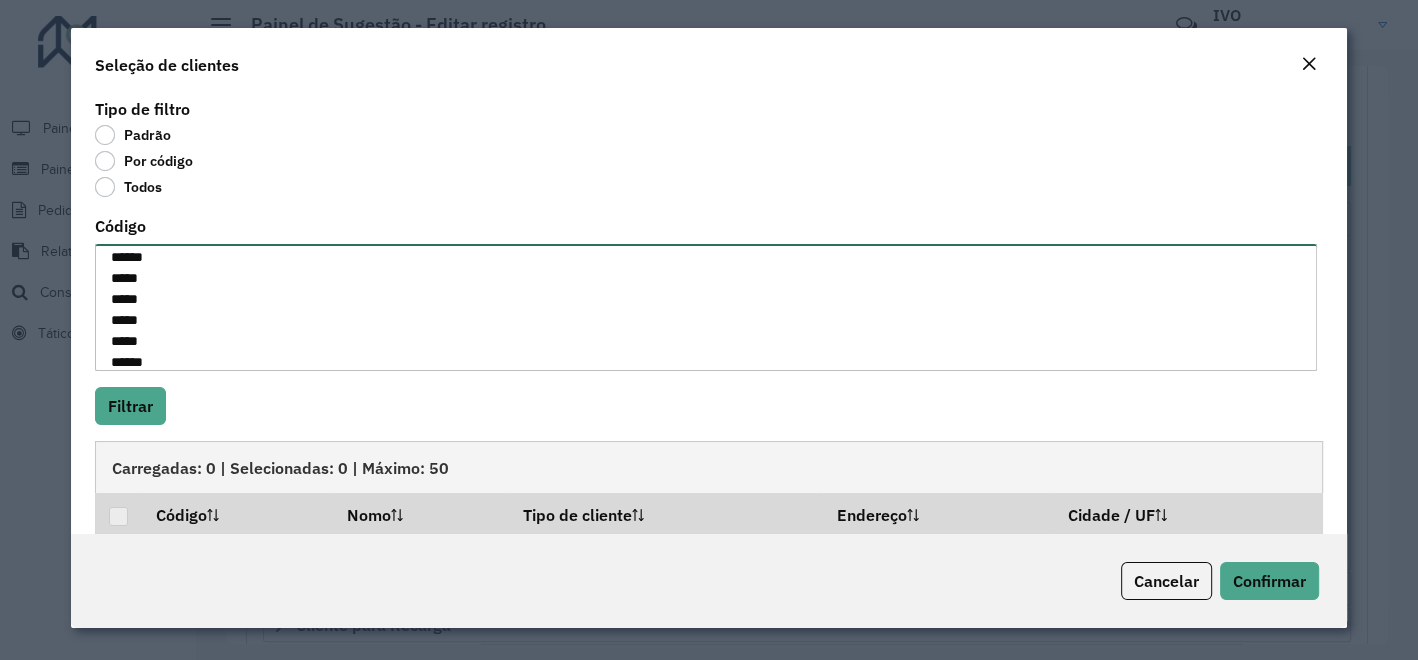 scroll, scrollTop: 386, scrollLeft: 0, axis: vertical 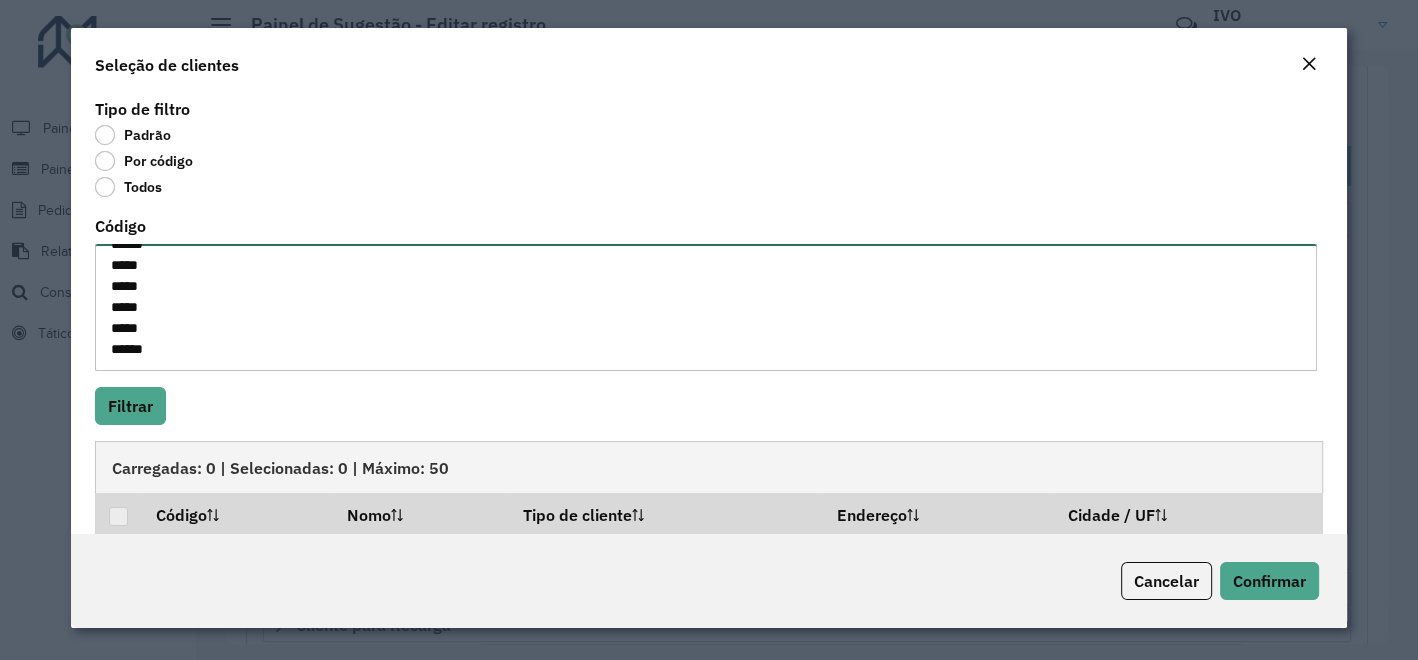 type on "*****
*****
*****
*****
*****
*****
*****
*****
*****
*****
*****
*****
*****
*****
*****
*****
*****
******
*****
*****
*****
*****
*****" 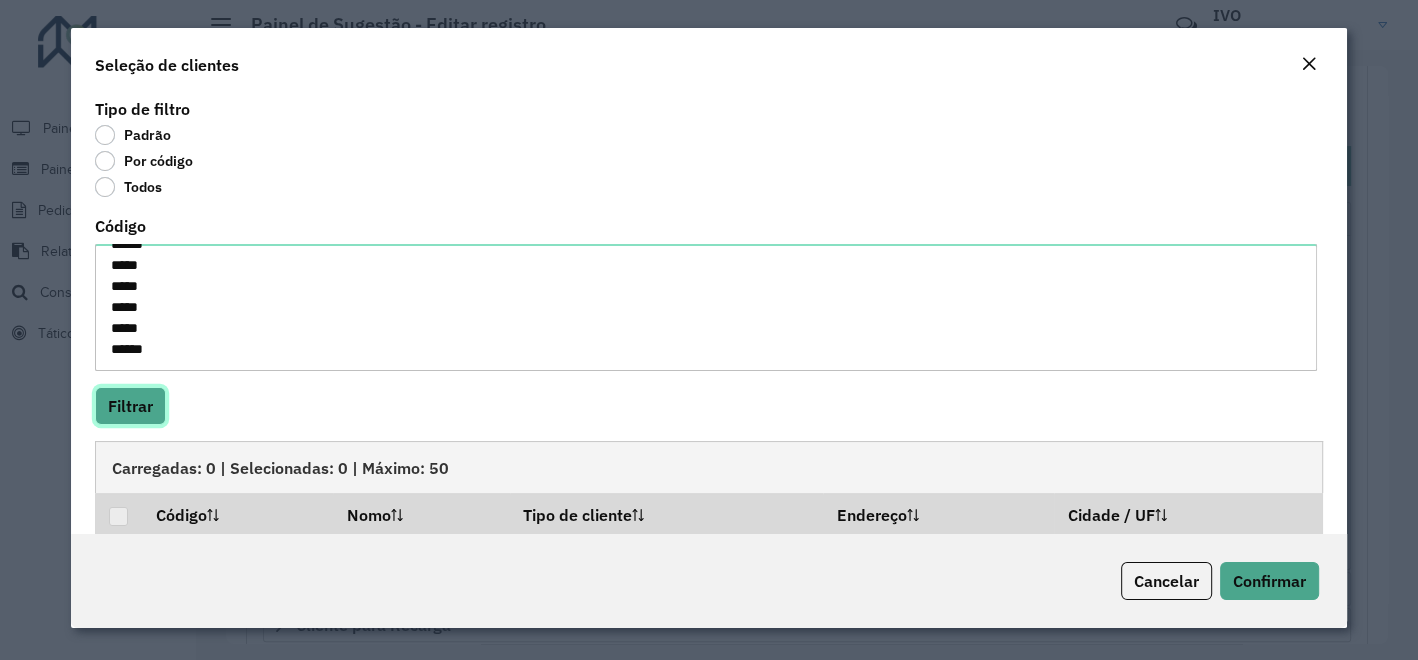 click on "Filtrar" 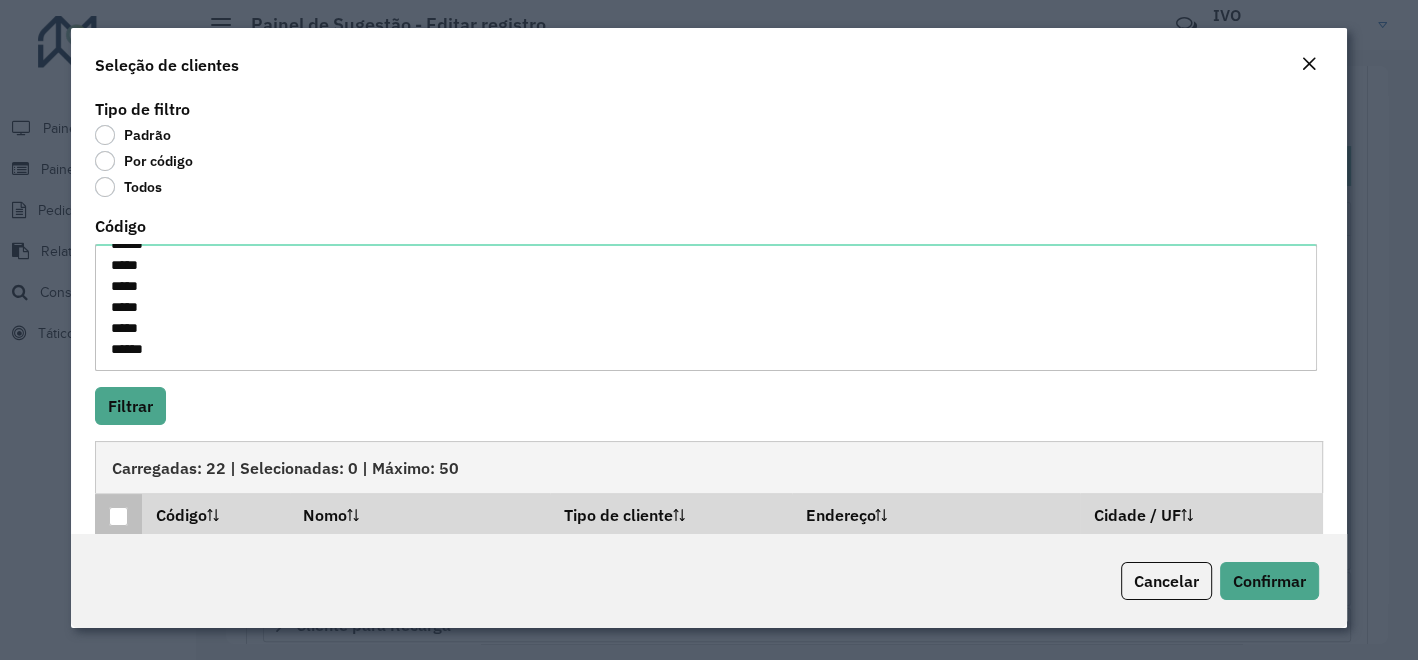 click at bounding box center [118, 516] 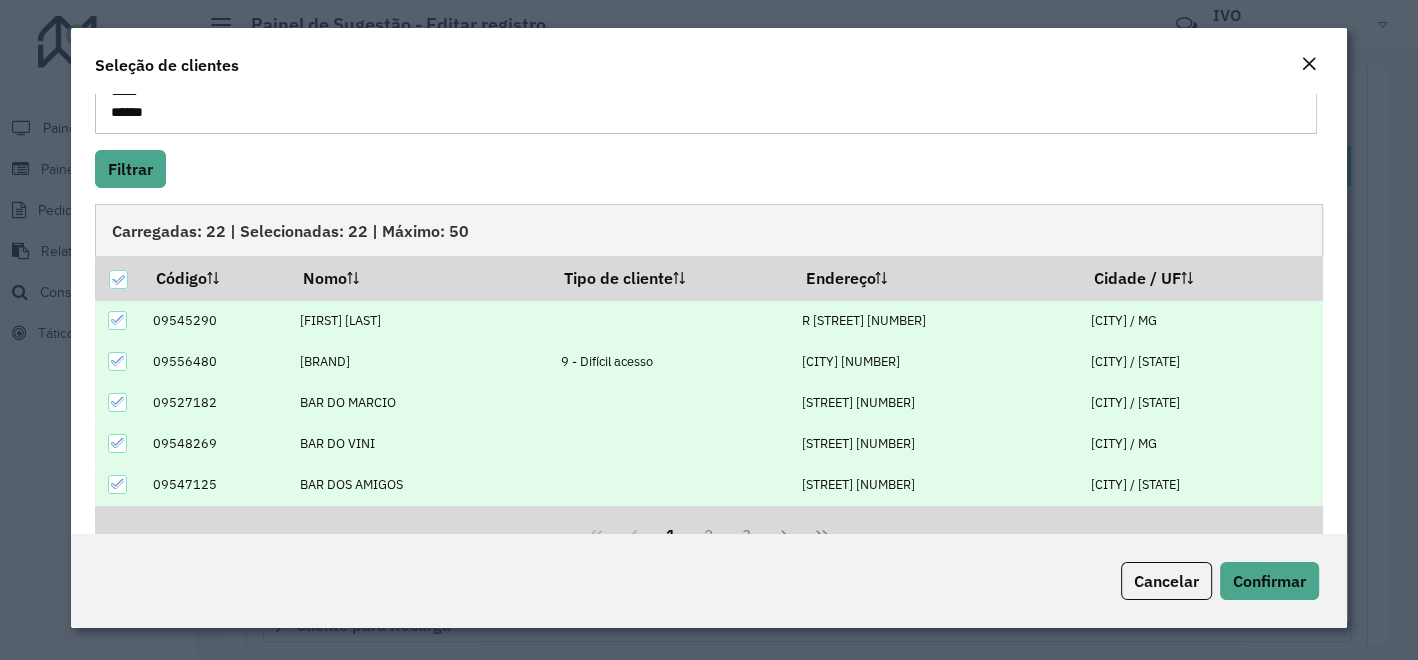 scroll, scrollTop: 291, scrollLeft: 0, axis: vertical 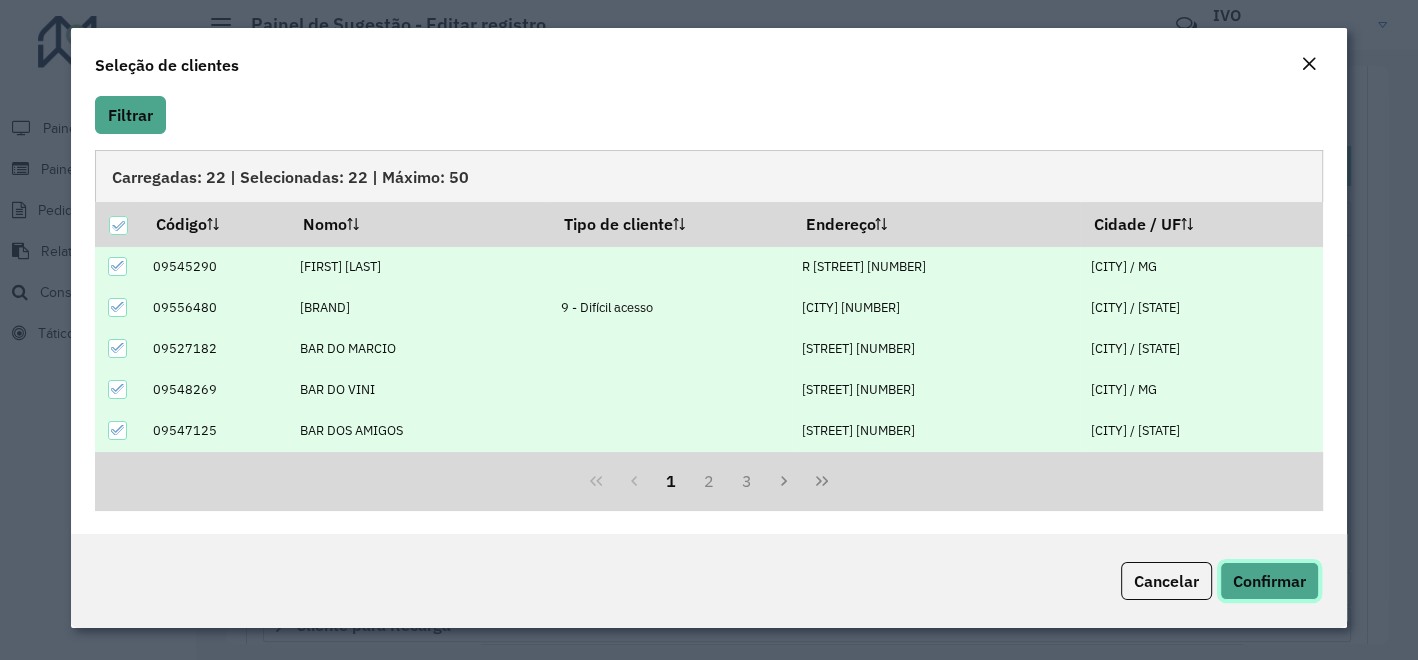 click on "Confirmar" 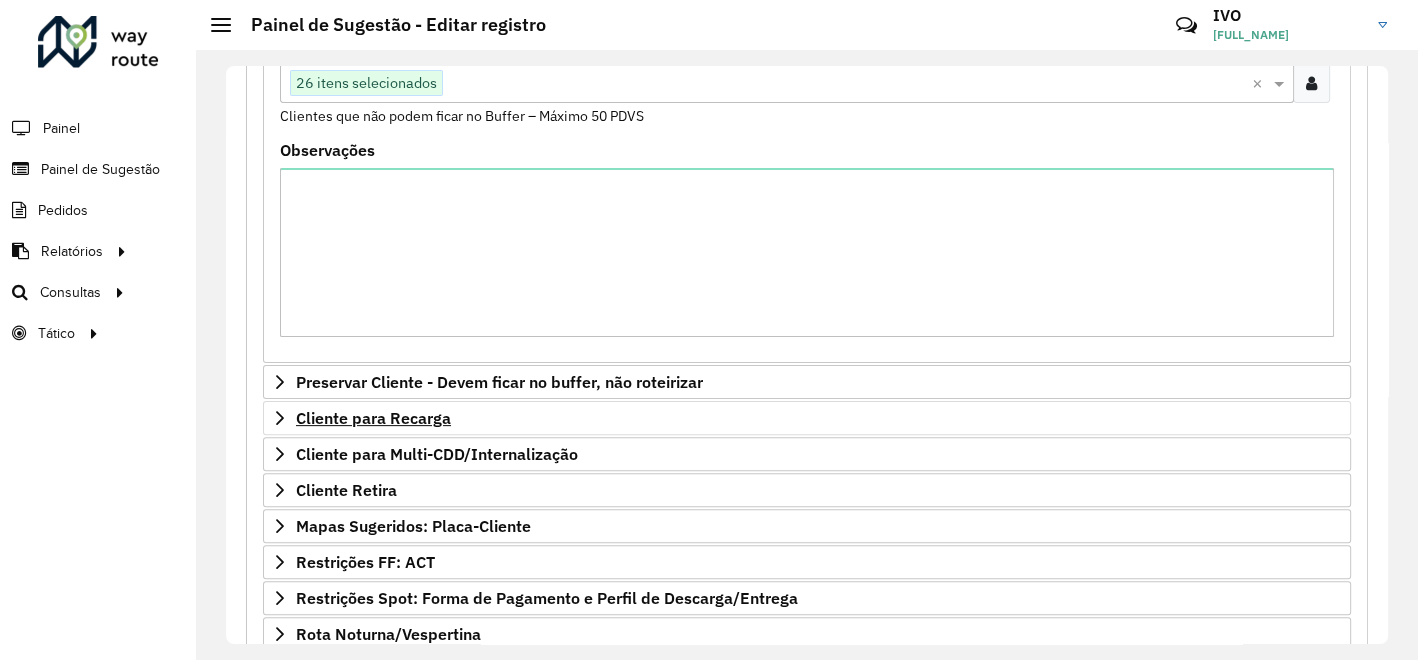 scroll, scrollTop: 558, scrollLeft: 0, axis: vertical 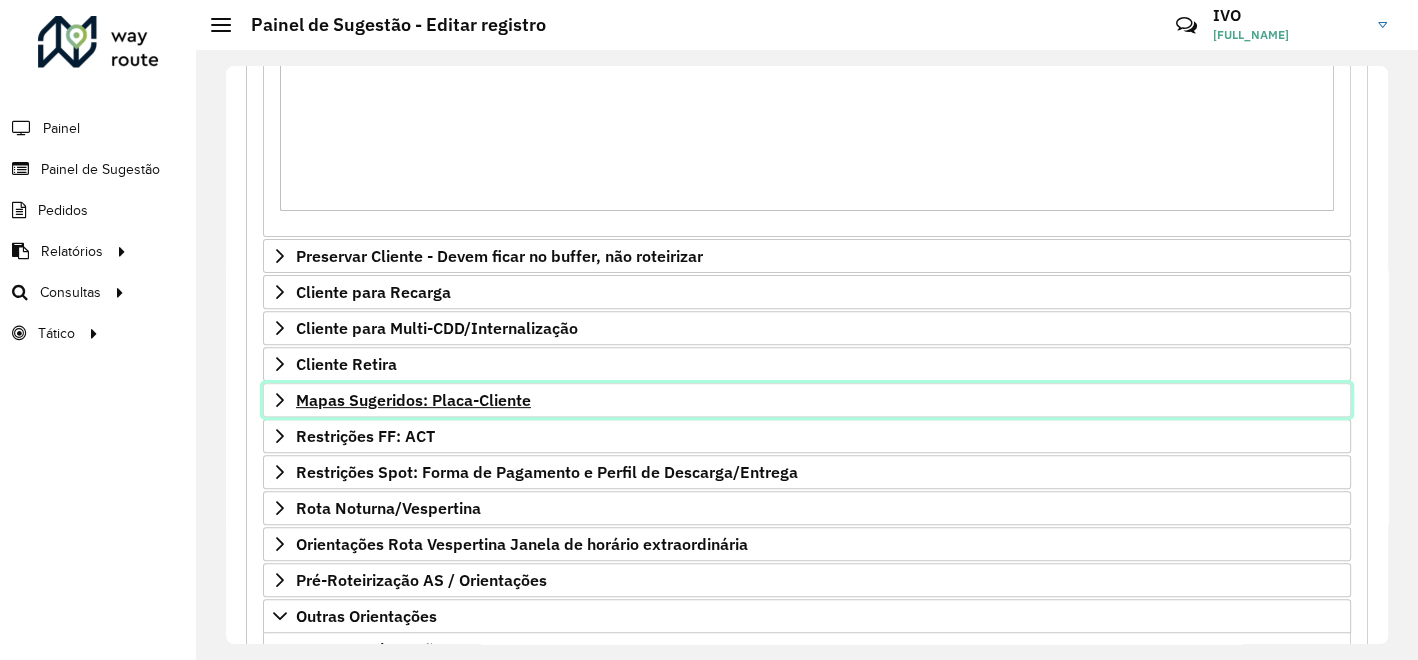 click on "Mapas Sugeridos: Placa-Cliente" at bounding box center (413, 400) 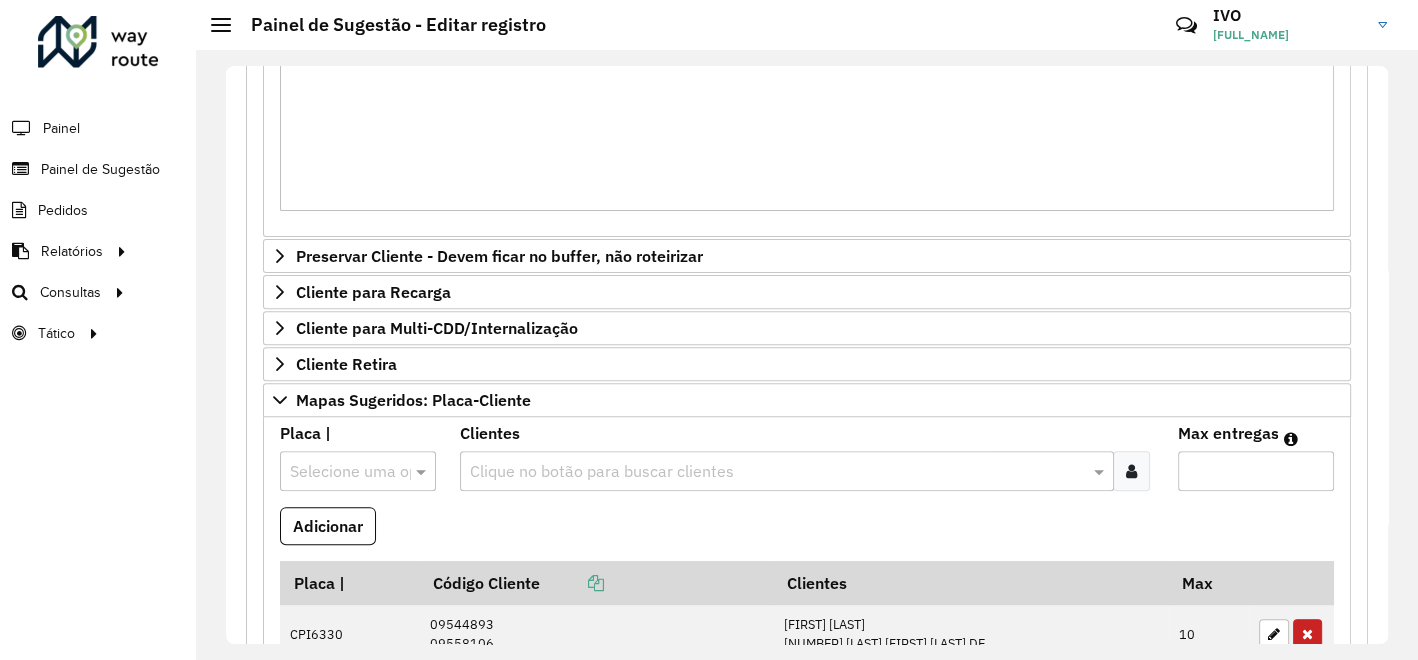 click at bounding box center [777, 472] 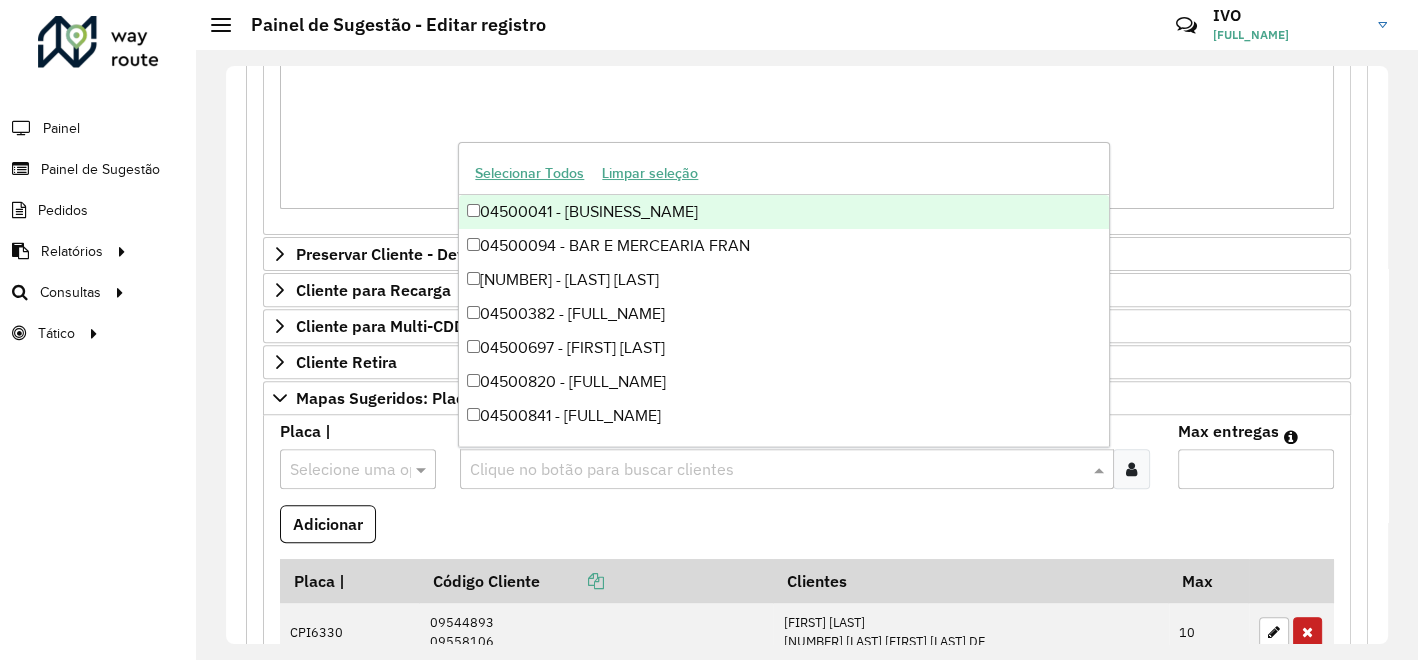 scroll, scrollTop: 558, scrollLeft: 0, axis: vertical 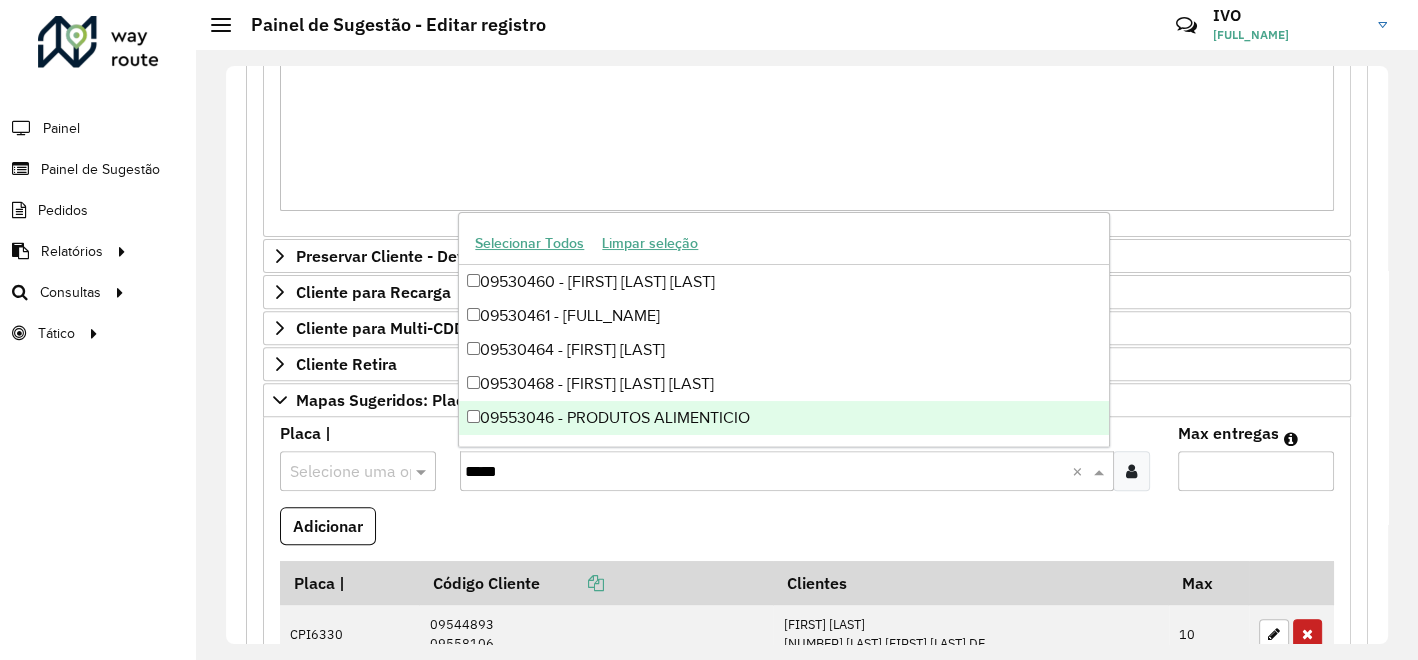 type on "*****" 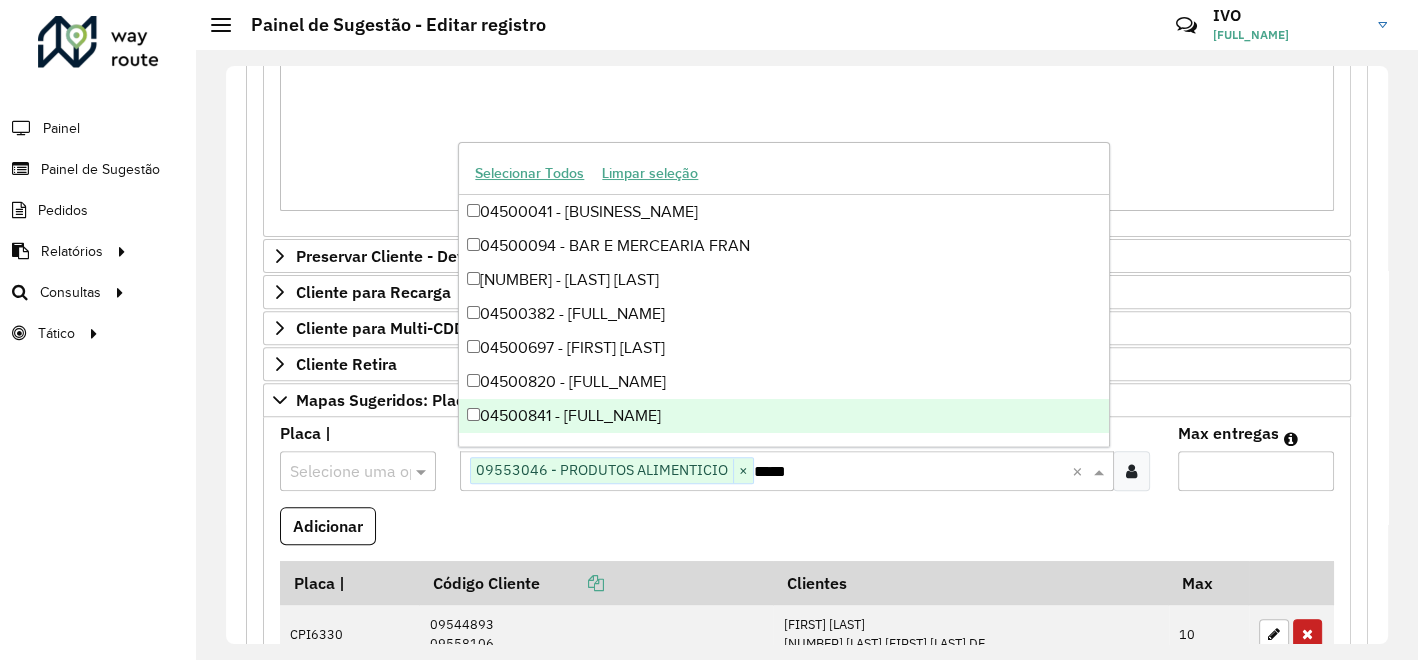 click on "Max entregas" at bounding box center (1256, 471) 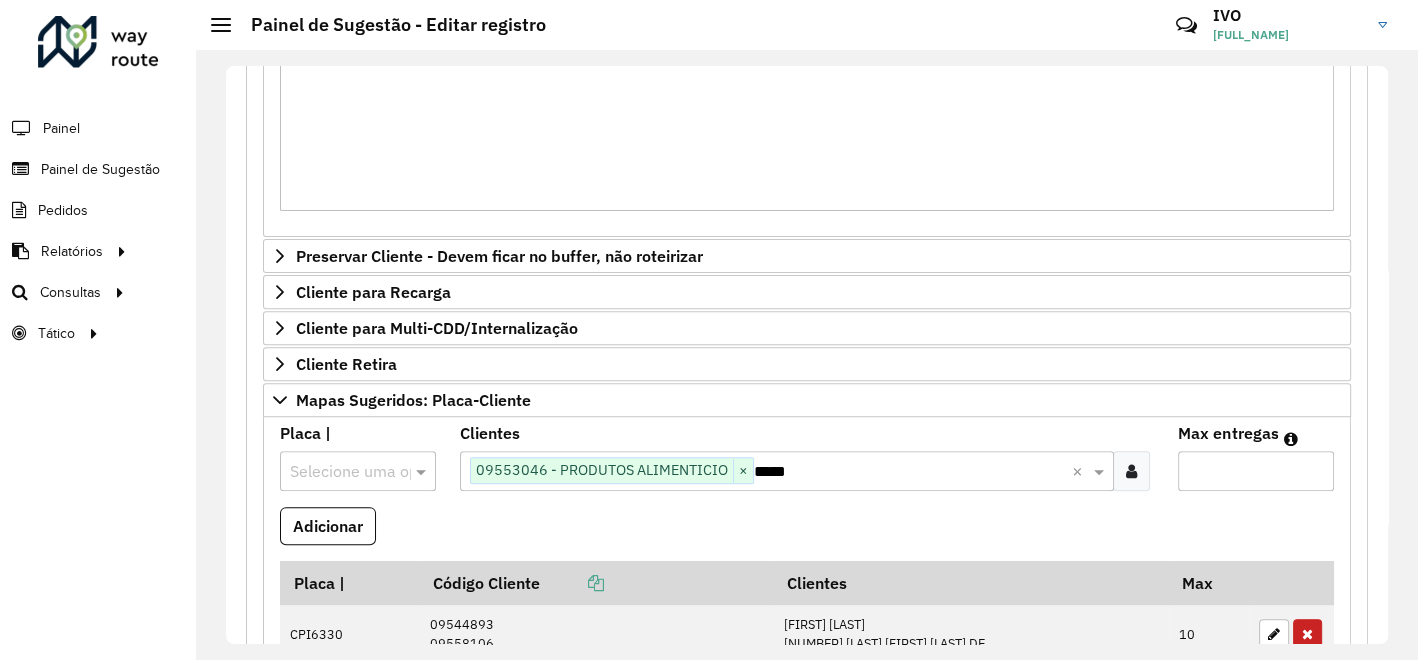 type on "*" 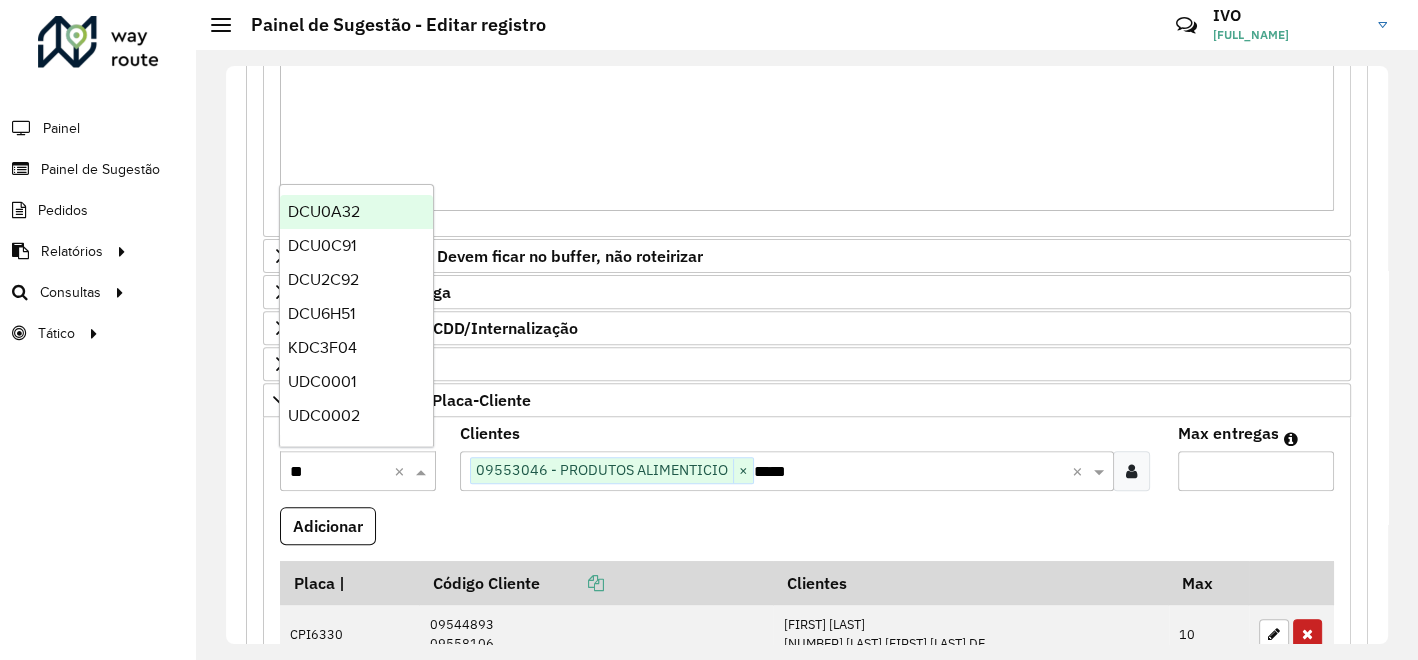 type on "***" 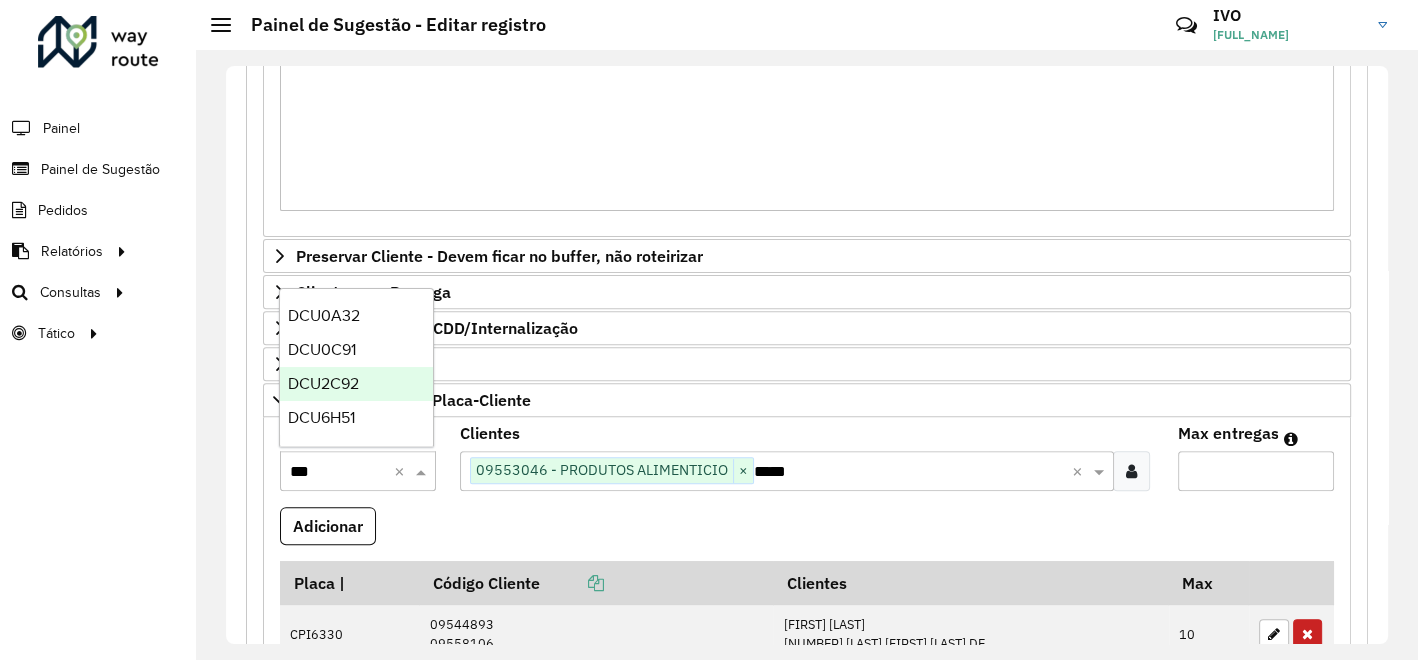 click on "DCU2C92" at bounding box center [323, 383] 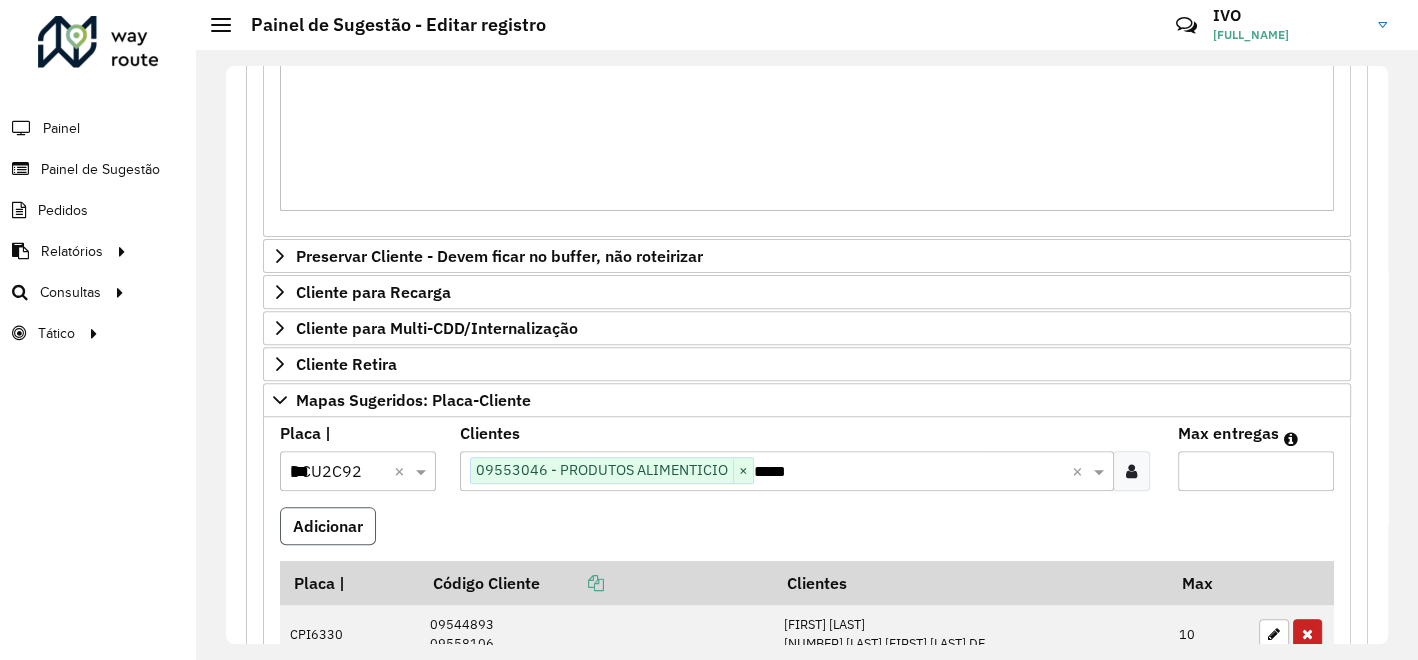 click on "Adicionar" at bounding box center [328, 526] 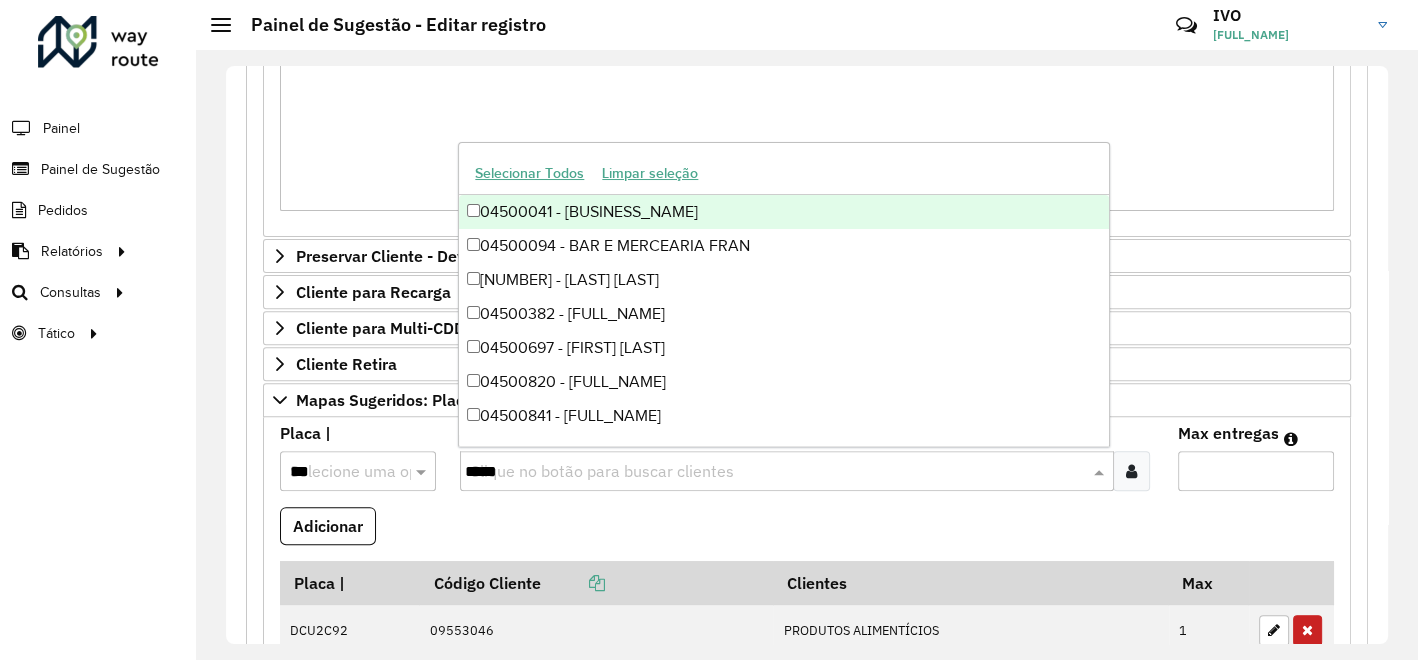 click on "*****" at bounding box center [777, 472] 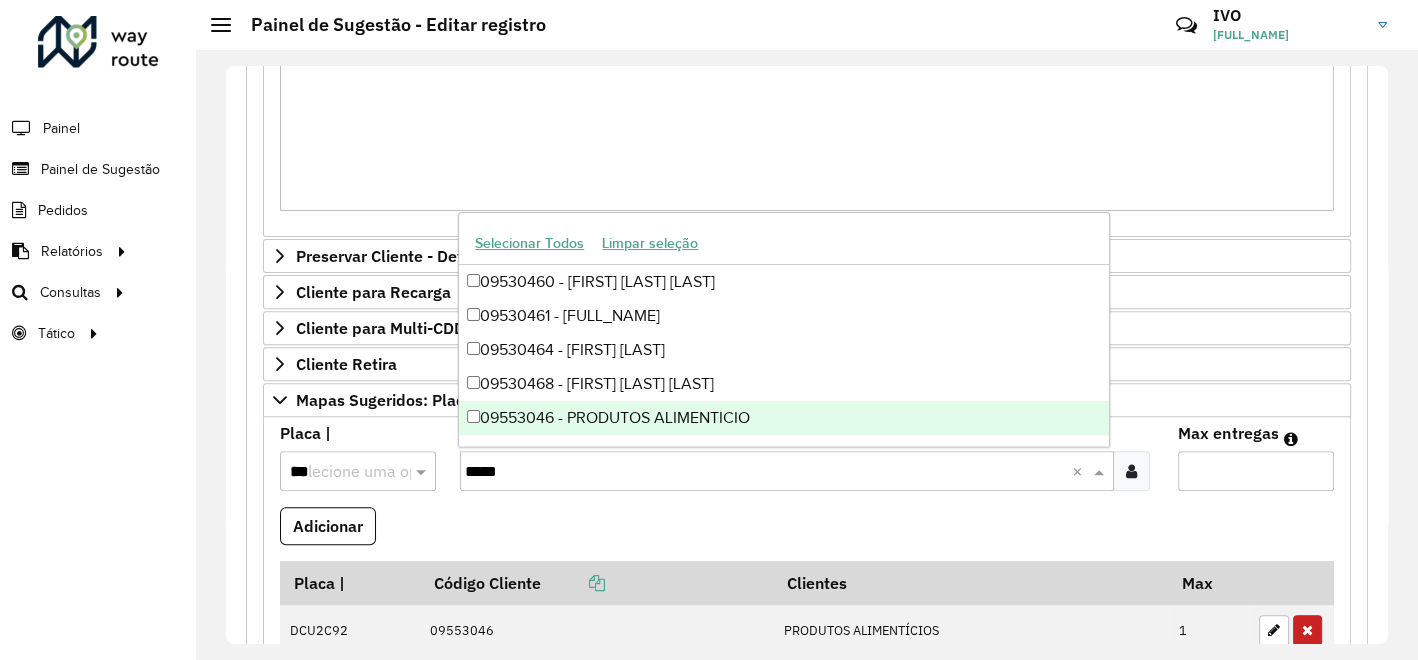 type on "*****" 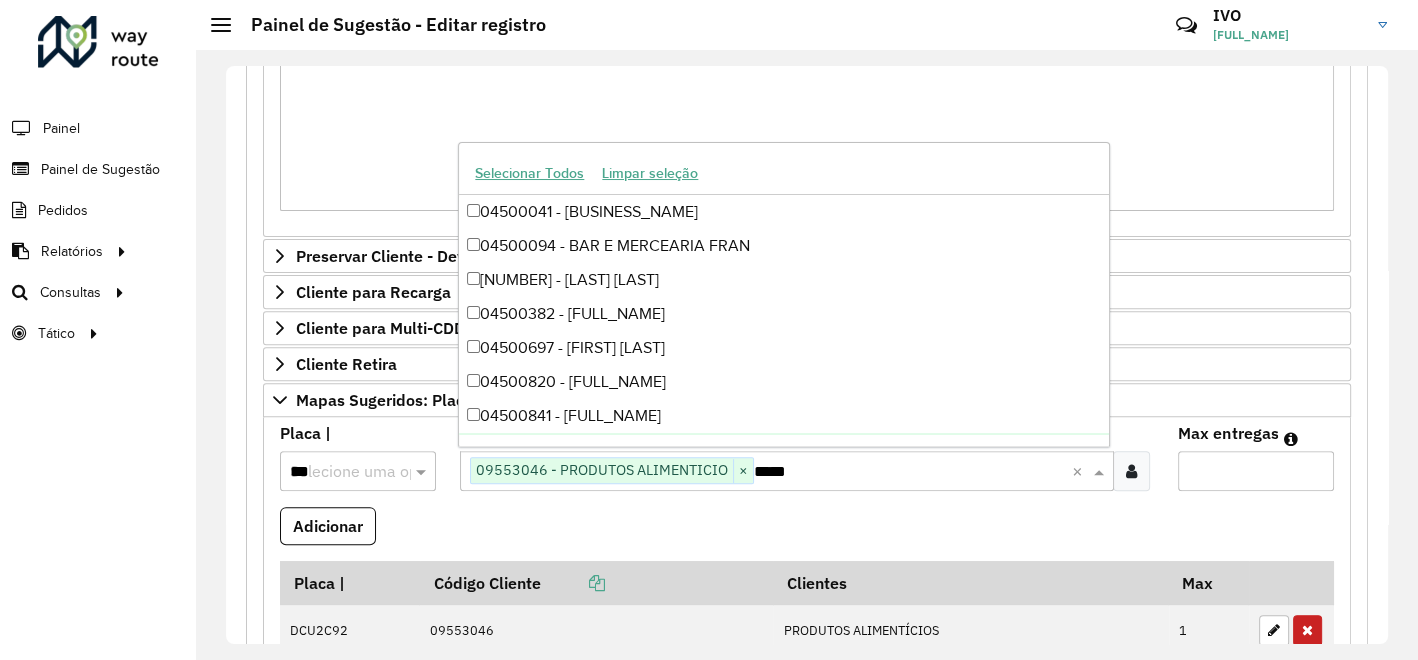 click on "*" at bounding box center [1256, 471] 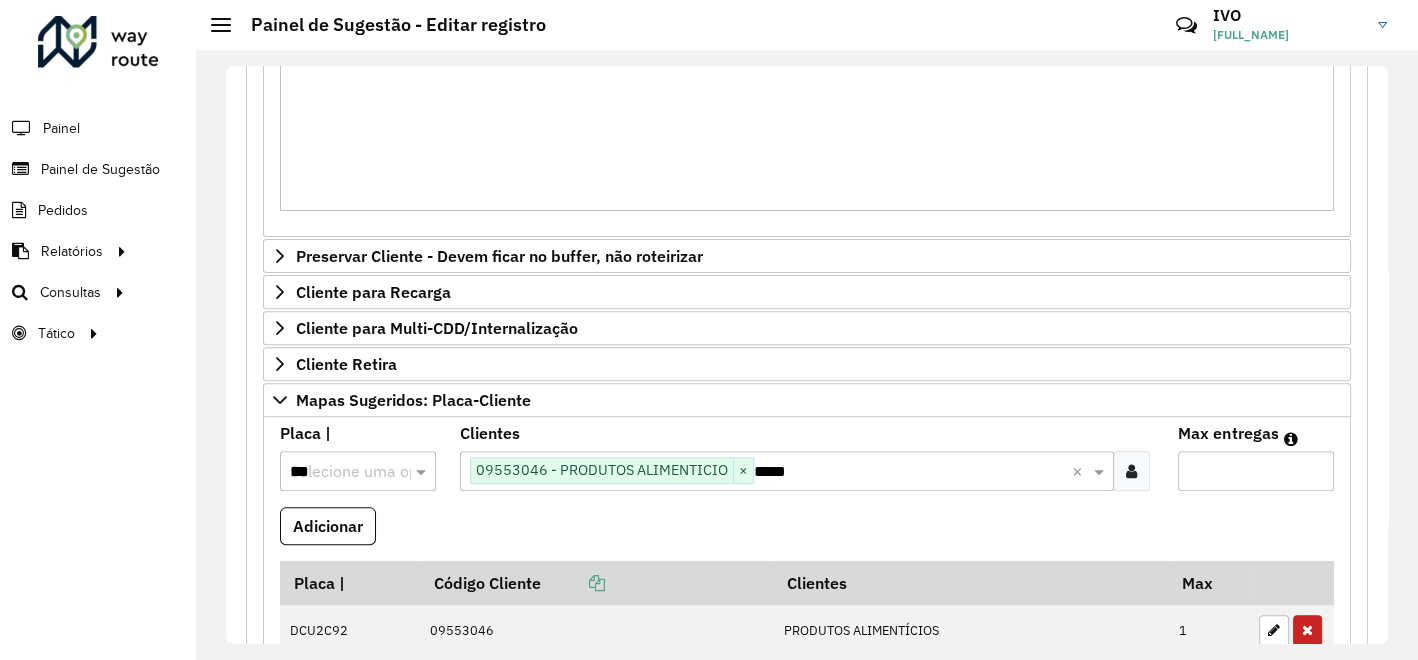 type on "*" 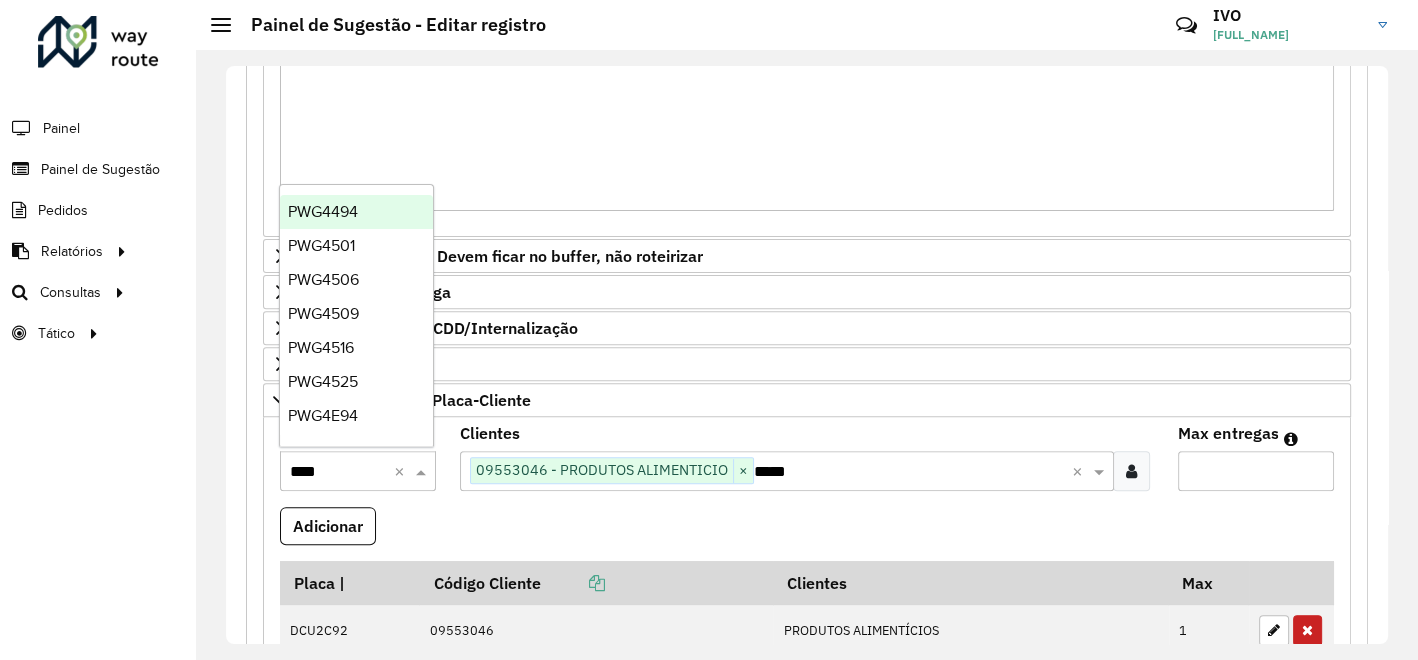 type on "*****" 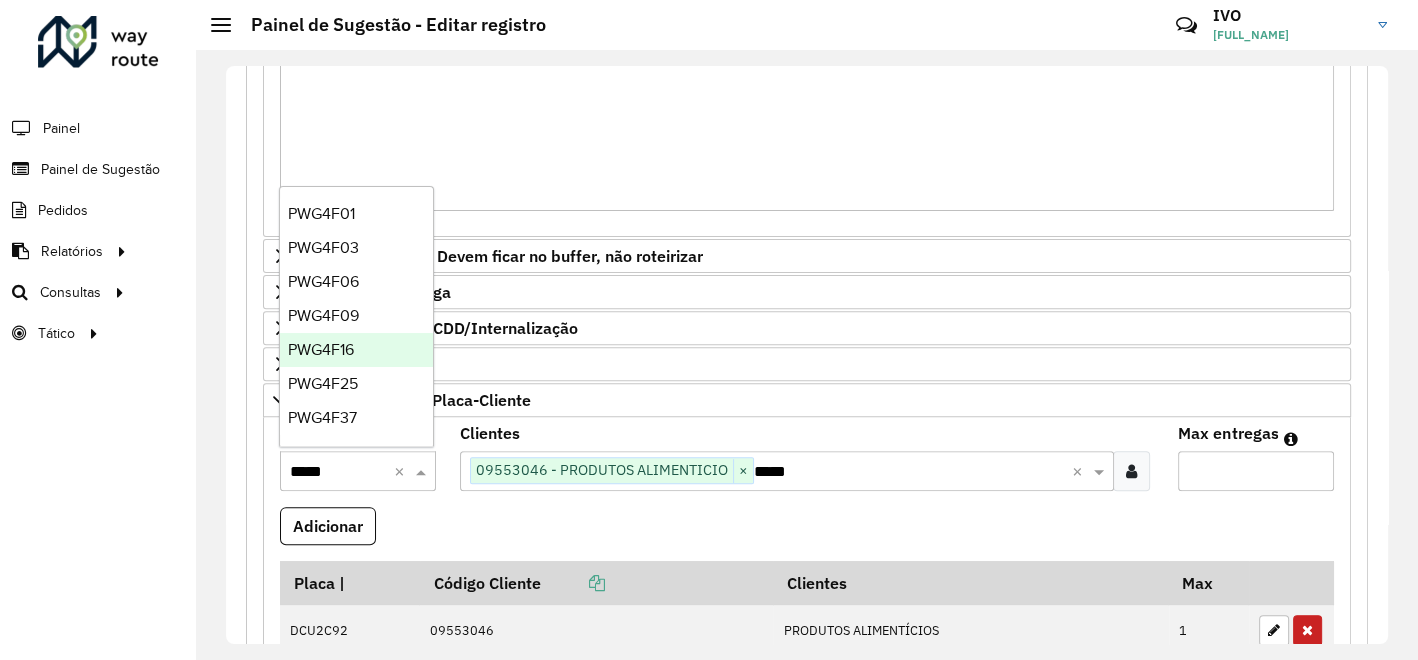 click on "PWG4F16" at bounding box center (321, 349) 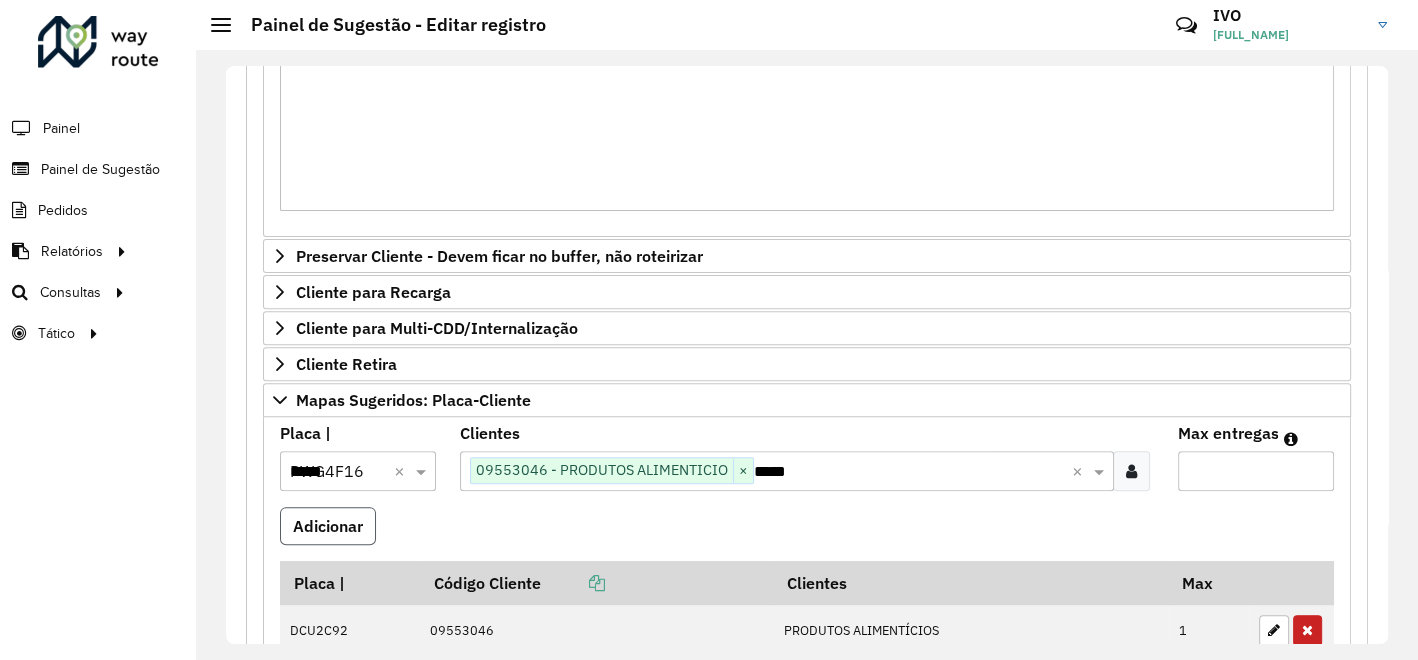 click on "Adicionar" at bounding box center (328, 526) 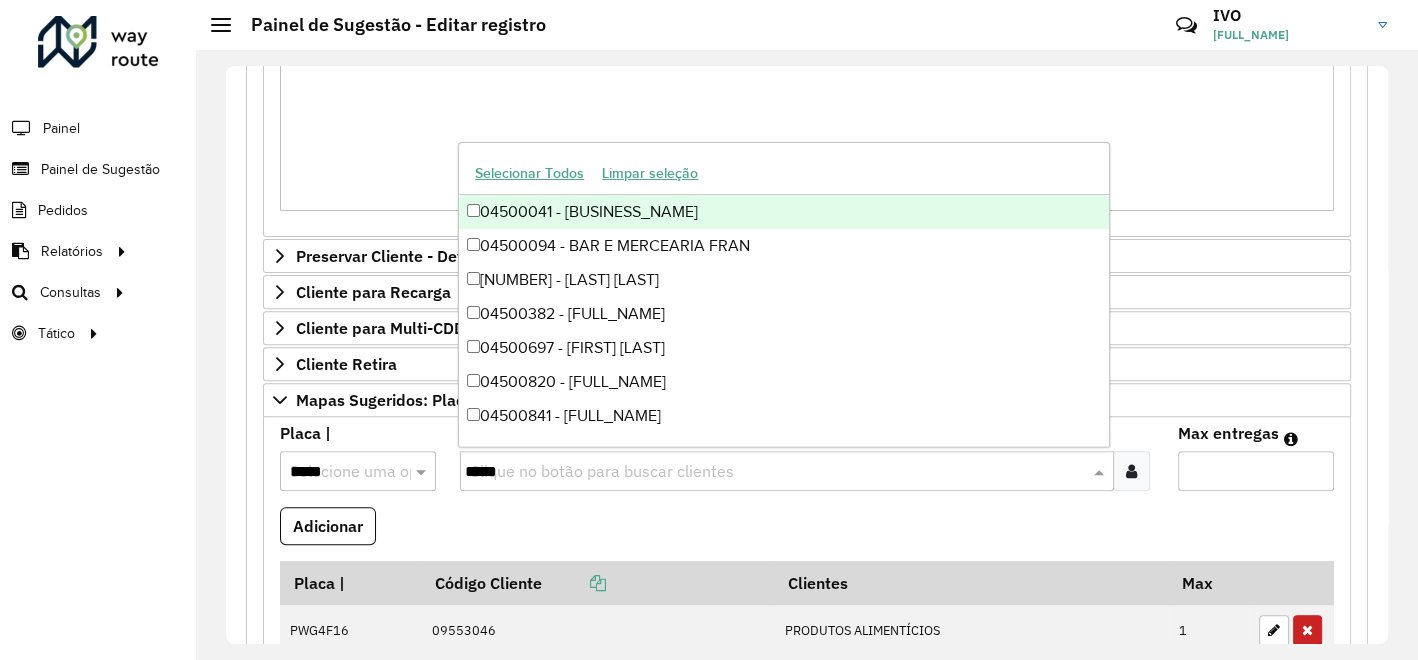 click on "*****" at bounding box center [777, 472] 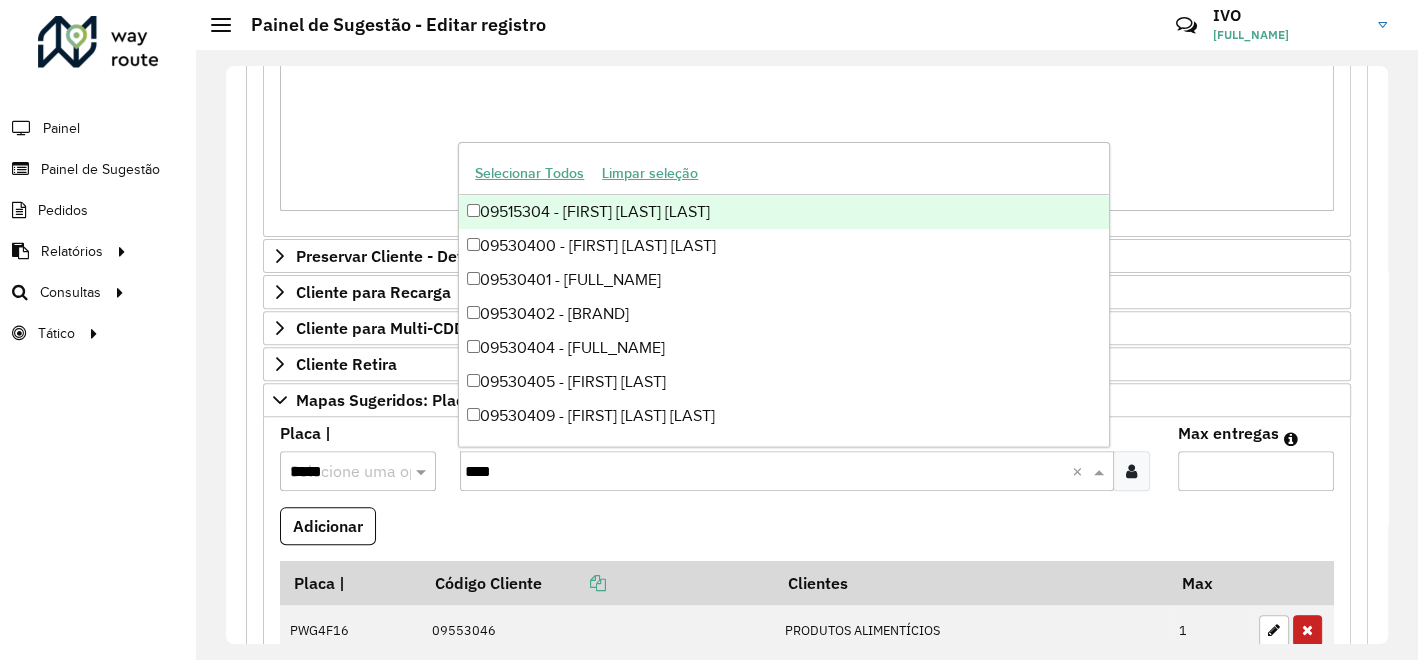 type on "*****" 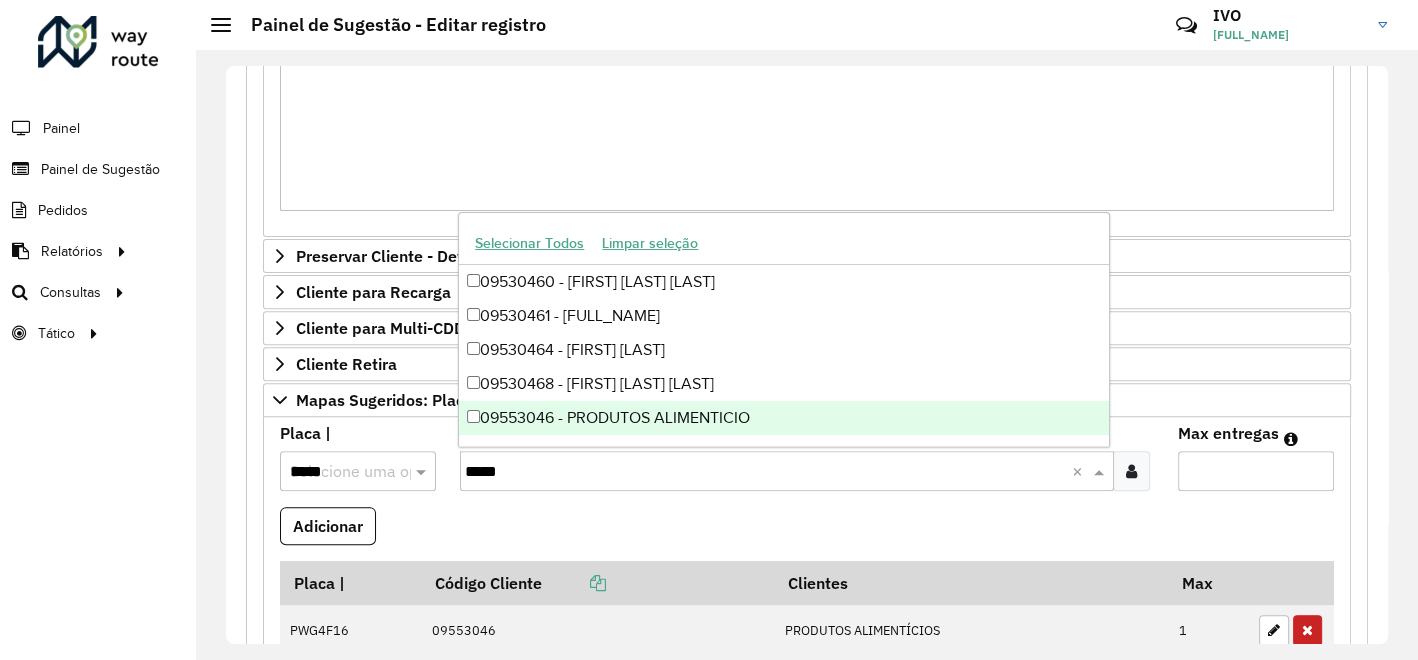 click on "09553046 - PRODUTOS ALIMENTICIO" at bounding box center [615, 417] 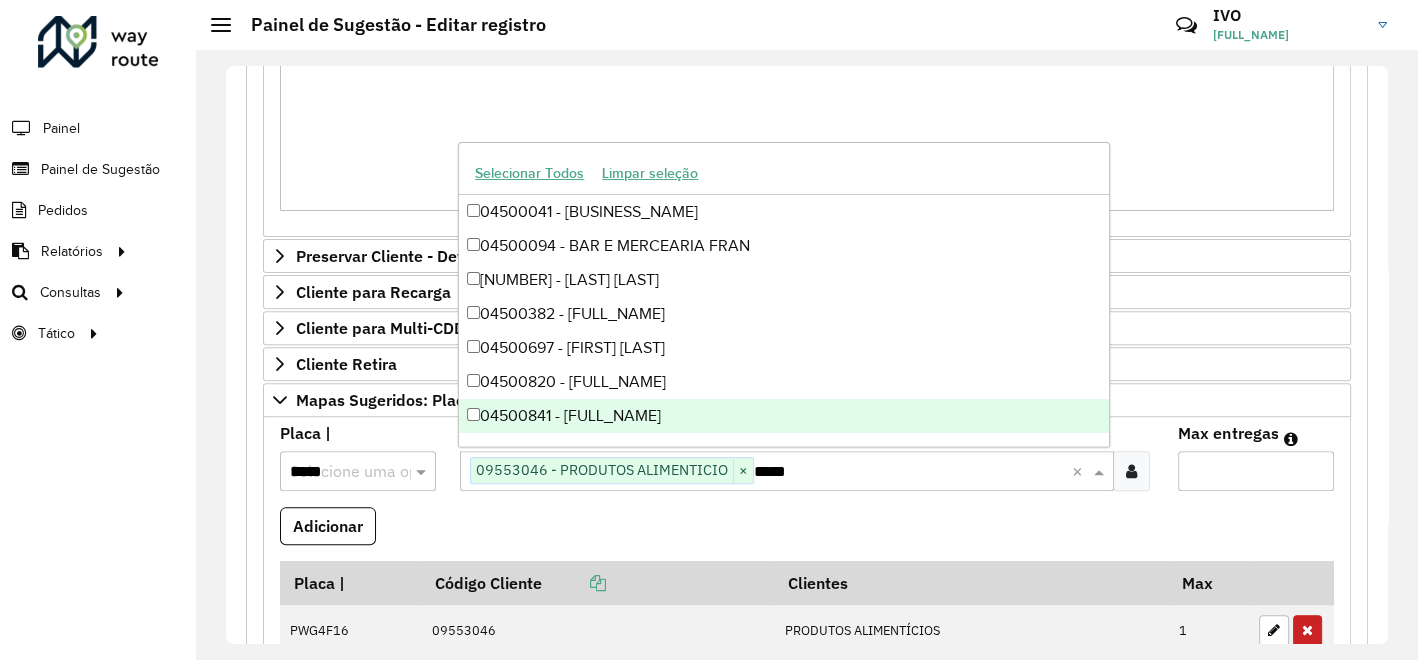 click on "*" at bounding box center (1256, 471) 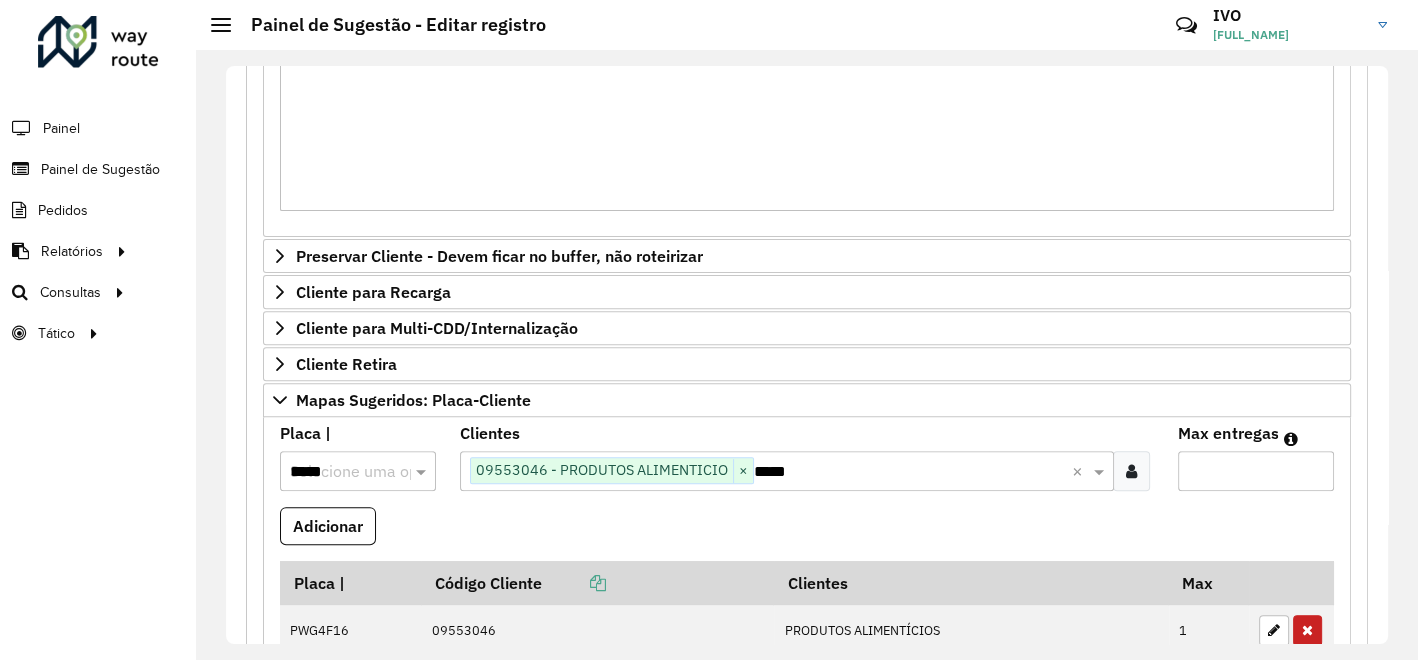 type on "*" 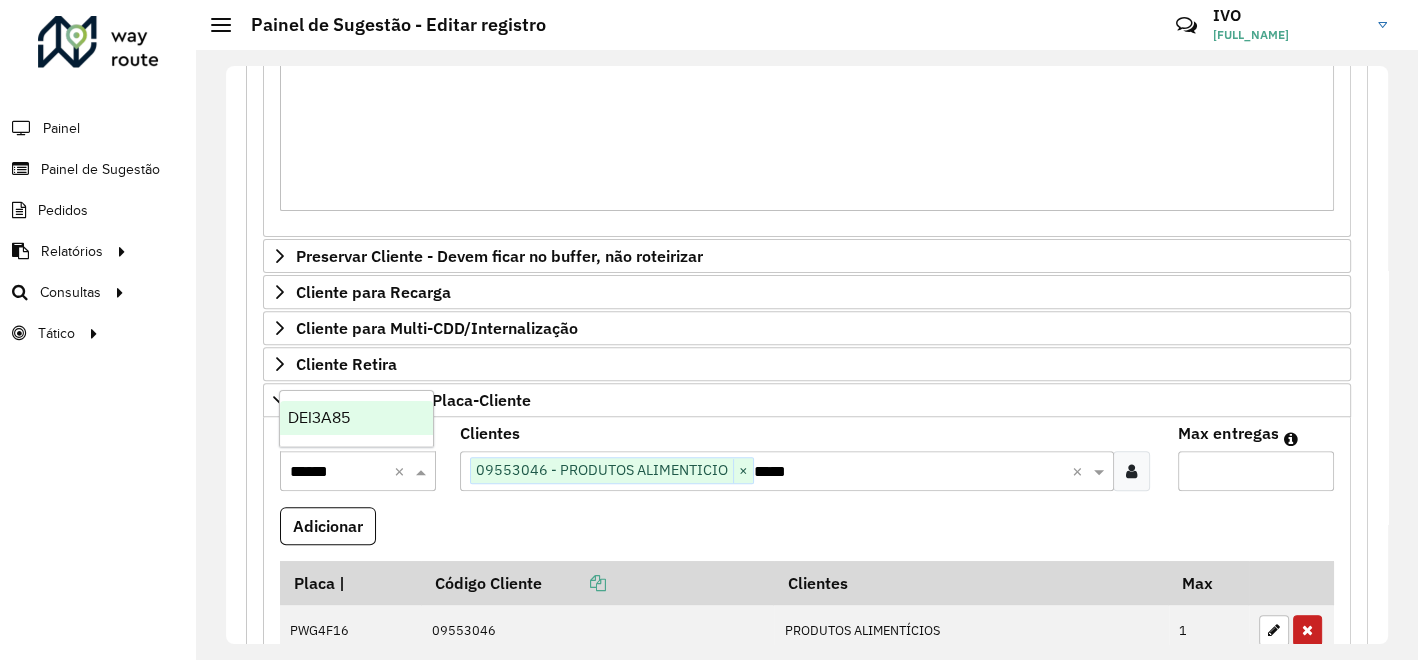type on "*******" 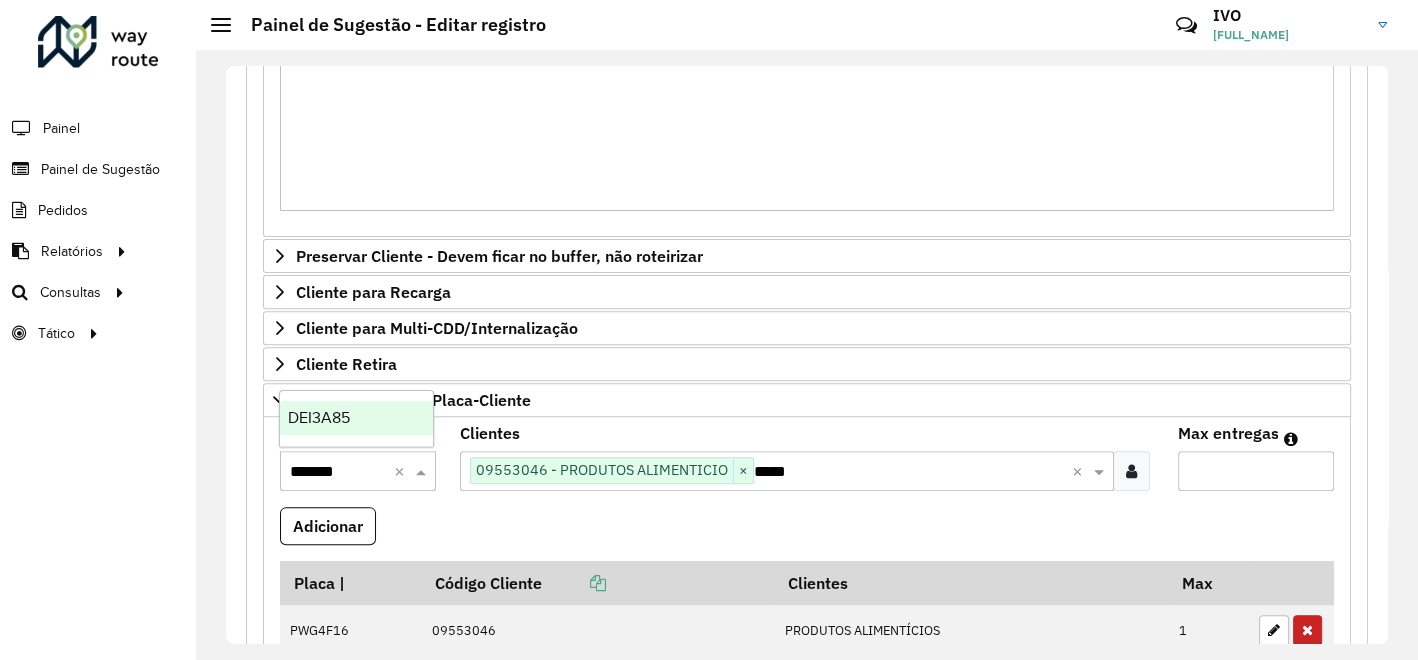 click on "DEI3A85" at bounding box center (319, 417) 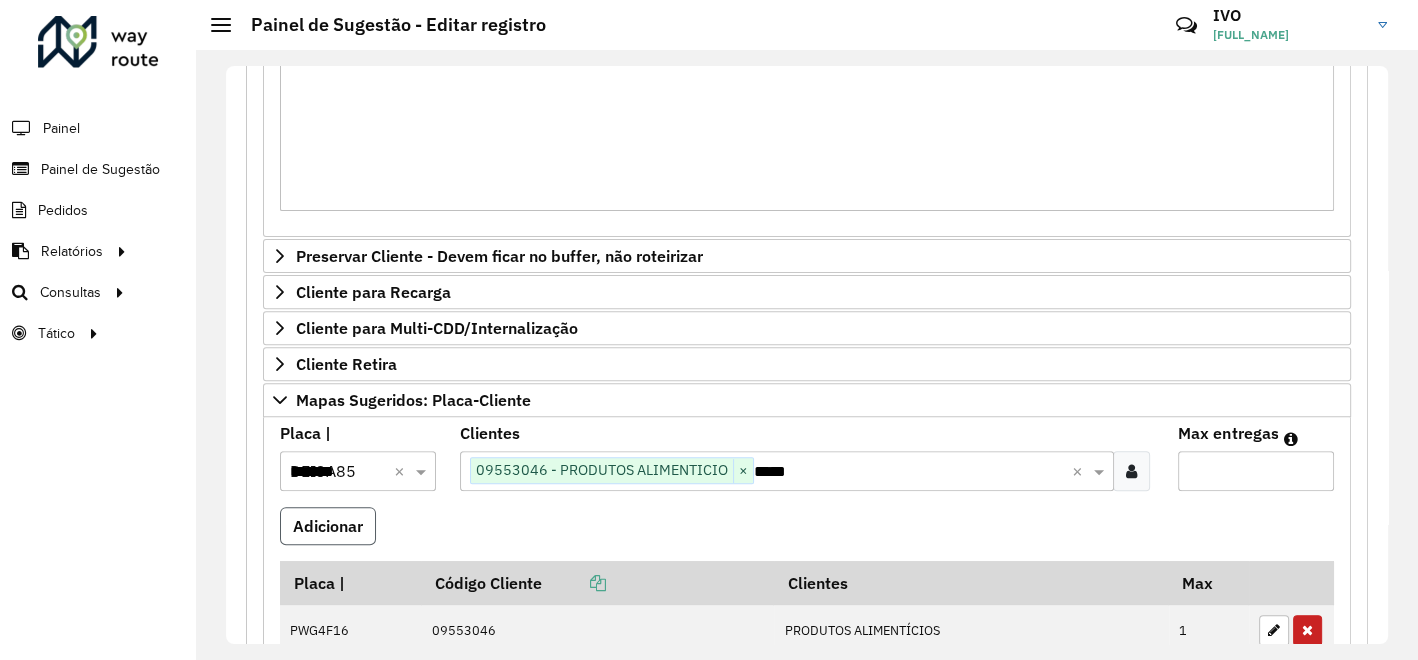 click on "Adicionar" at bounding box center (328, 526) 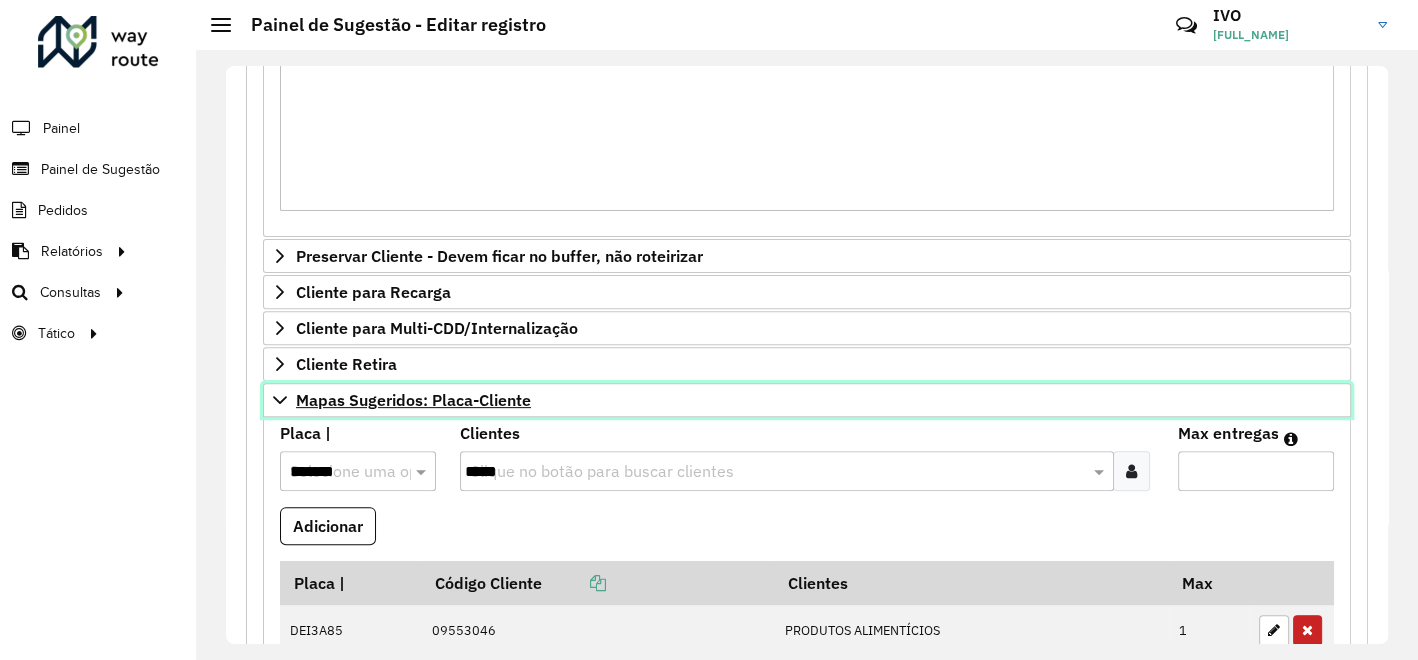 click on "Mapas Sugeridos: Placa-Cliente" at bounding box center (413, 400) 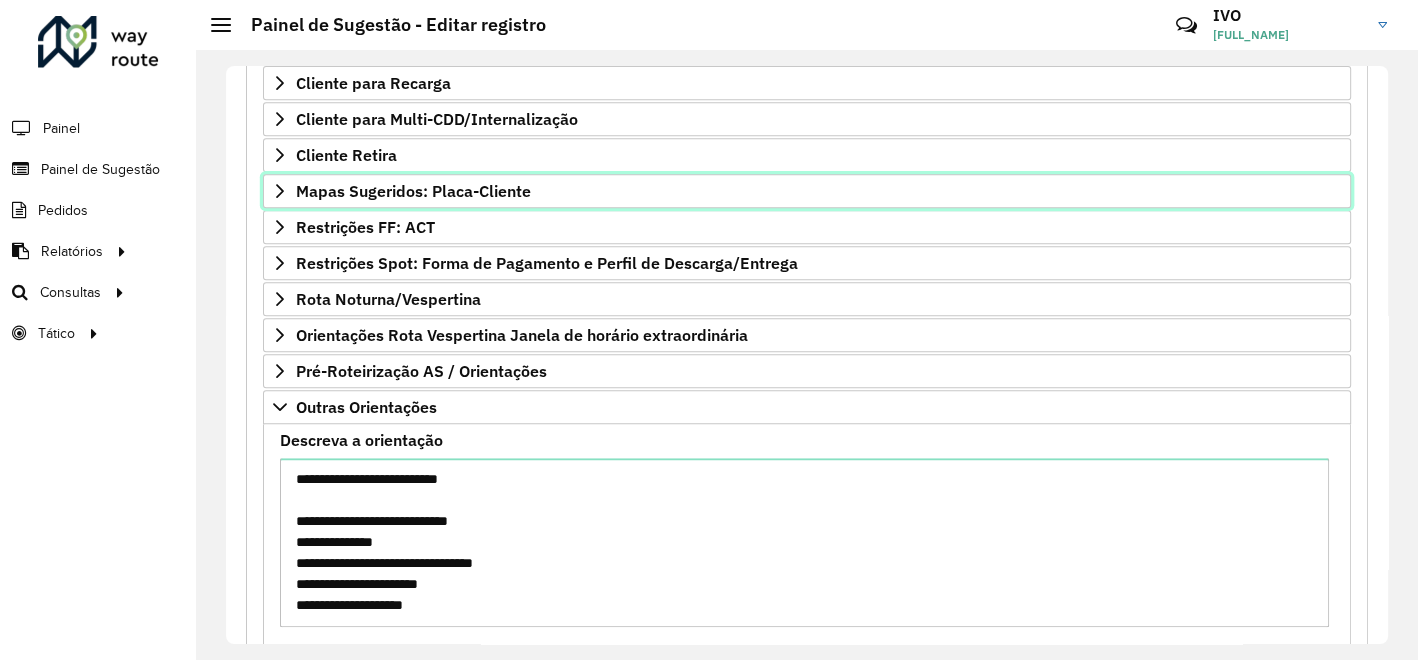 scroll, scrollTop: 891, scrollLeft: 0, axis: vertical 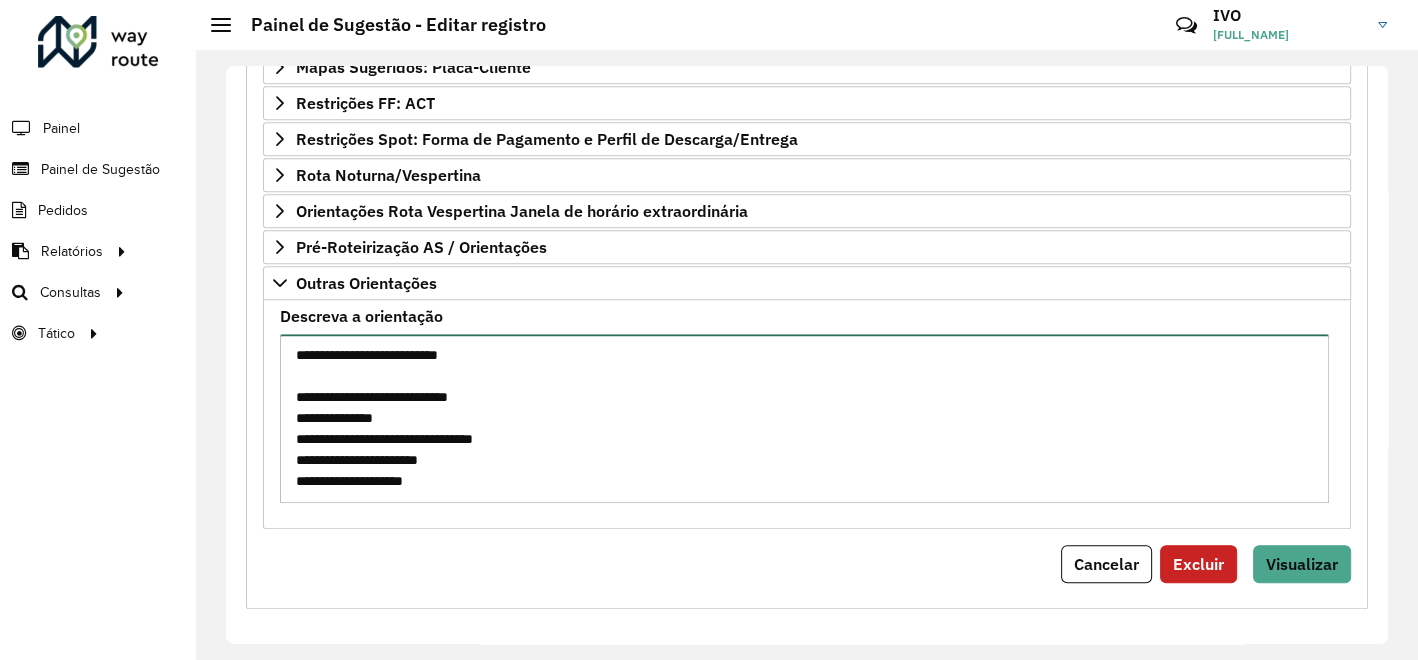 click on "Descreva a orientação" at bounding box center [804, 418] 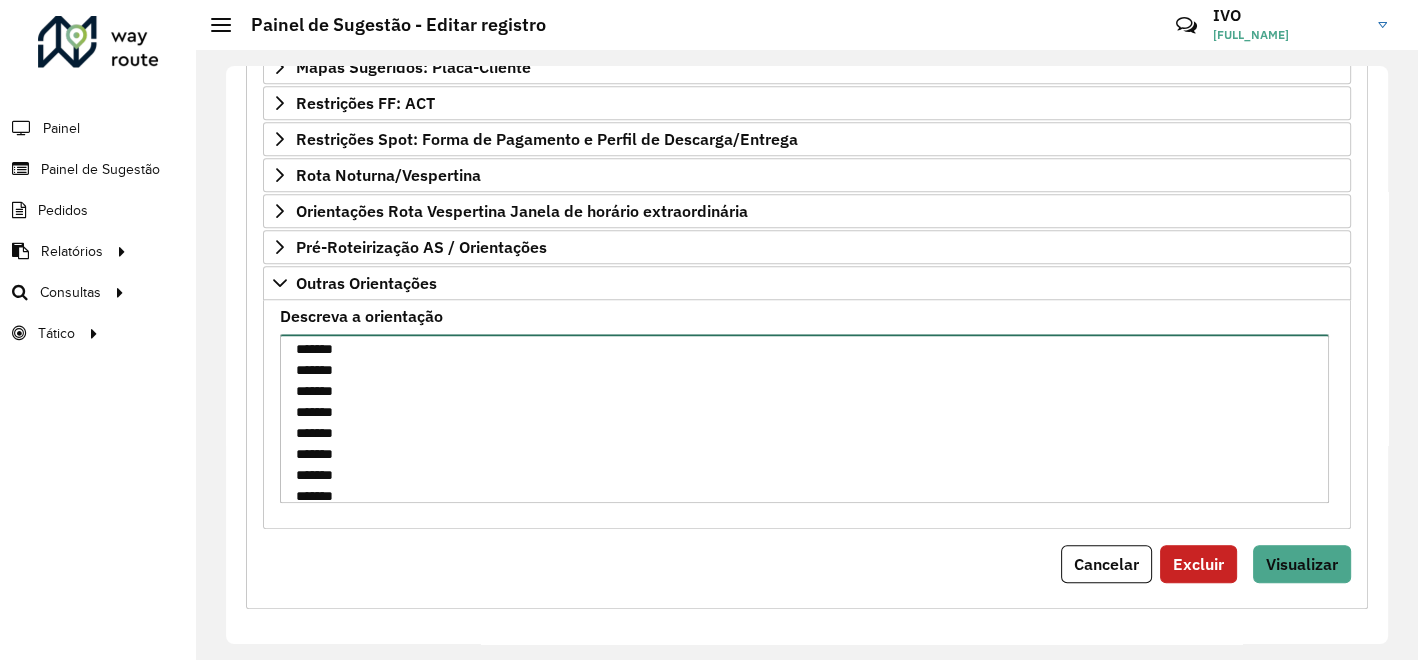scroll, scrollTop: 834, scrollLeft: 0, axis: vertical 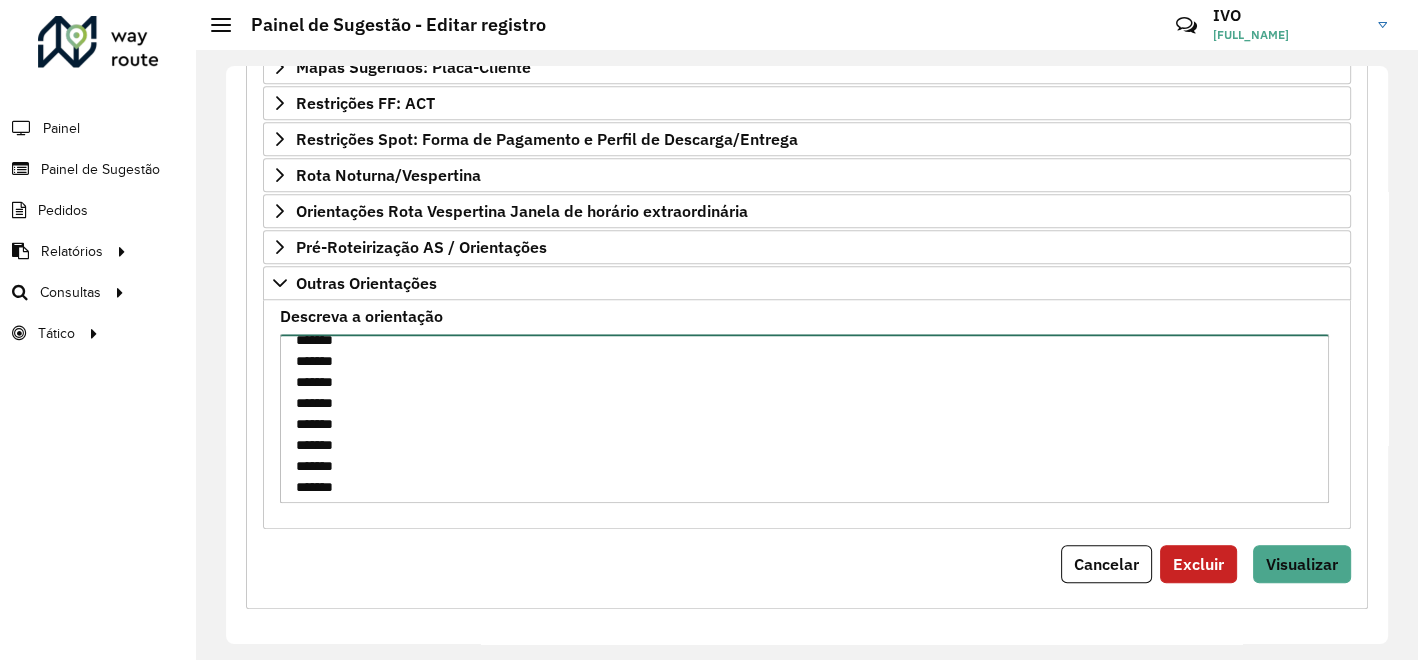 click on "Descreva a orientação" at bounding box center [804, 418] 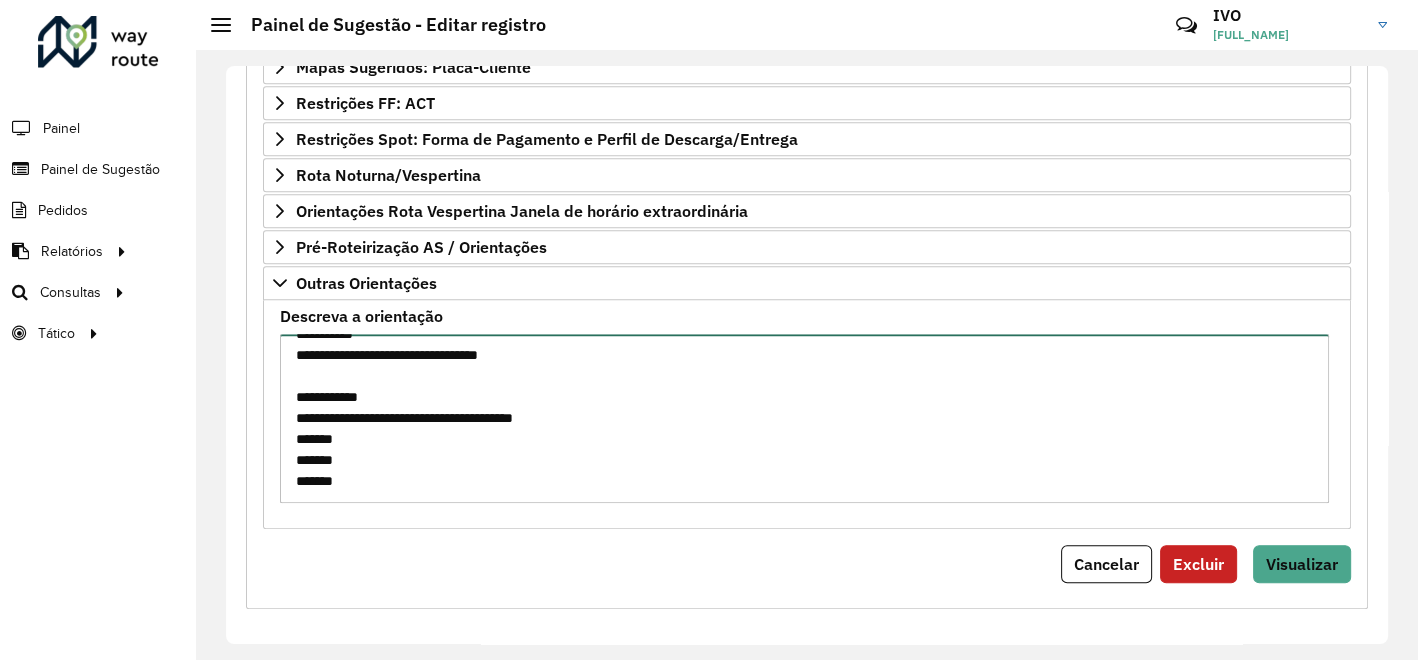 scroll, scrollTop: 1155, scrollLeft: 0, axis: vertical 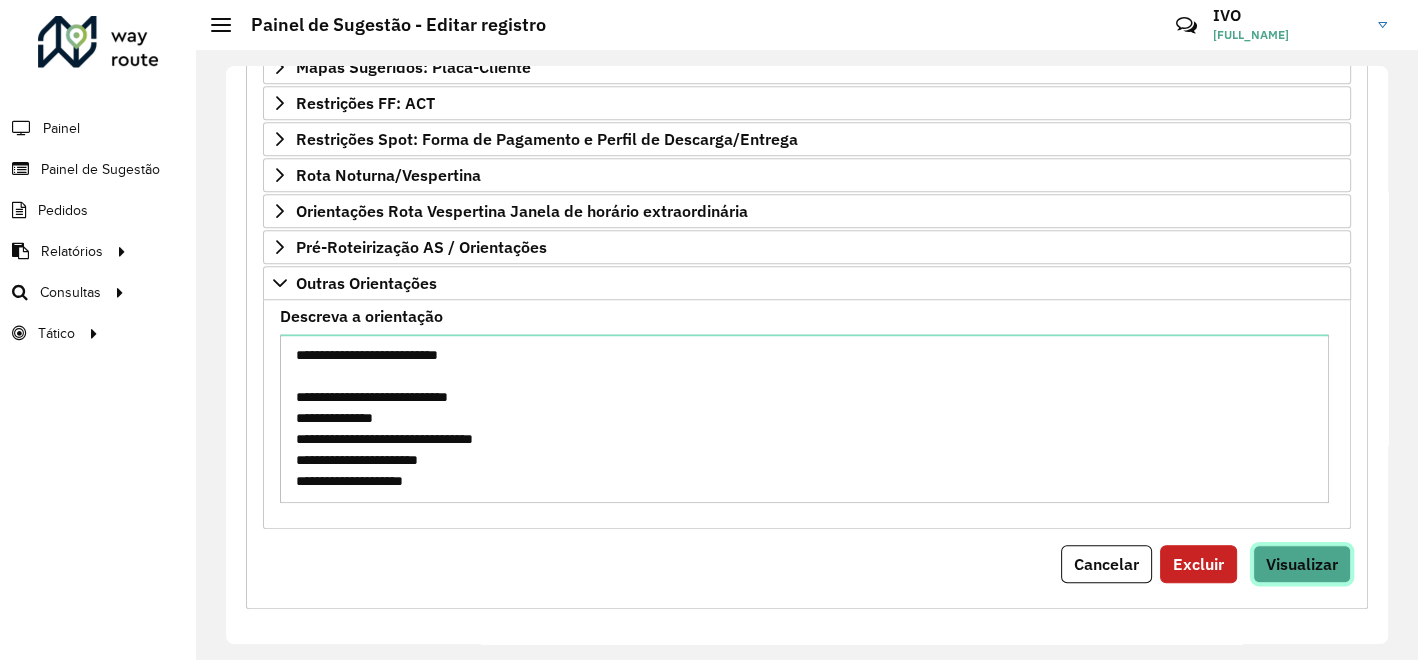 click on "Visualizar" at bounding box center (1302, 564) 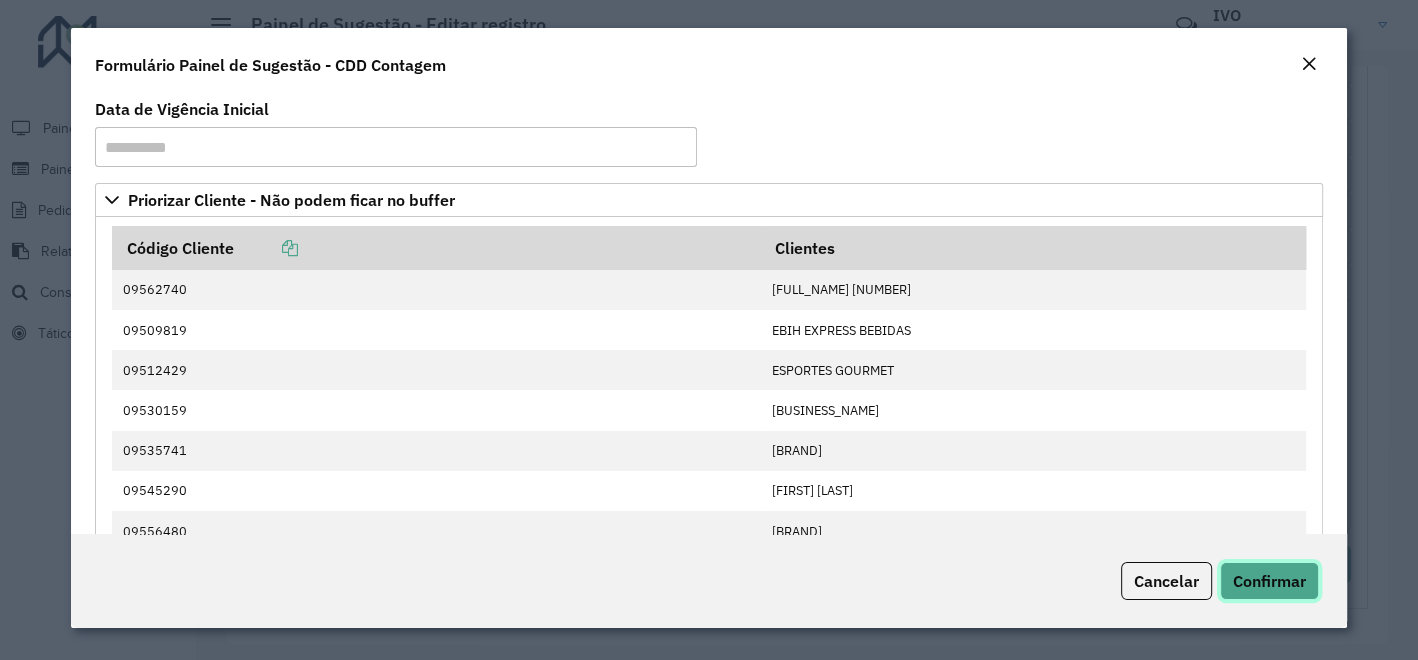click on "Confirmar" 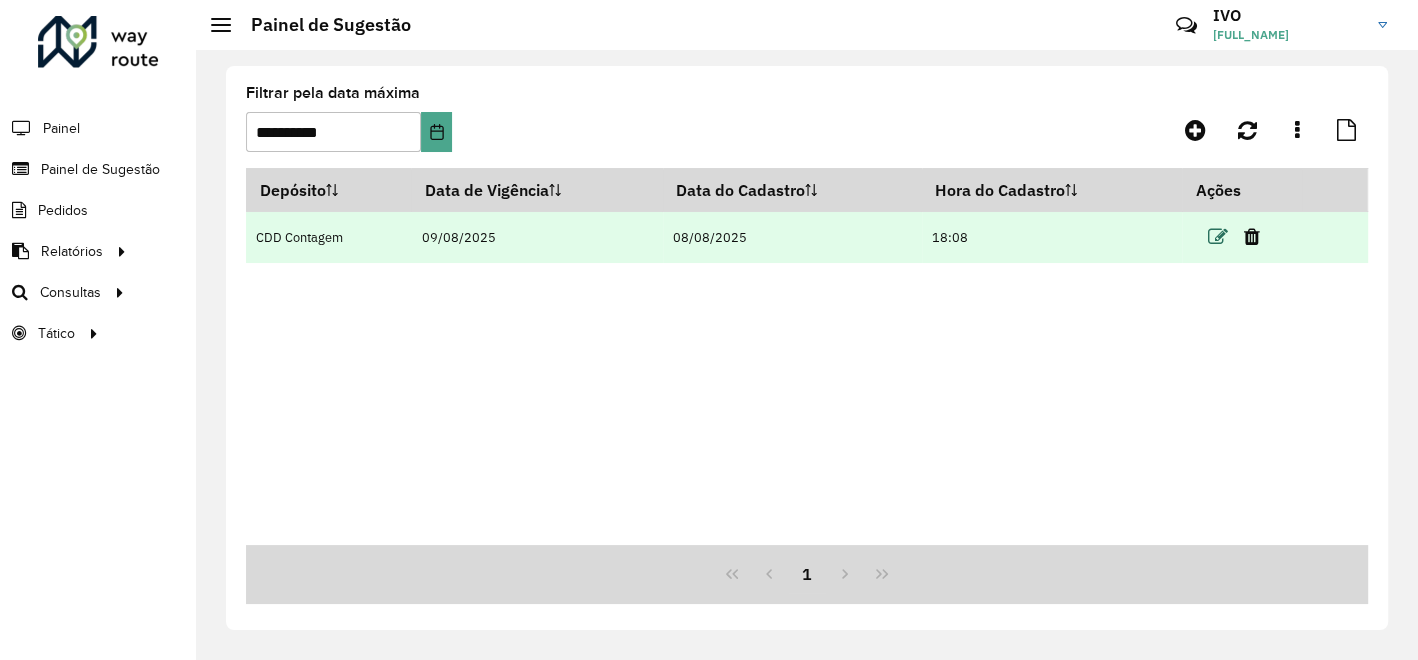 click at bounding box center [1218, 237] 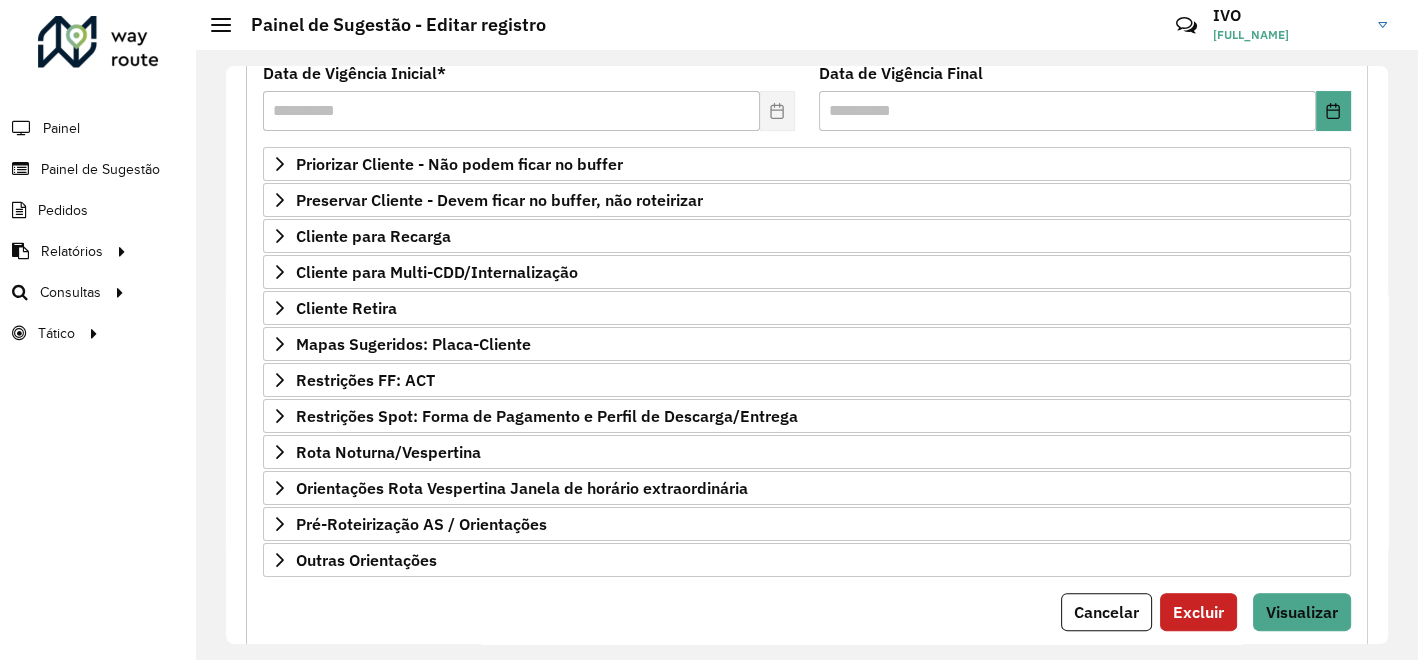 scroll, scrollTop: 328, scrollLeft: 0, axis: vertical 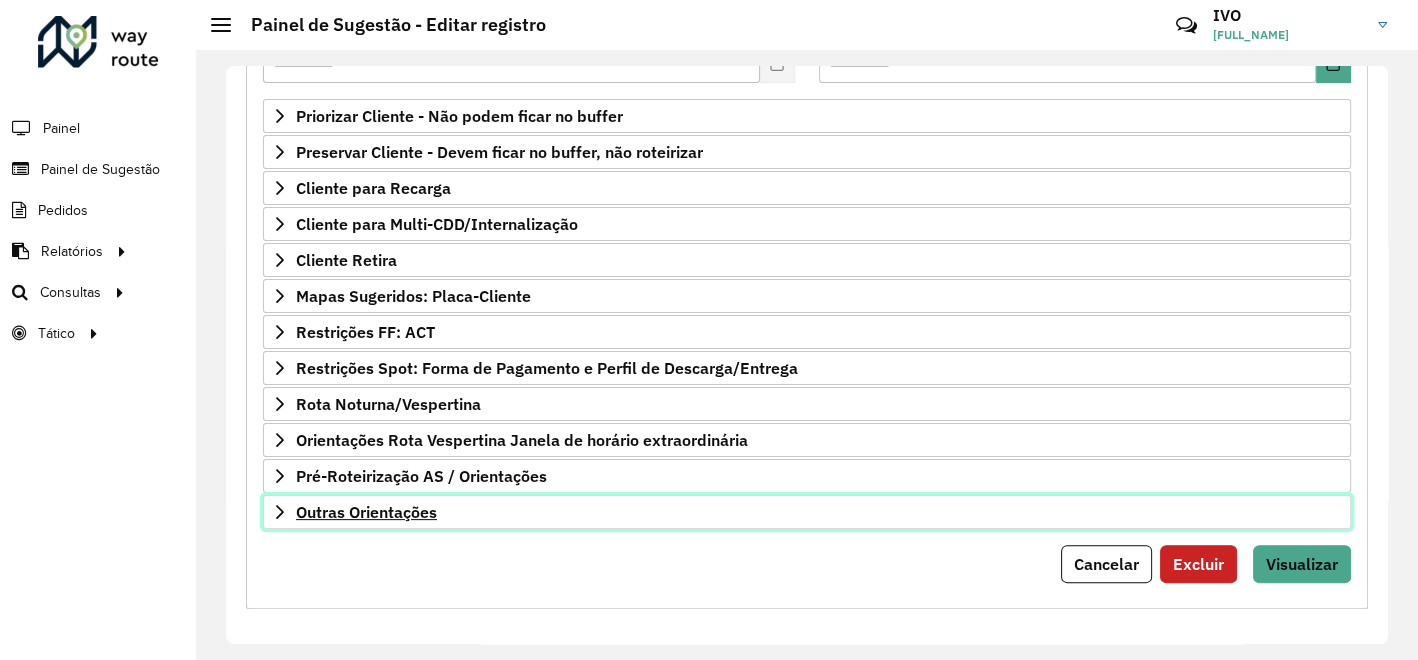 click on "Outras Orientações" at bounding box center [366, 512] 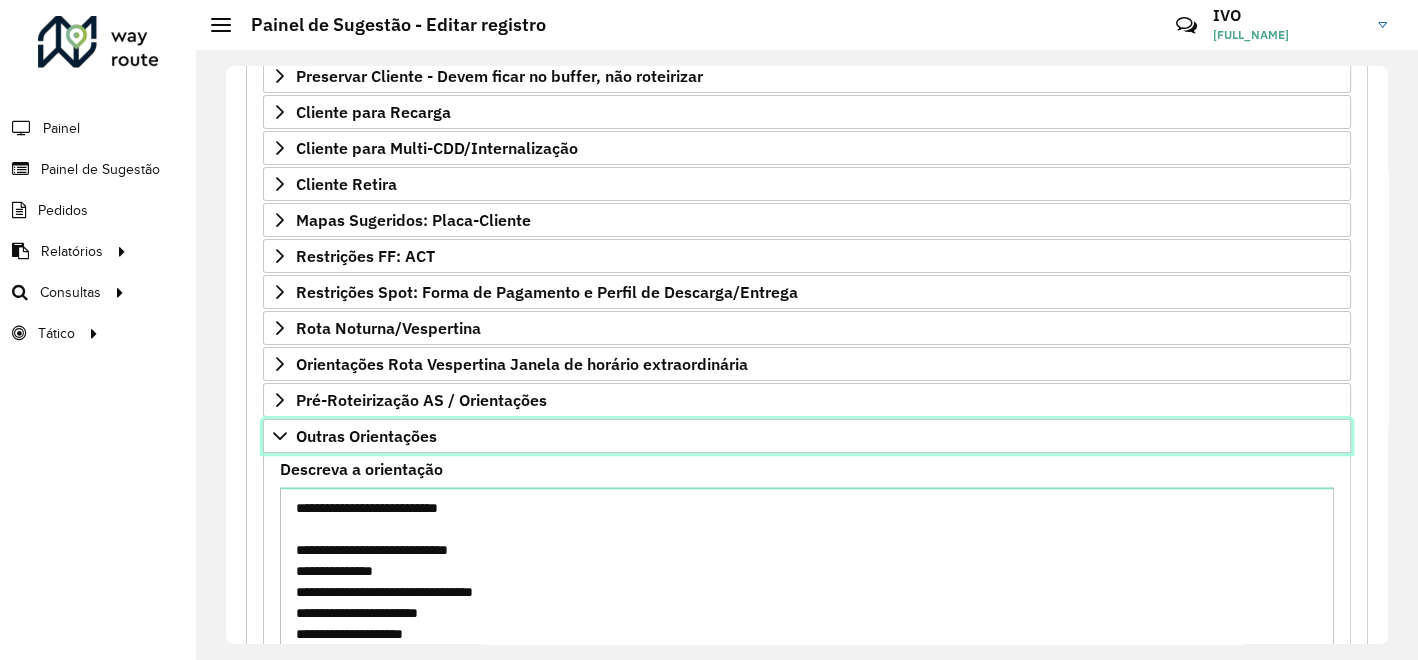 scroll, scrollTop: 439, scrollLeft: 0, axis: vertical 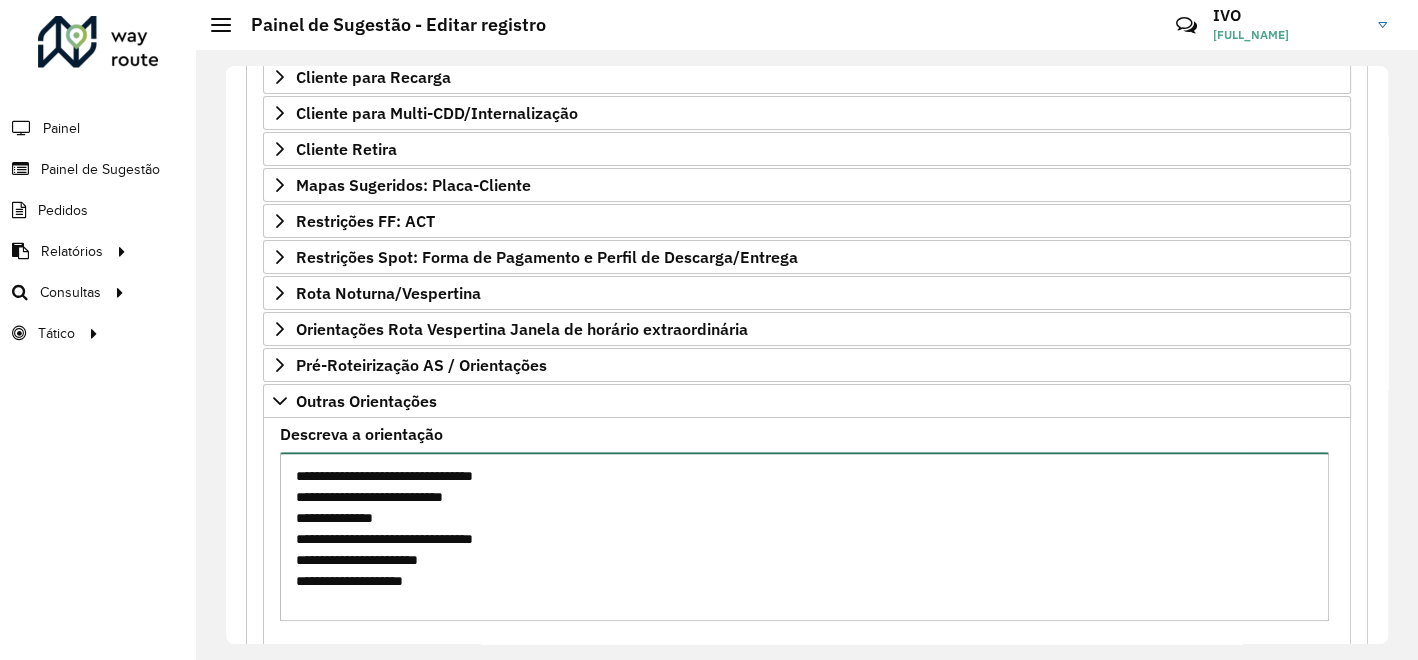 click on "**********" at bounding box center [804, 536] 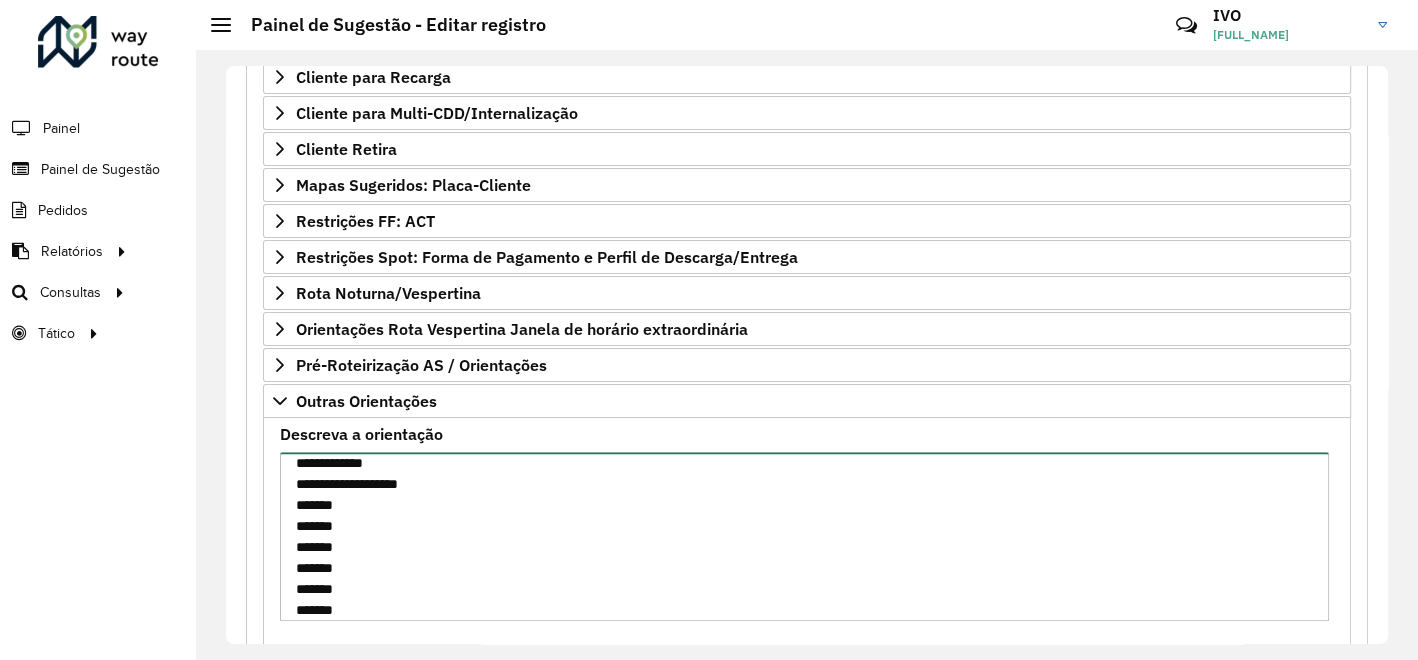 scroll, scrollTop: 777, scrollLeft: 0, axis: vertical 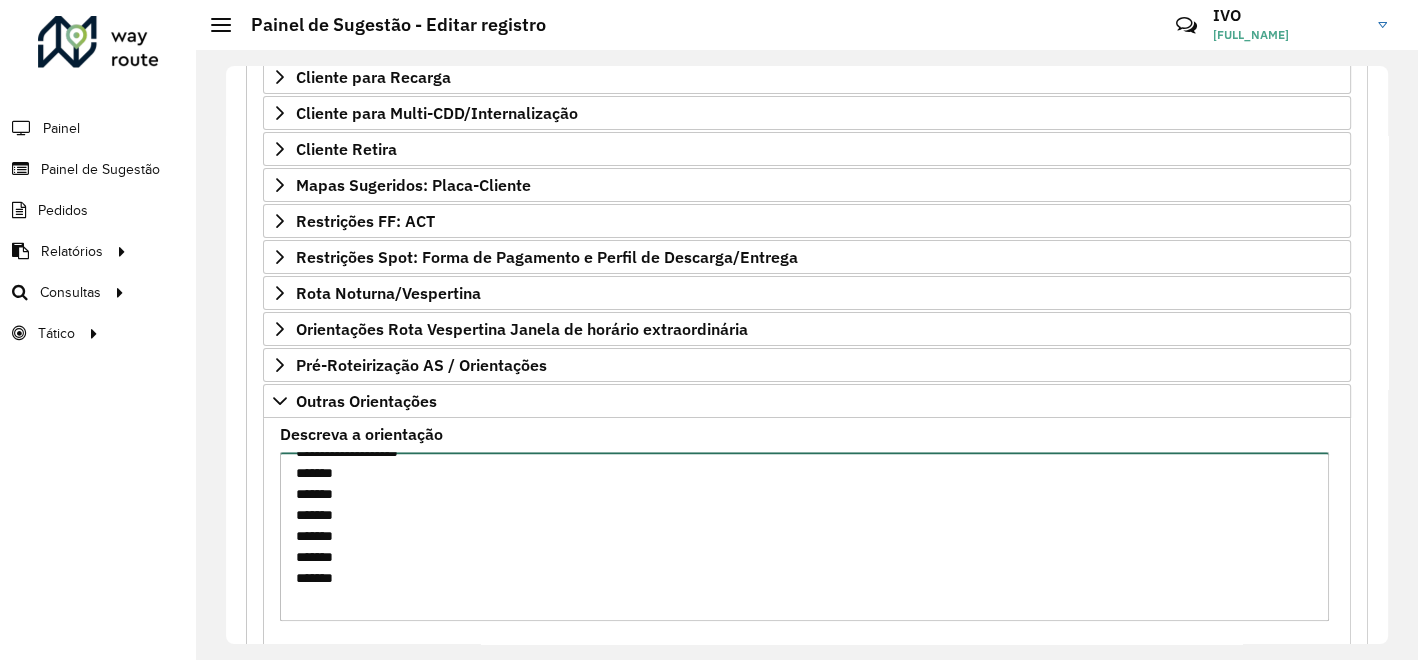 drag, startPoint x: 364, startPoint y: 567, endPoint x: 298, endPoint y: 565, distance: 66.0303 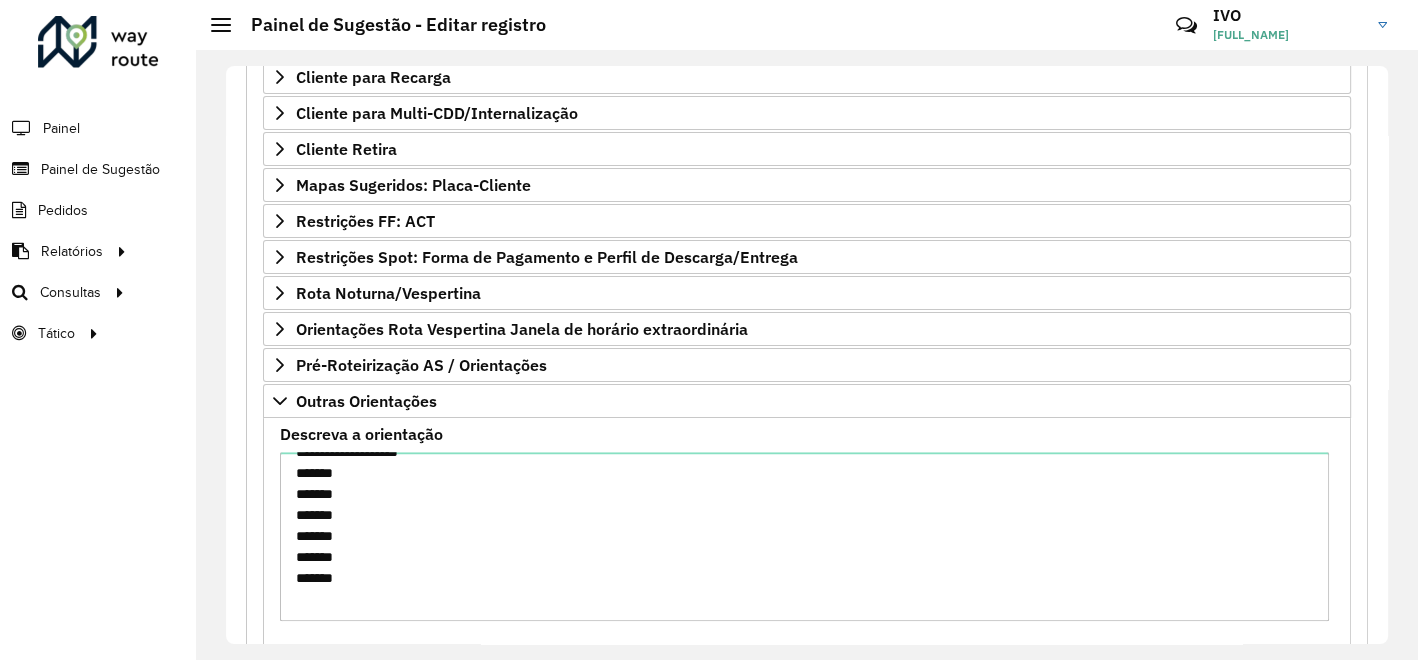 click on "Selecione um depósito  * Selecione uma opção × CDD Contagem Formulário Painel de Sugestão
Cadastro Painel de sugestão de roteirização:  Informe a data de início, fim e preencha corretamente os campos abaixo.   Ao final, você irá pré-visualizar o formulário antes de concluir o cadastro.
Data de Vigência Inicial  * ********  Data de Vigência Final   Priorizar Cliente - Não podem ficar no buffer   Clientes  Clique no botão para buscar clientes 26 itens selecionados × Clientes que não podem ficar no Buffer – Máximo 50 PDVS  Observações   Preservar Cliente - Devem ficar no buffer, não roteirizar   Clientes  Clique no botão para buscar clientes Clientes que não devem ser roteirizados – Máximo 50 PDVS  Observações   Cliente para Recarga   Placa |  Selecione uma opção  Tipo veículo  Selecione uma opção  Clientes  Clique no botão para buscar clientes  Pedidos  Adicionar  Placa |   Tipo veículo   Código Cliente   Clientes   Max  1" 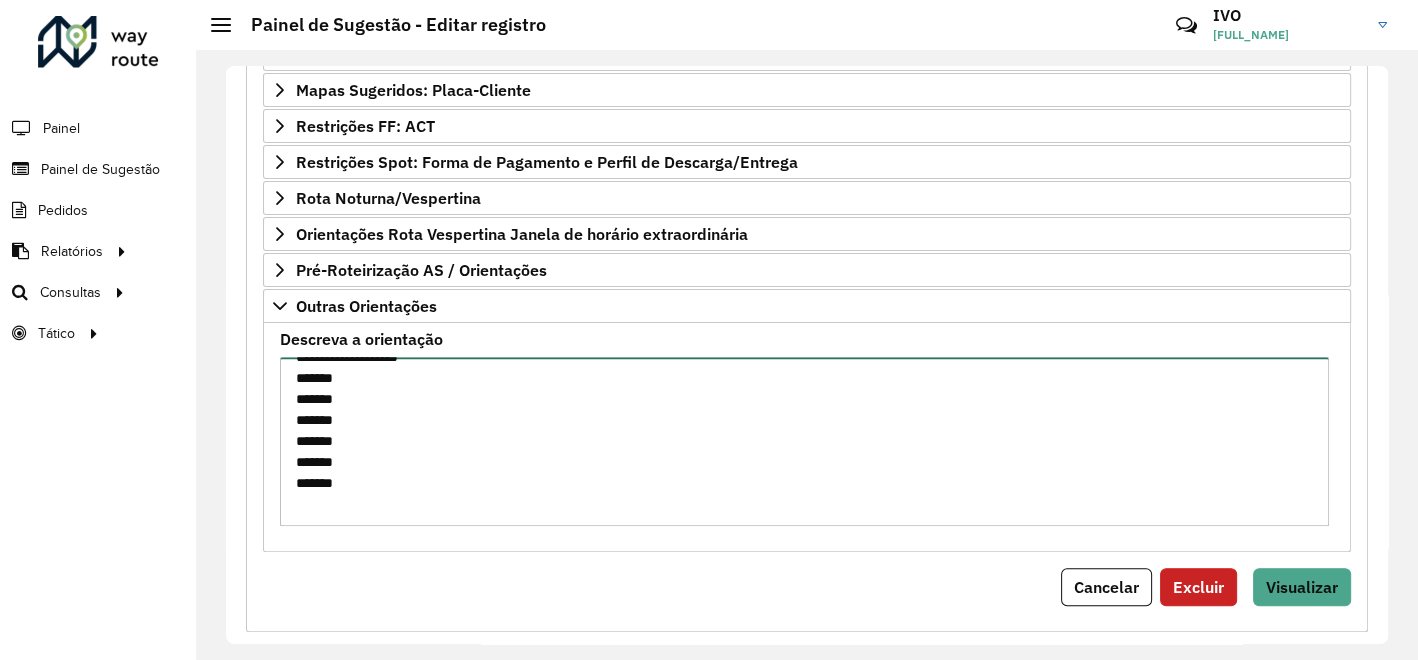 click on "**********" at bounding box center [804, 441] 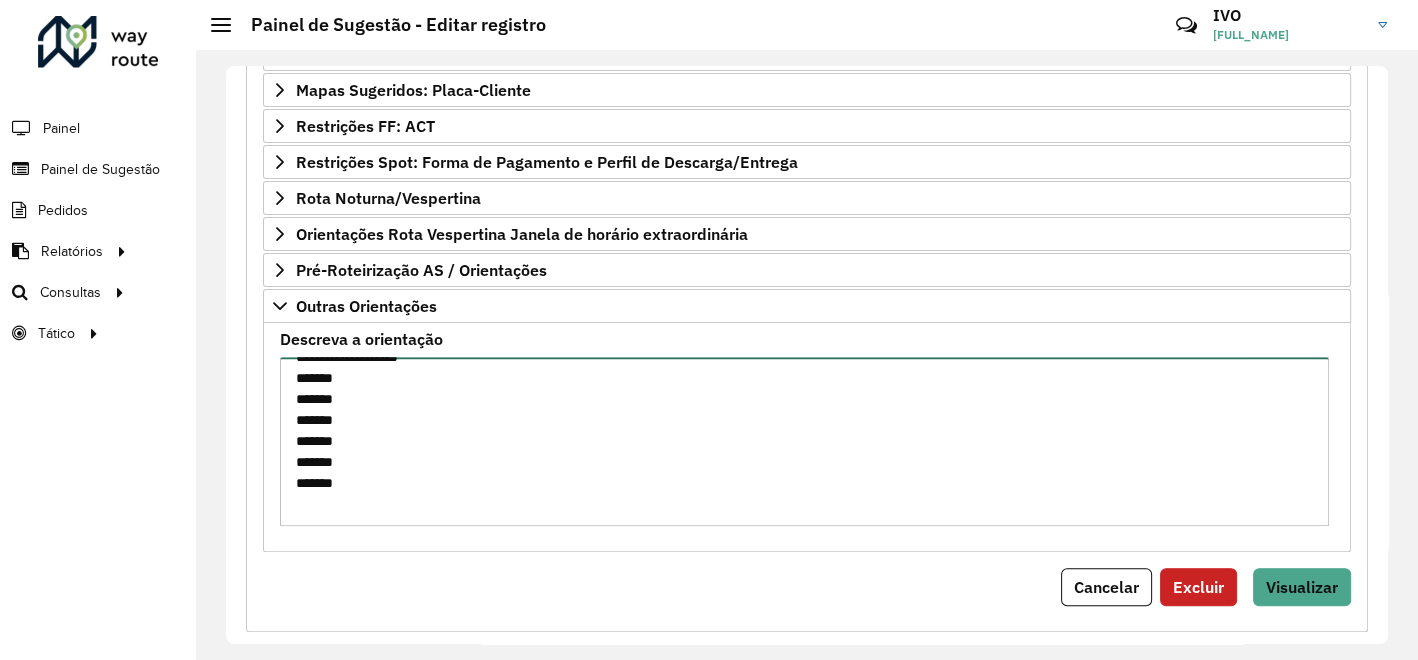 paste on "*******" 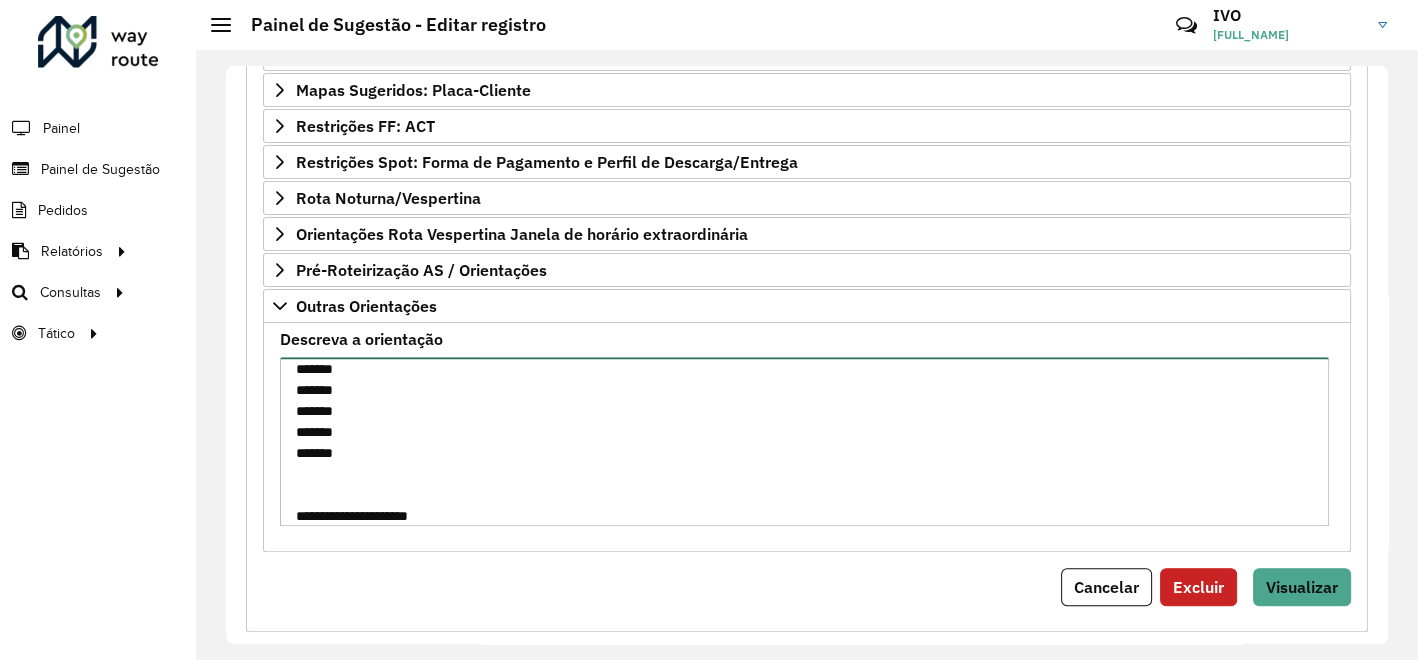 scroll, scrollTop: 891, scrollLeft: 0, axis: vertical 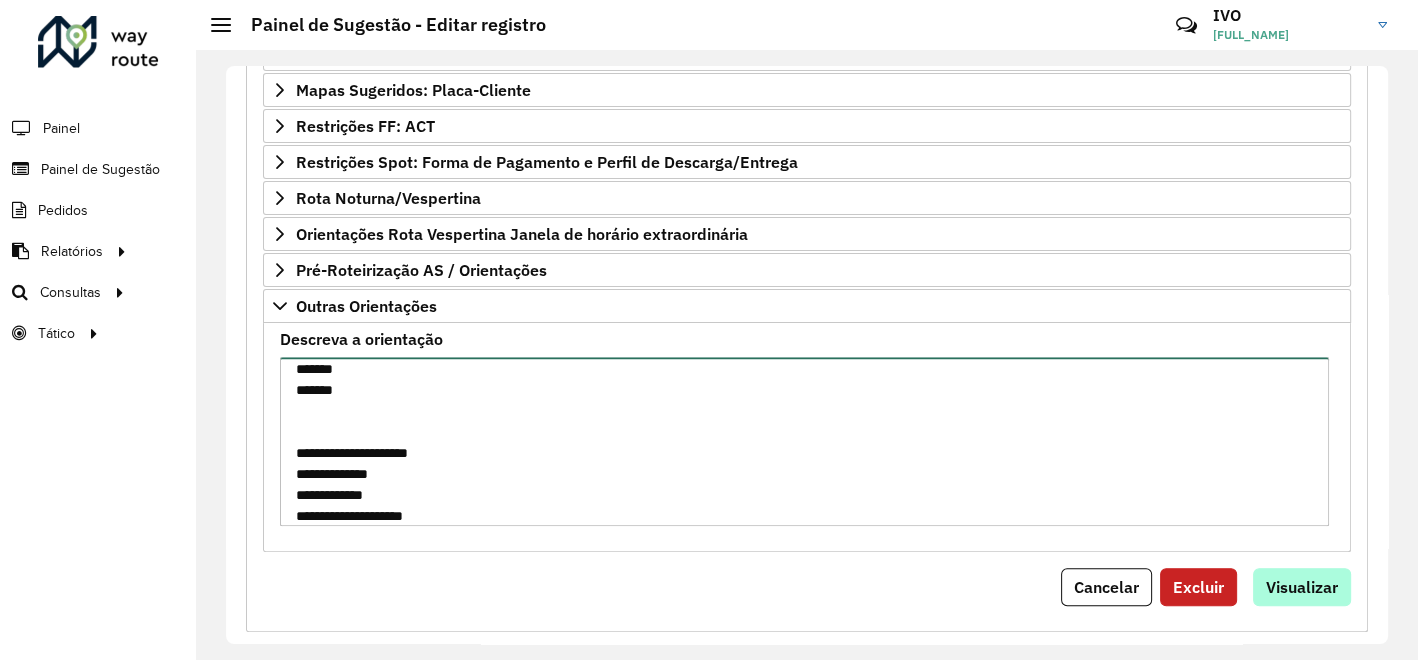 type on "**********" 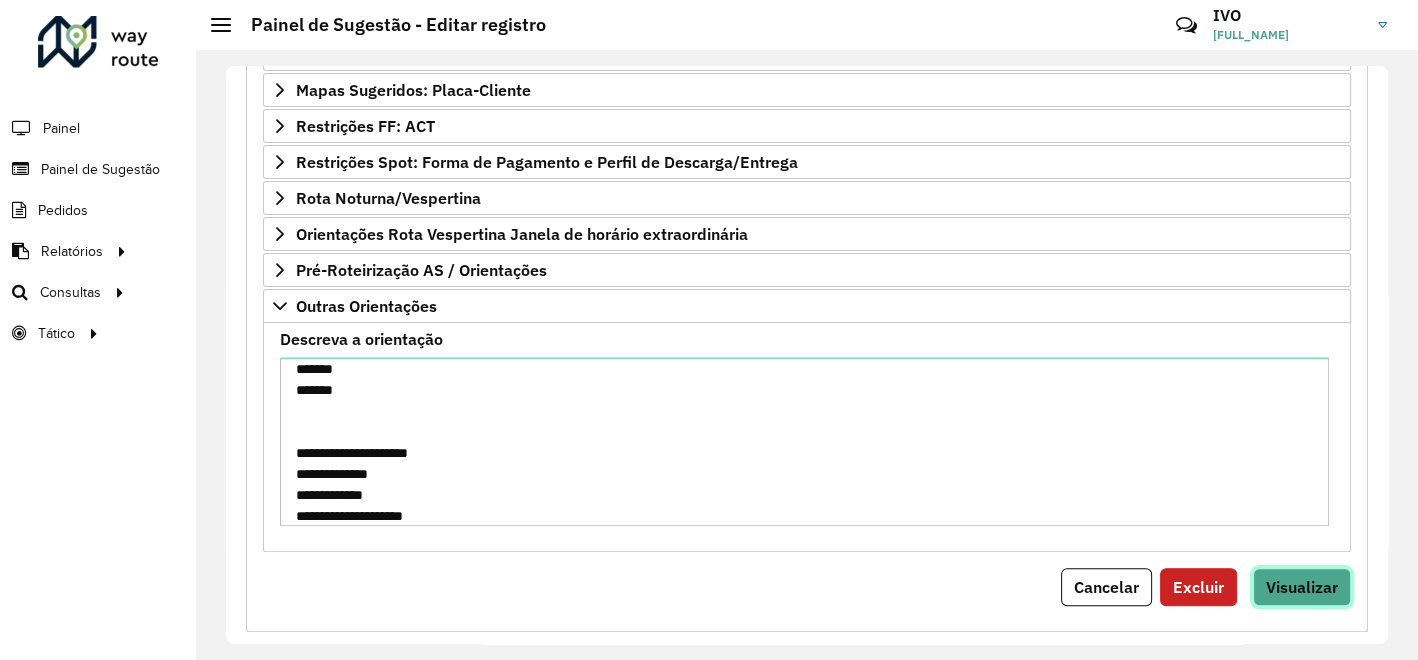 click on "Visualizar" at bounding box center [1302, 587] 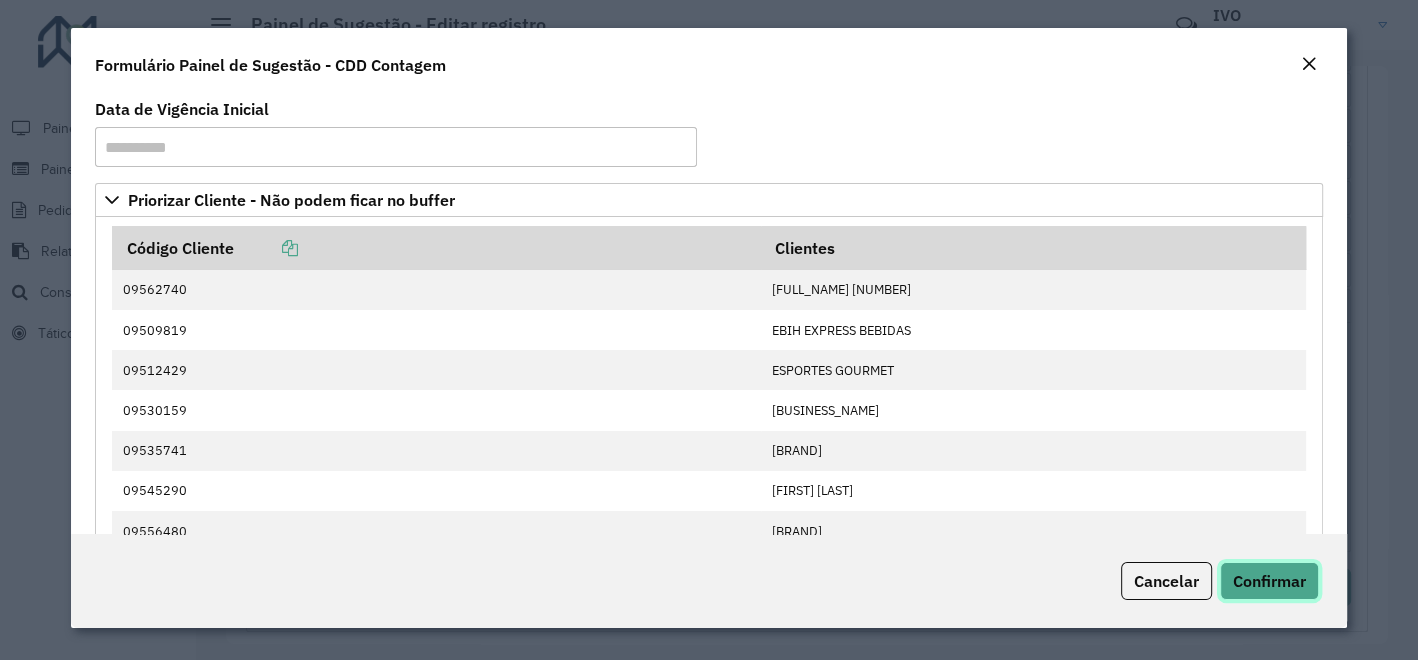 click on "Confirmar" 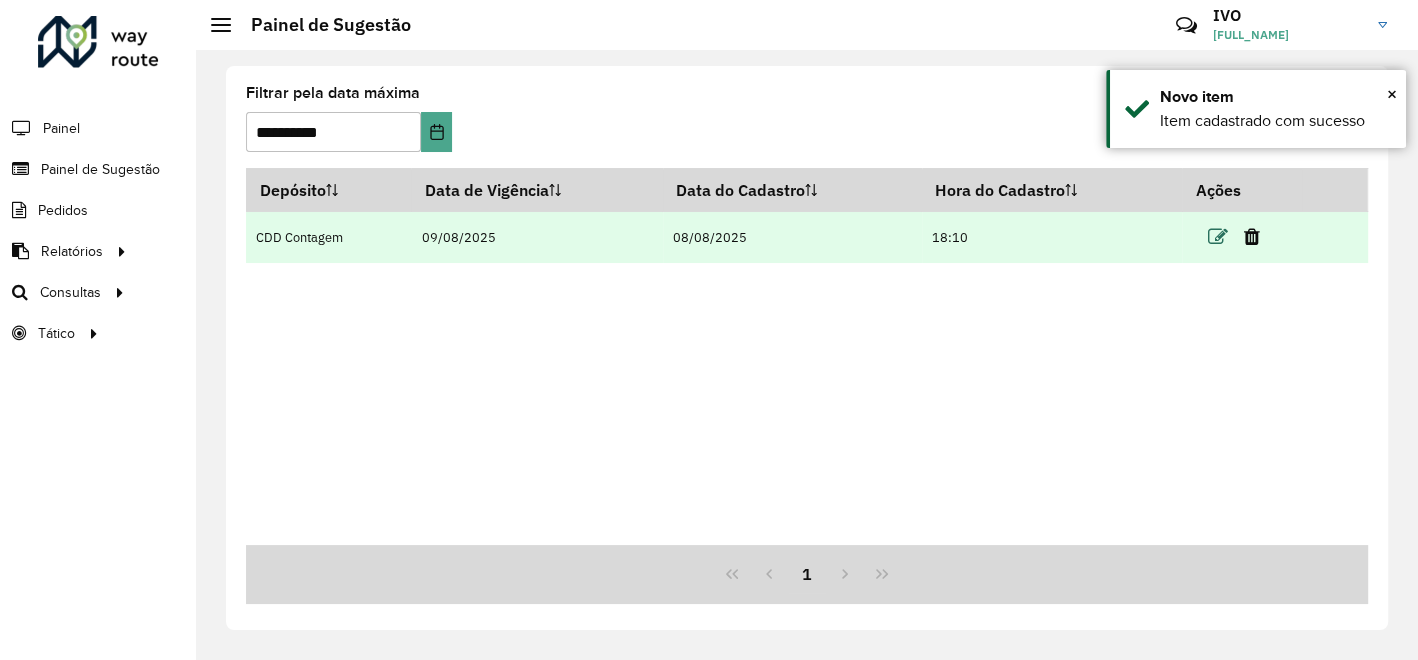 click at bounding box center (1218, 237) 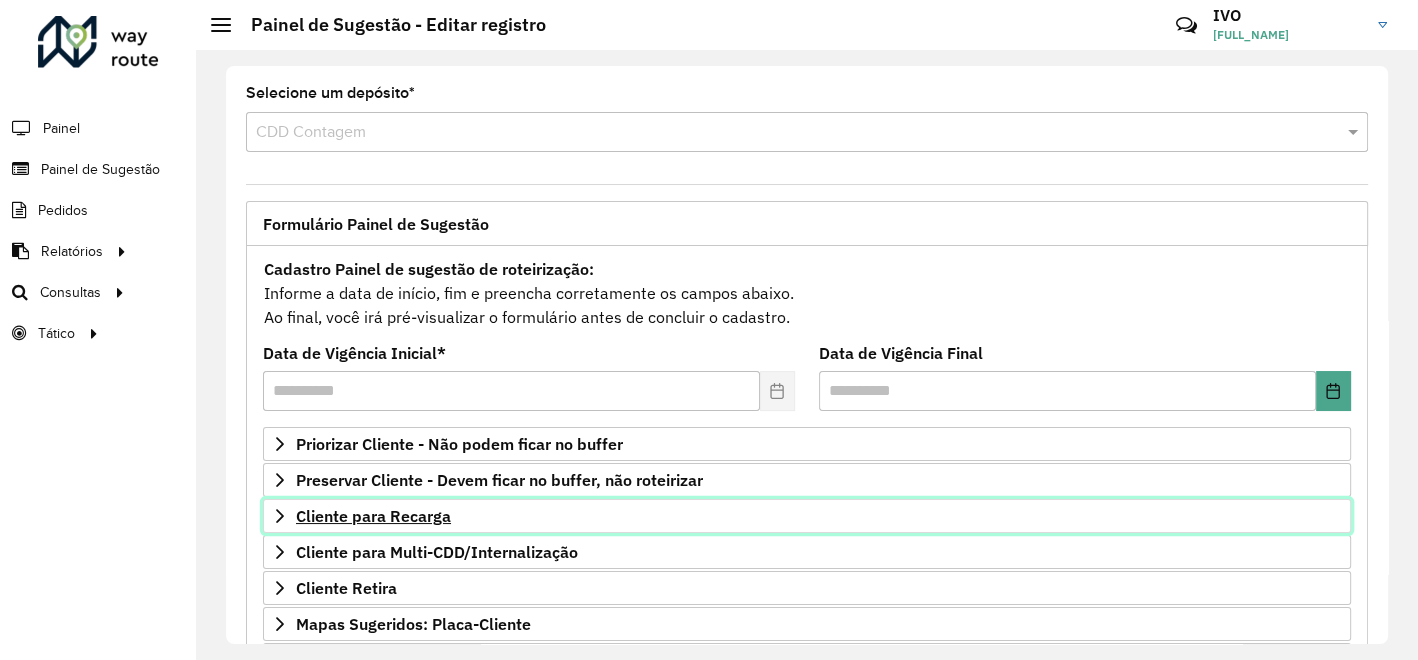 click on "Cliente para Recarga" at bounding box center (373, 516) 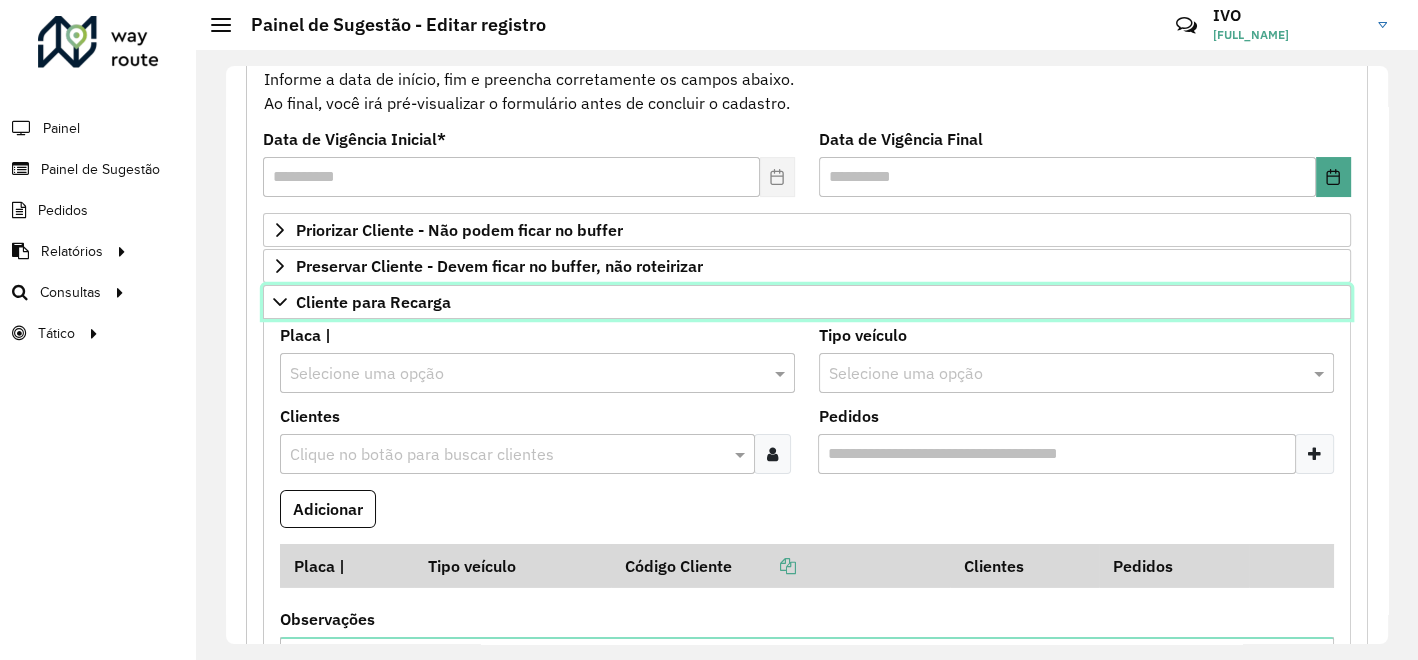 scroll, scrollTop: 222, scrollLeft: 0, axis: vertical 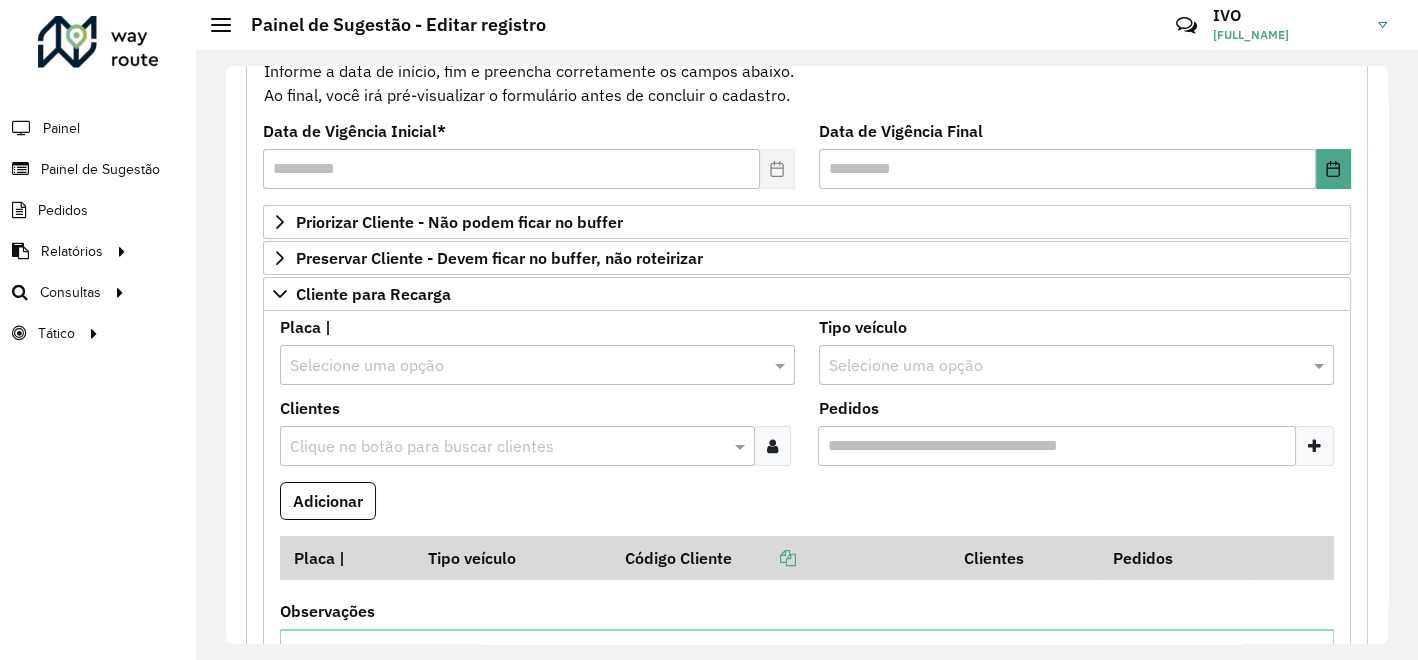 click at bounding box center (507, 447) 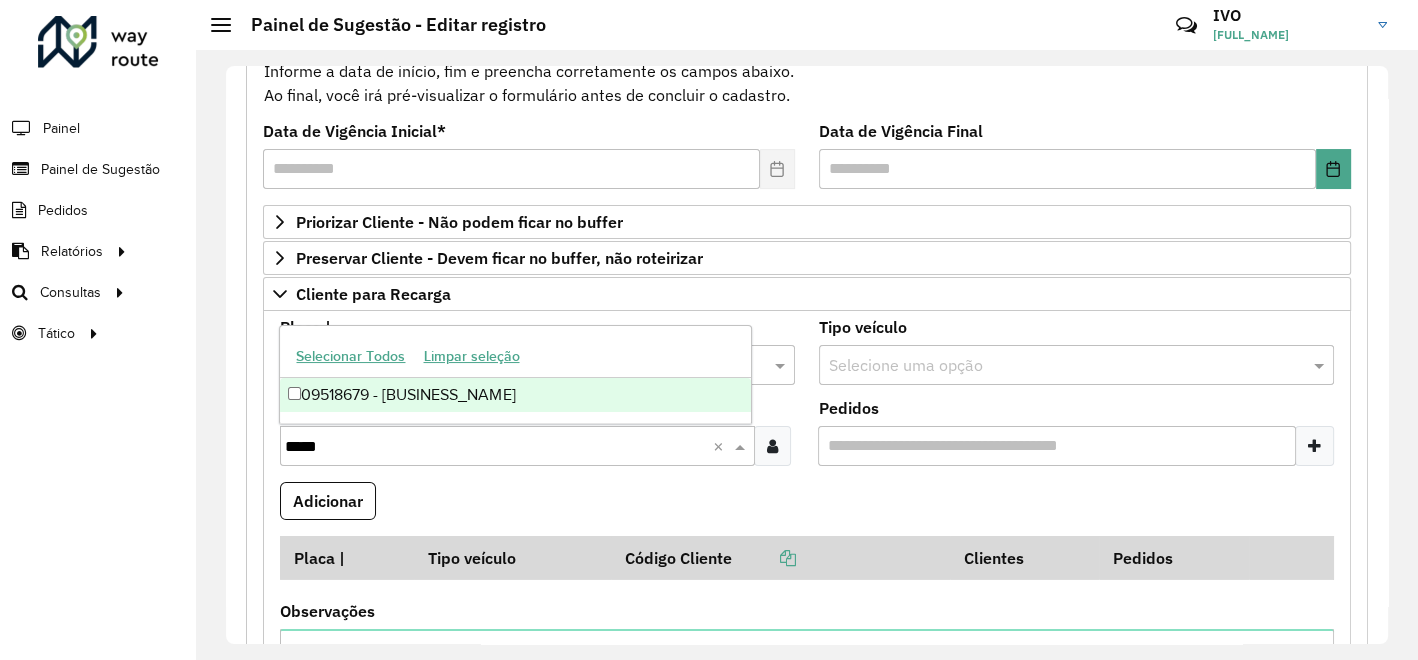 type on "*****" 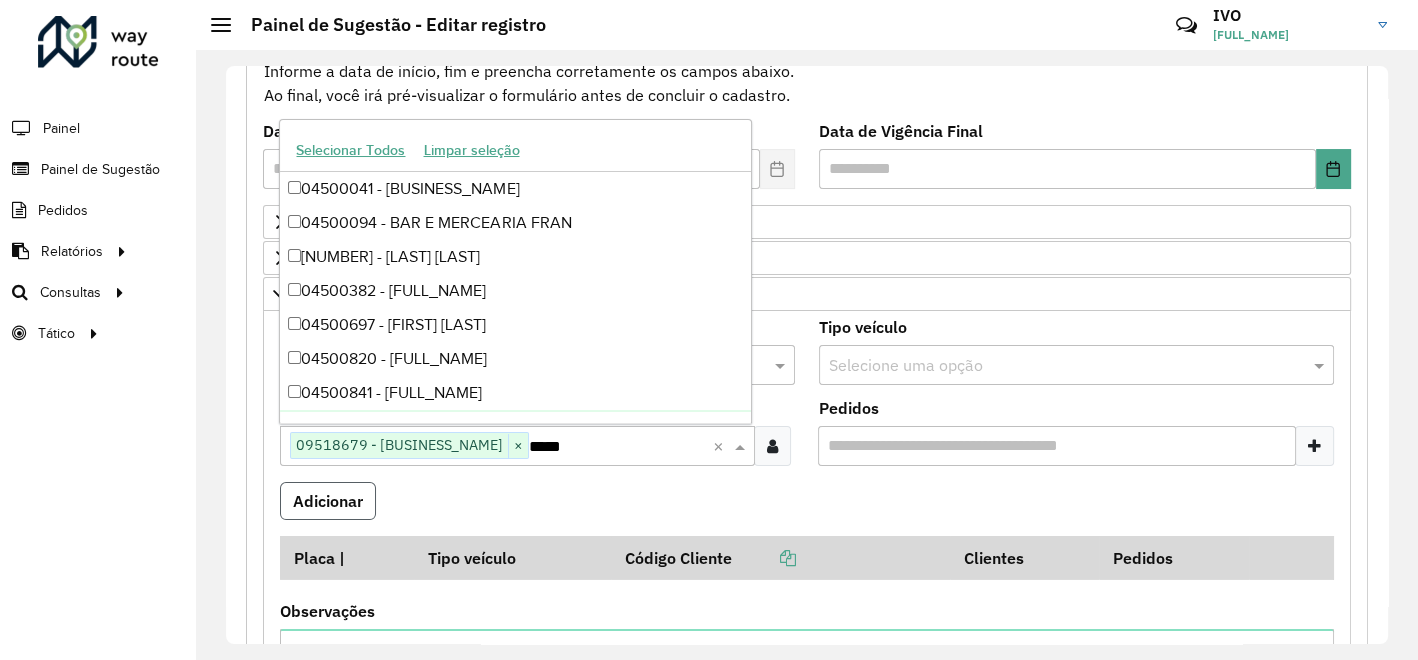 click on "Adicionar" at bounding box center [328, 501] 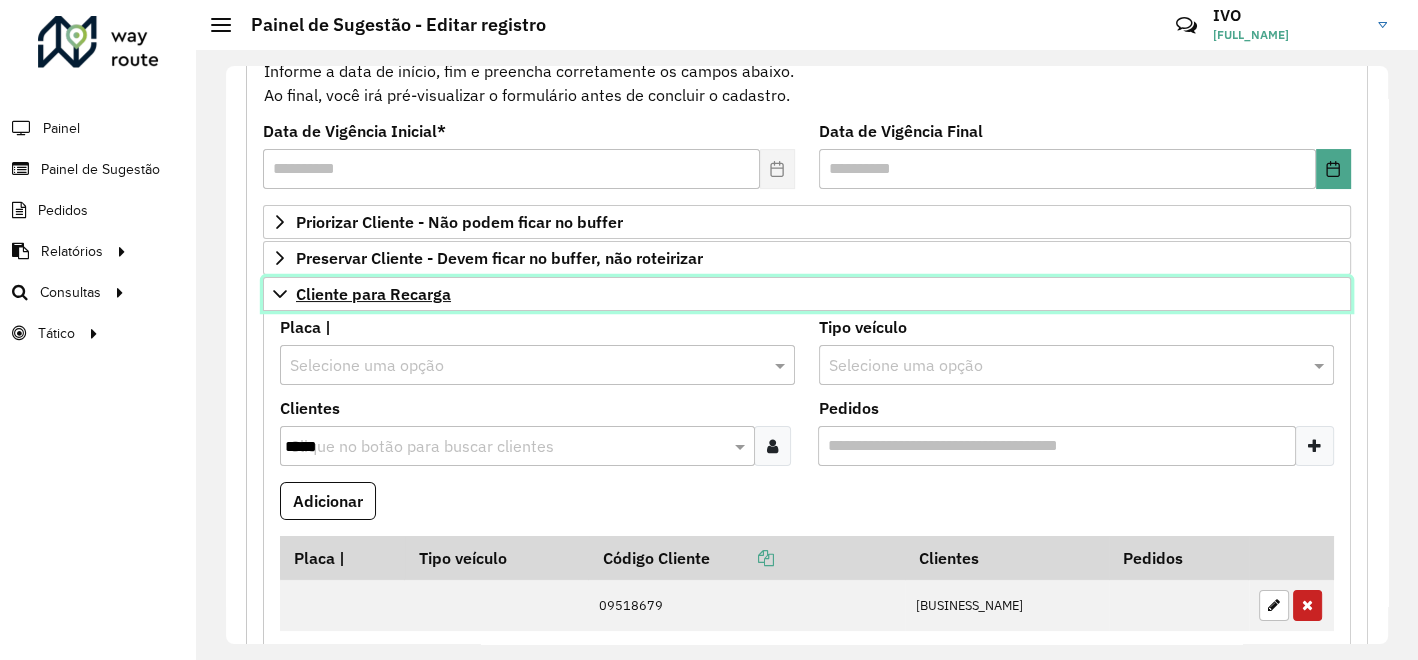click on "Cliente para Recarga" at bounding box center (373, 294) 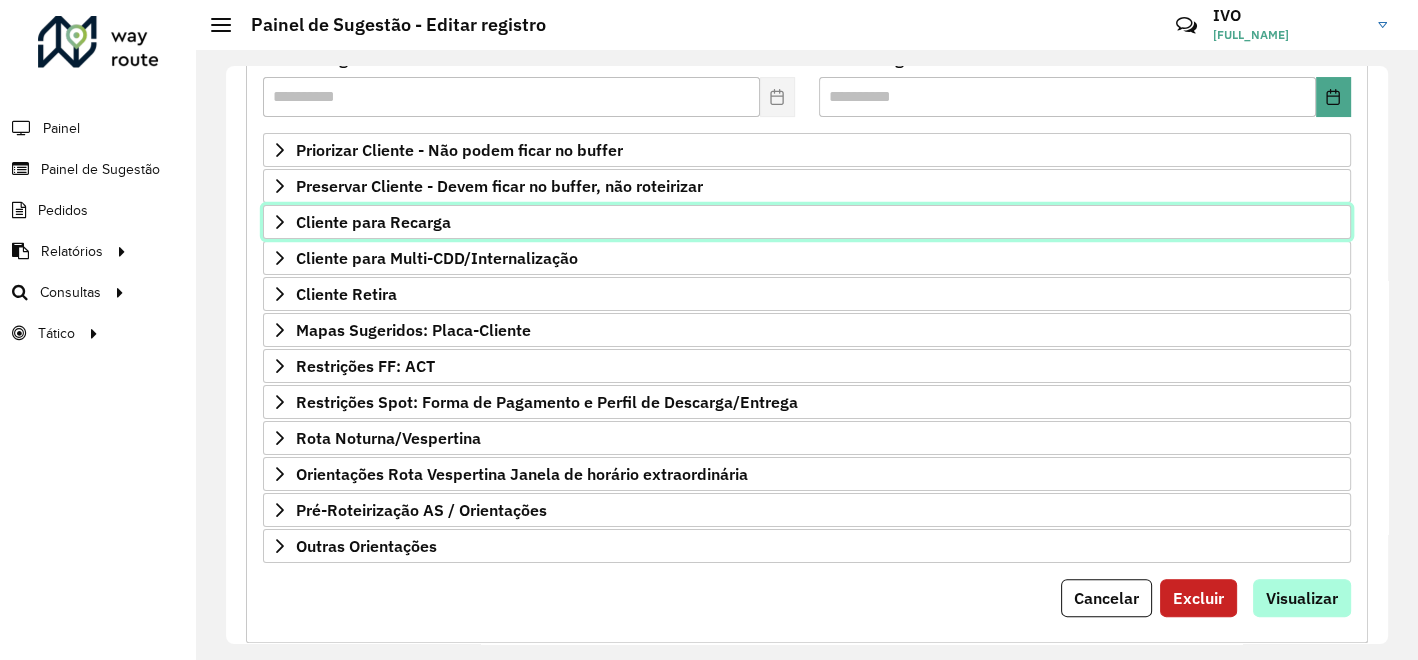 scroll, scrollTop: 328, scrollLeft: 0, axis: vertical 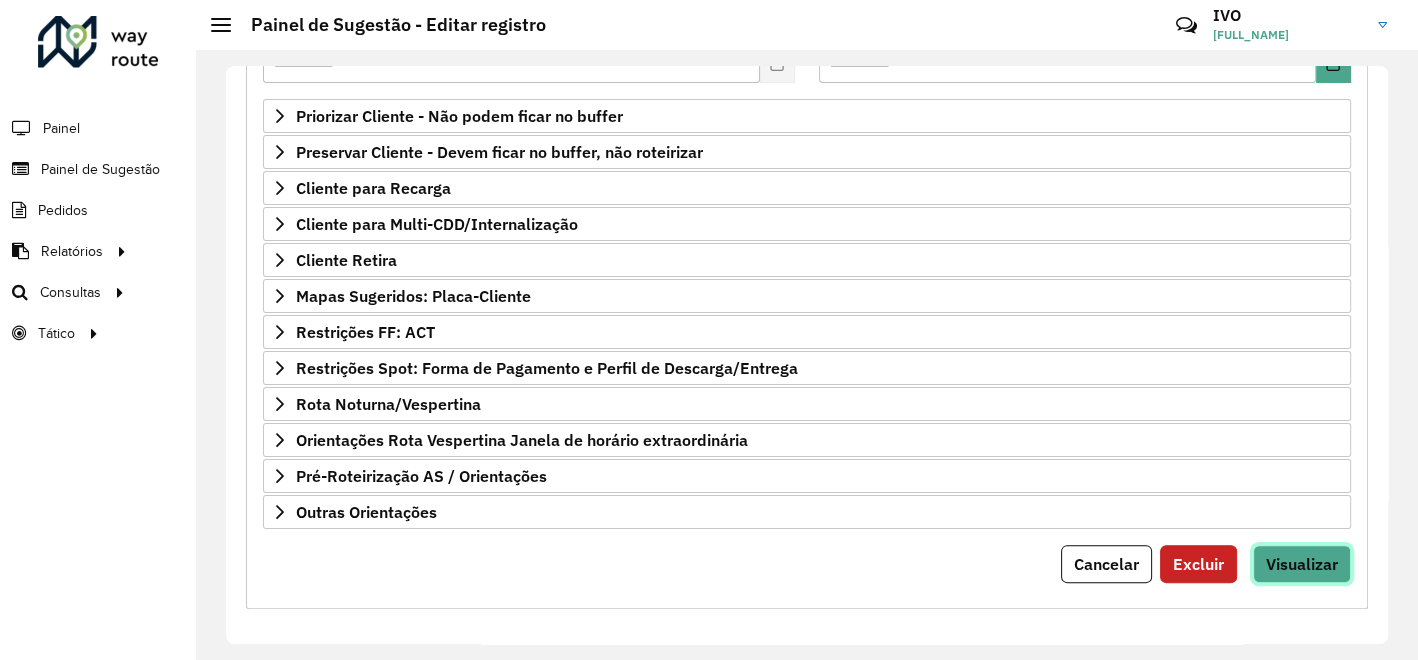 click on "Visualizar" at bounding box center [1302, 564] 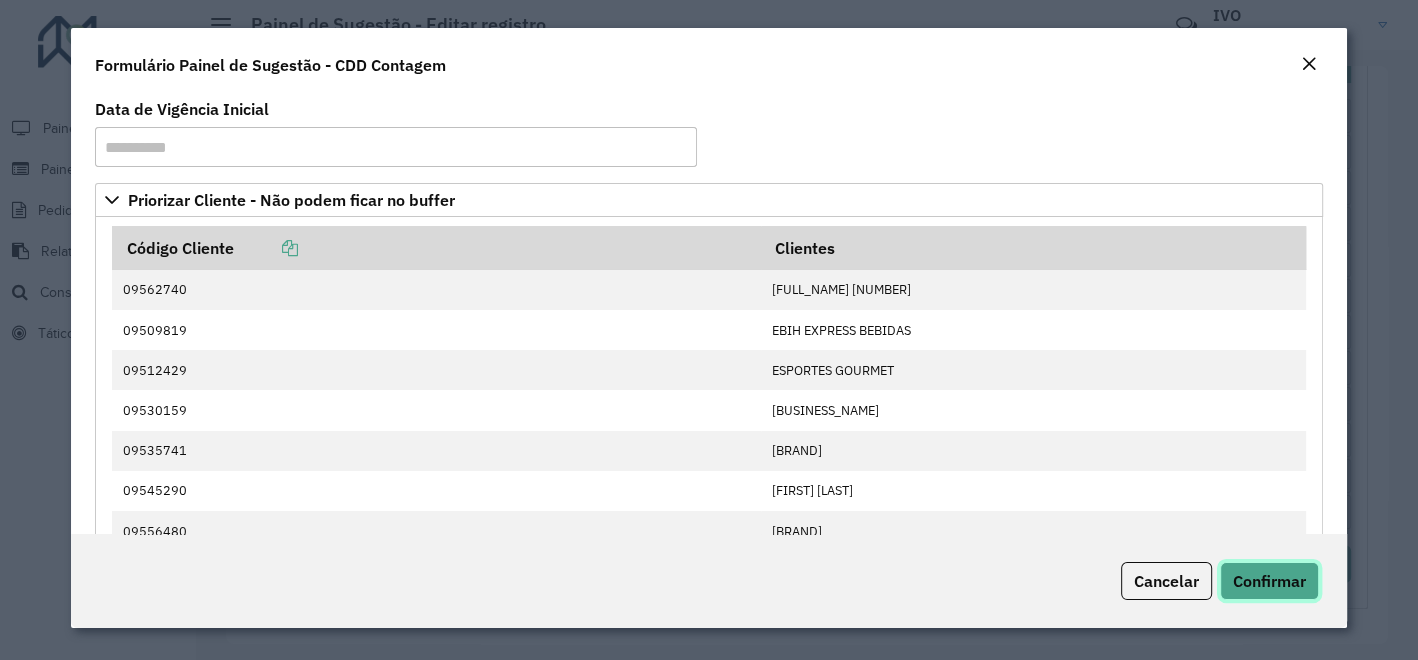 click on "Confirmar" 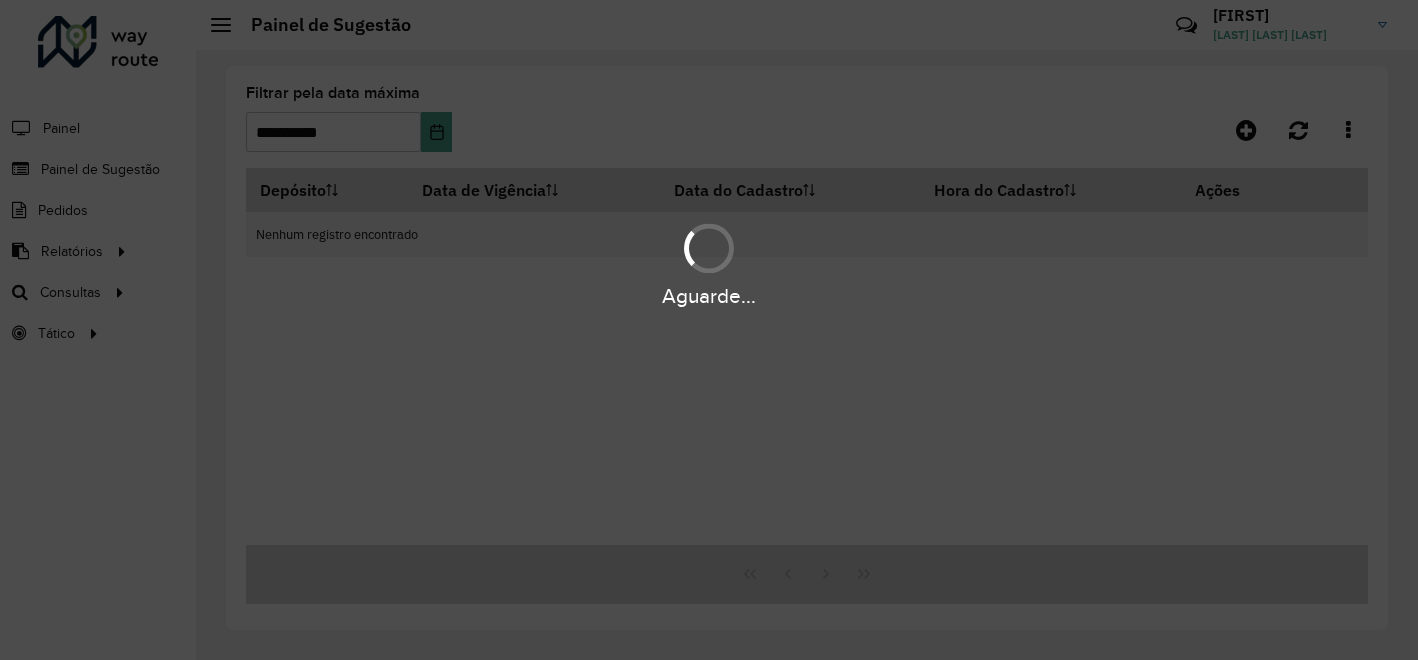 scroll, scrollTop: 0, scrollLeft: 0, axis: both 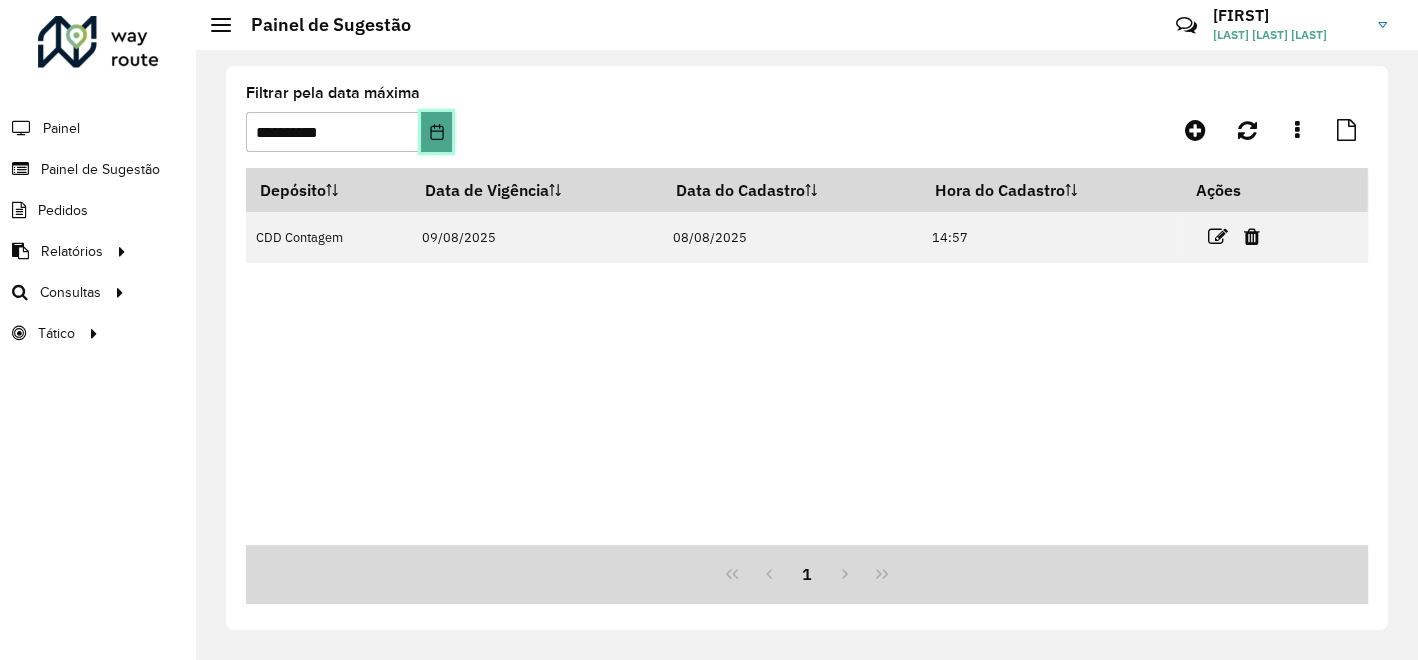 click at bounding box center (436, 132) 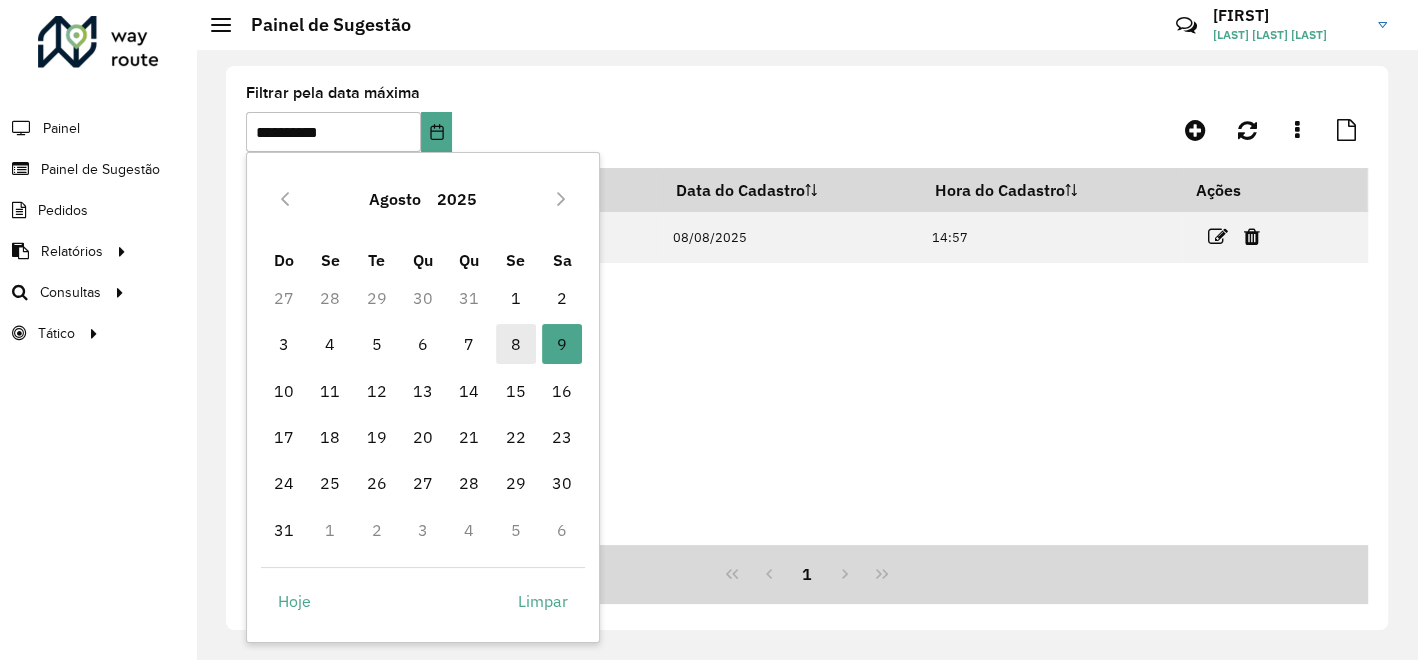 click on "8" at bounding box center (516, 344) 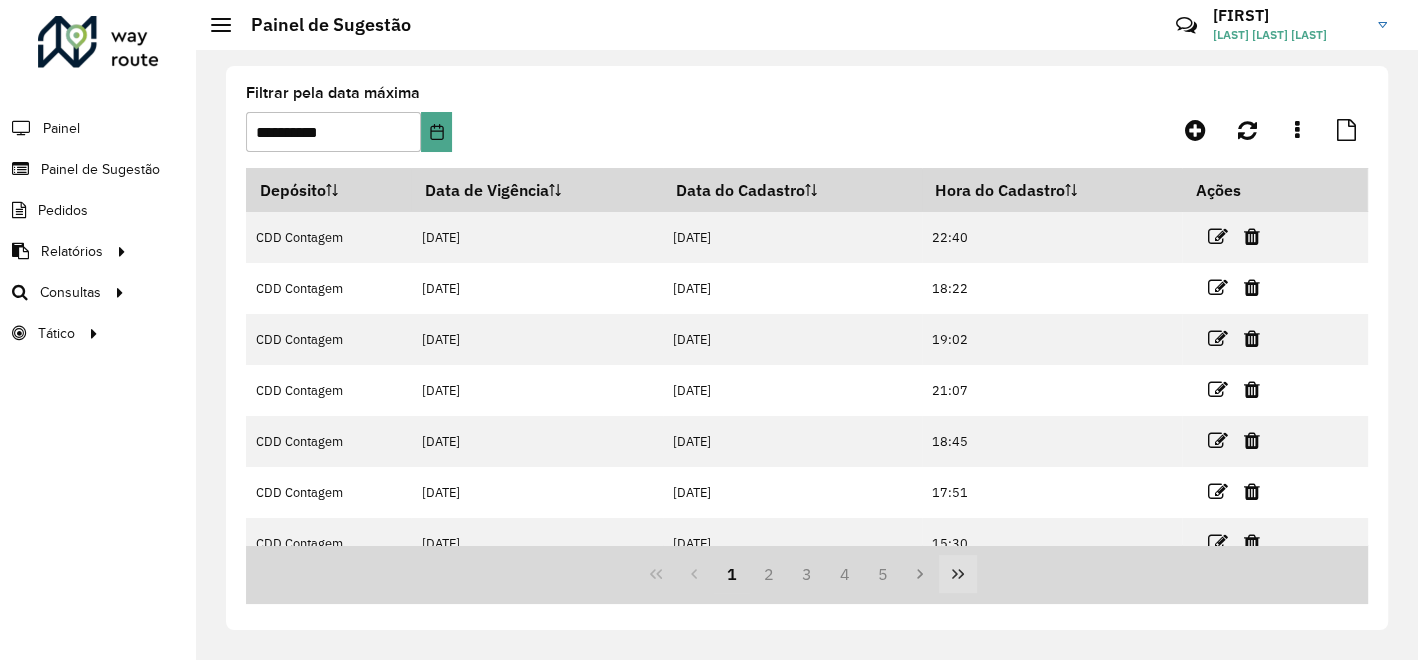 click at bounding box center [958, 574] 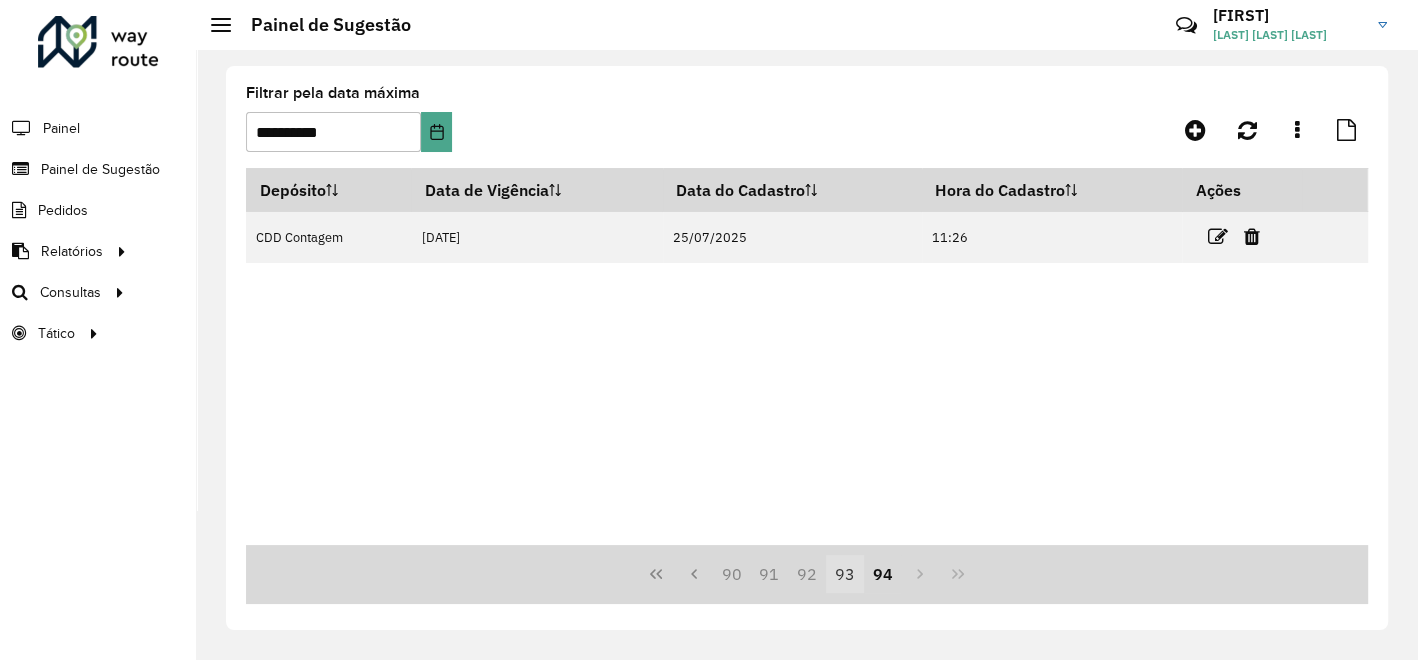 click on "93" at bounding box center (845, 574) 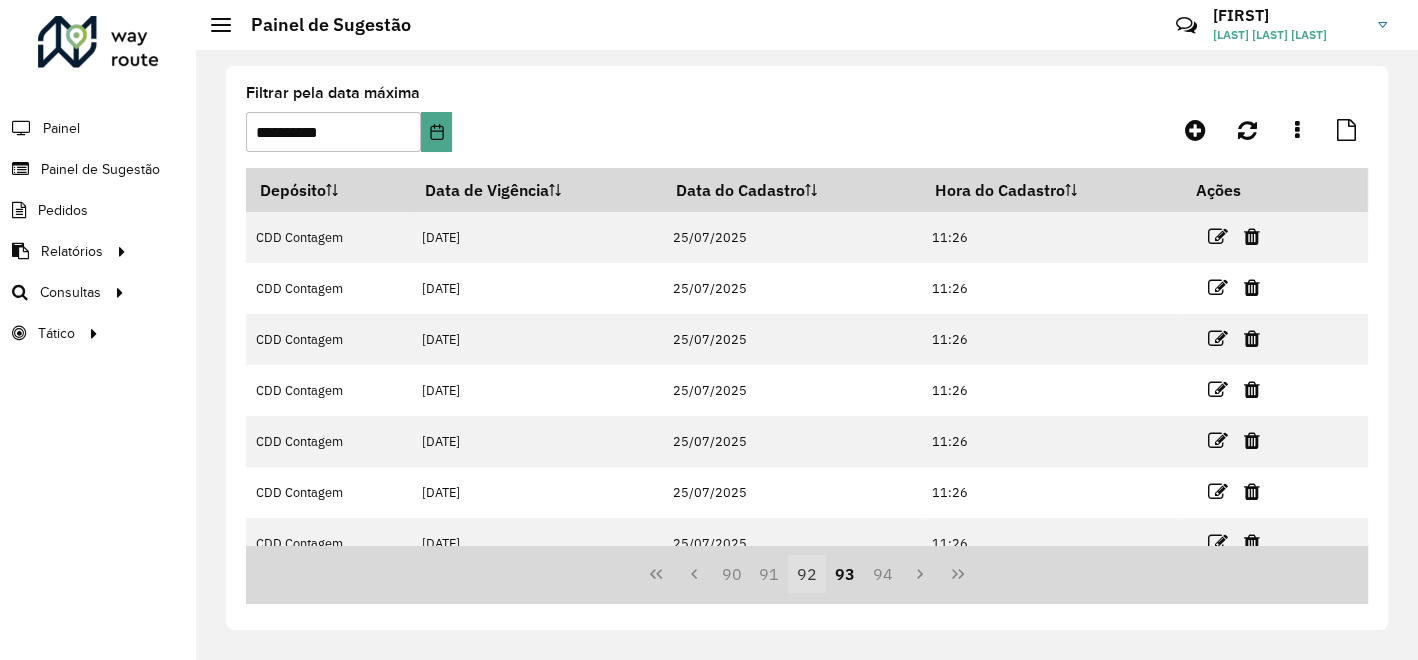 click on "92" at bounding box center (807, 574) 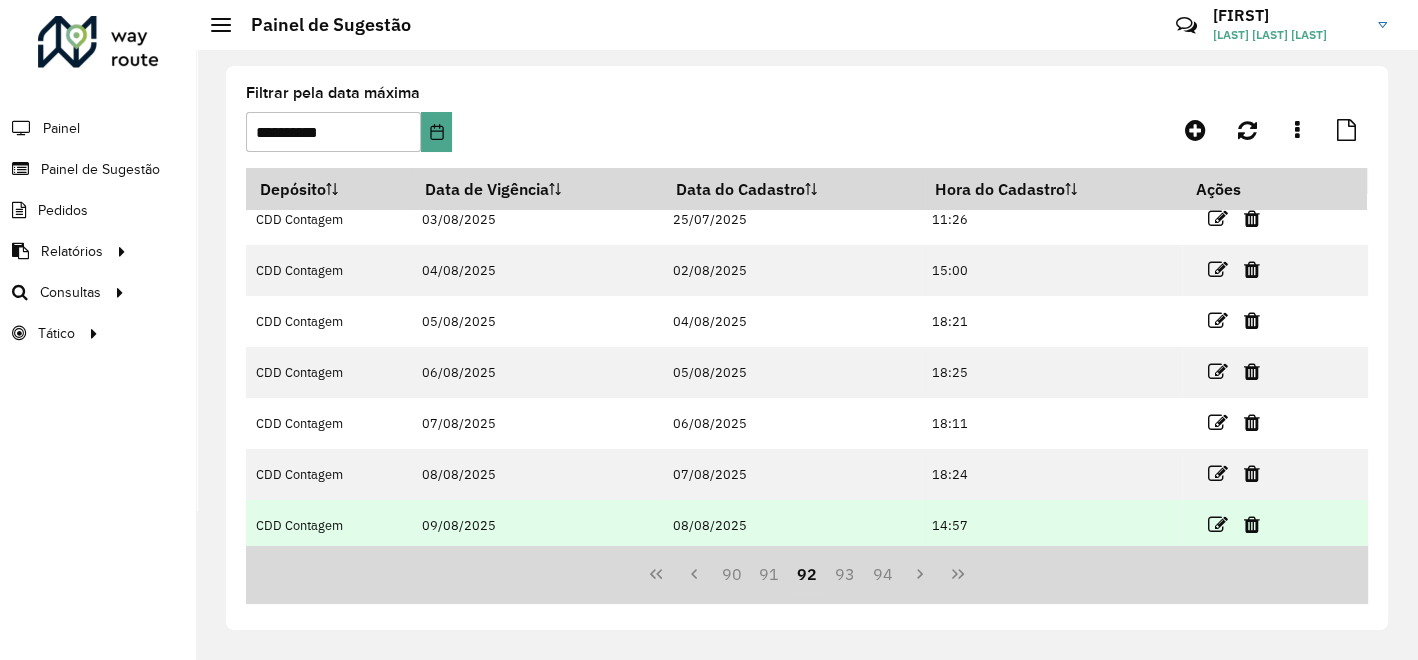 scroll, scrollTop: 222, scrollLeft: 0, axis: vertical 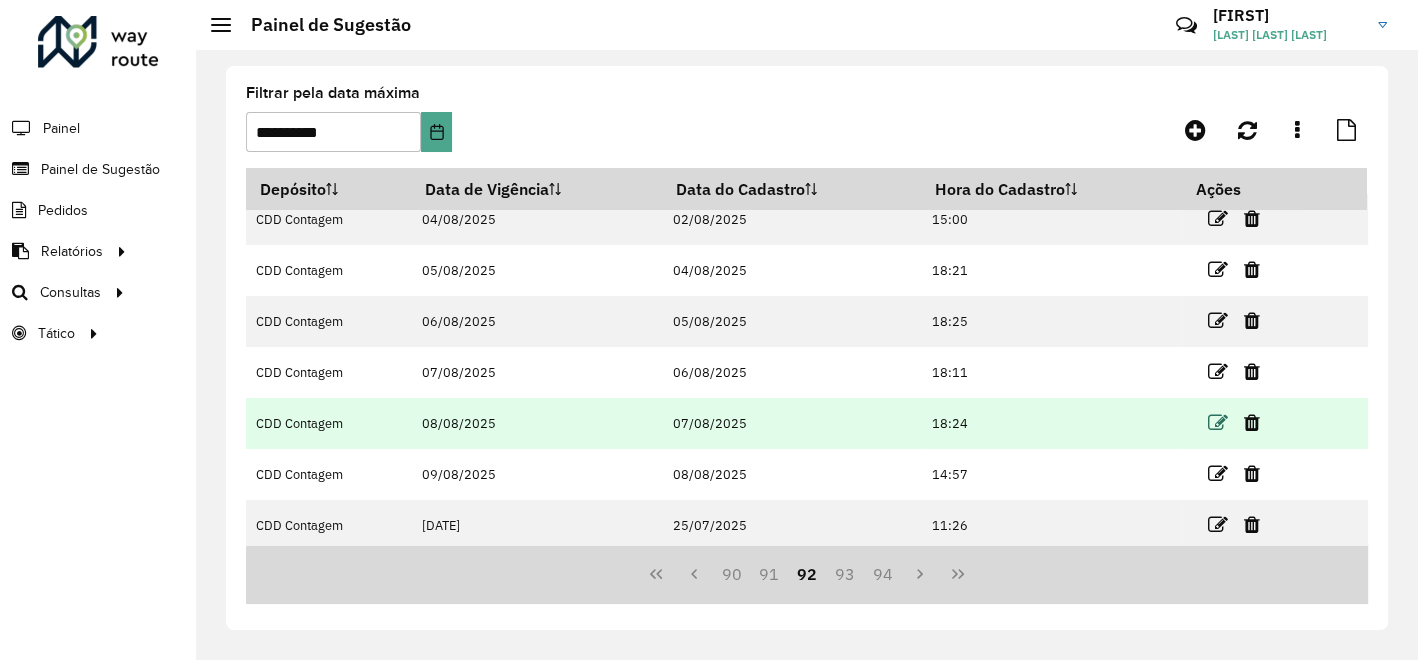 click at bounding box center (1218, 423) 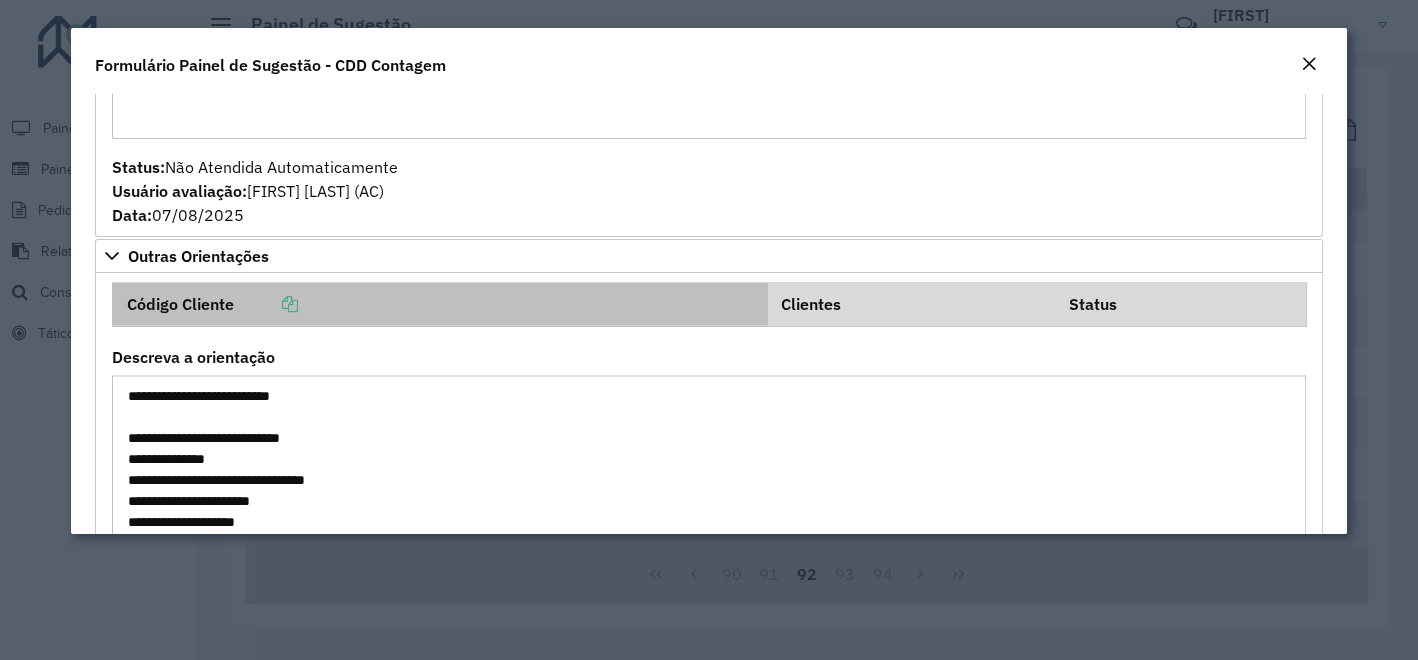 scroll, scrollTop: 760, scrollLeft: 0, axis: vertical 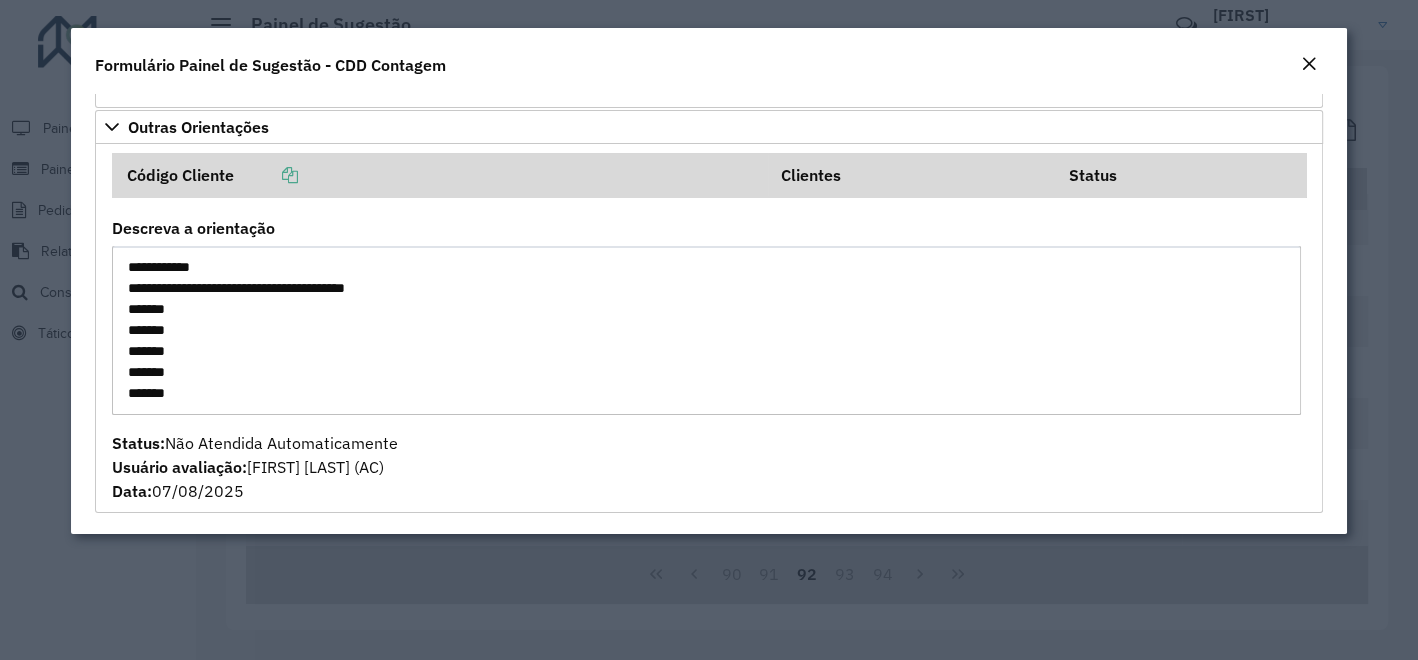 drag, startPoint x: 129, startPoint y: 262, endPoint x: 316, endPoint y: 449, distance: 264.45795 